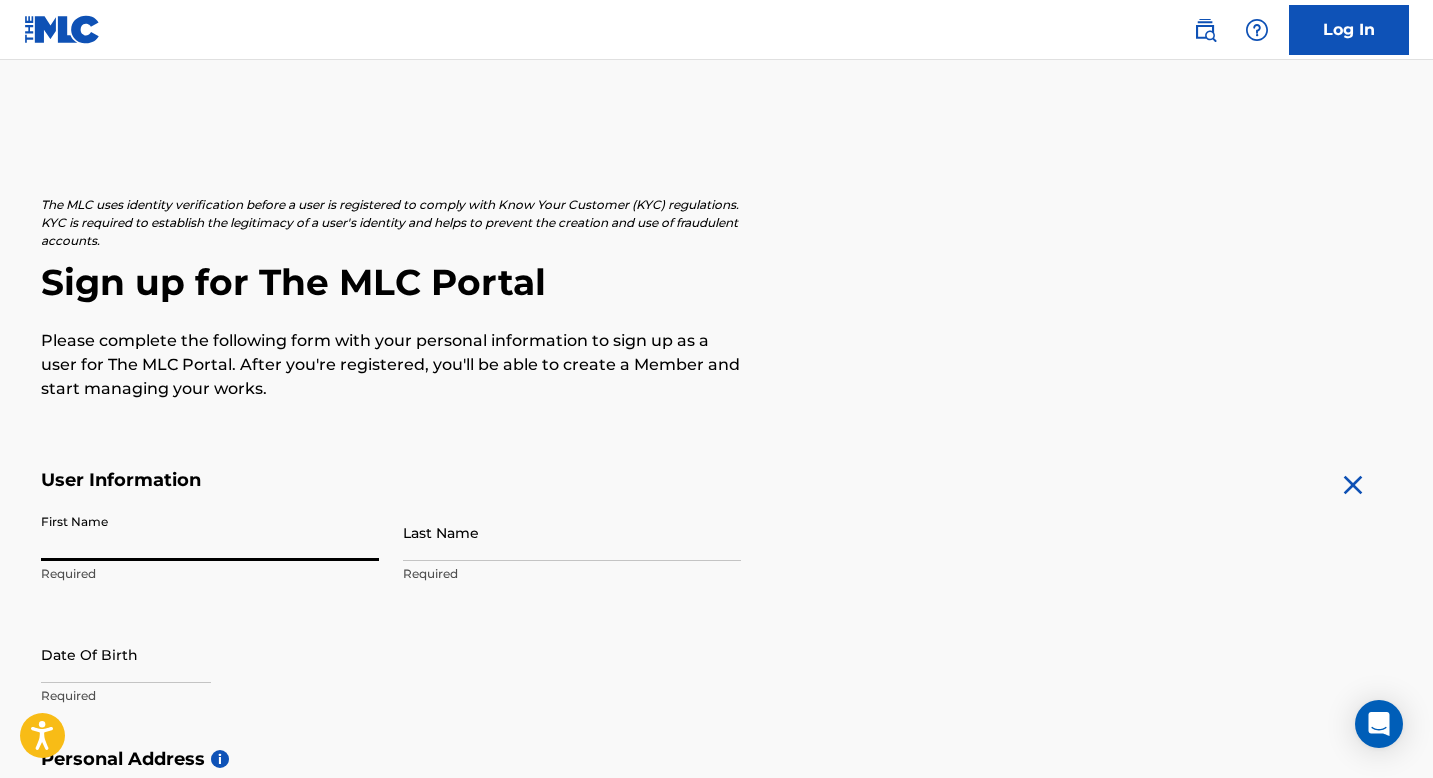 scroll, scrollTop: 0, scrollLeft: 0, axis: both 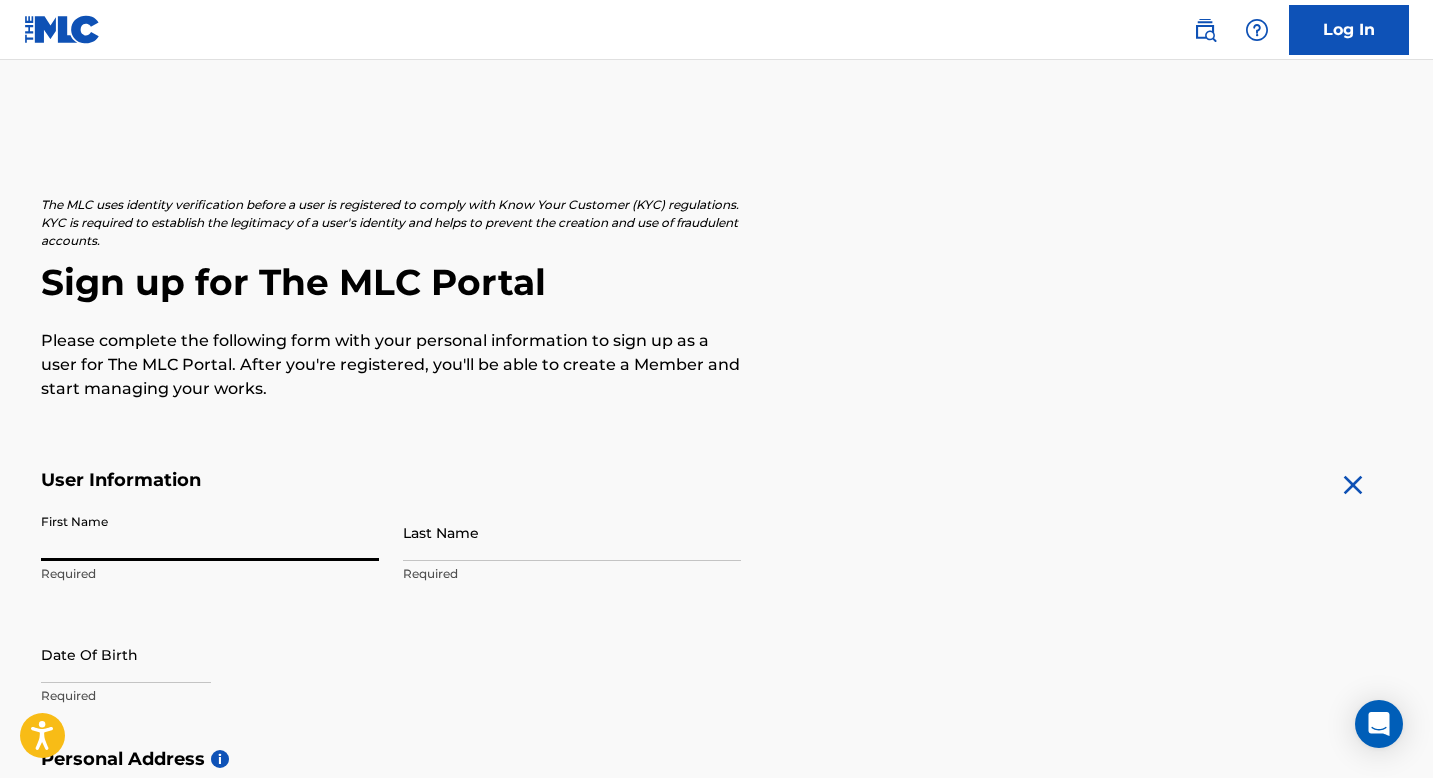 type on "[PERSON_NAME]" 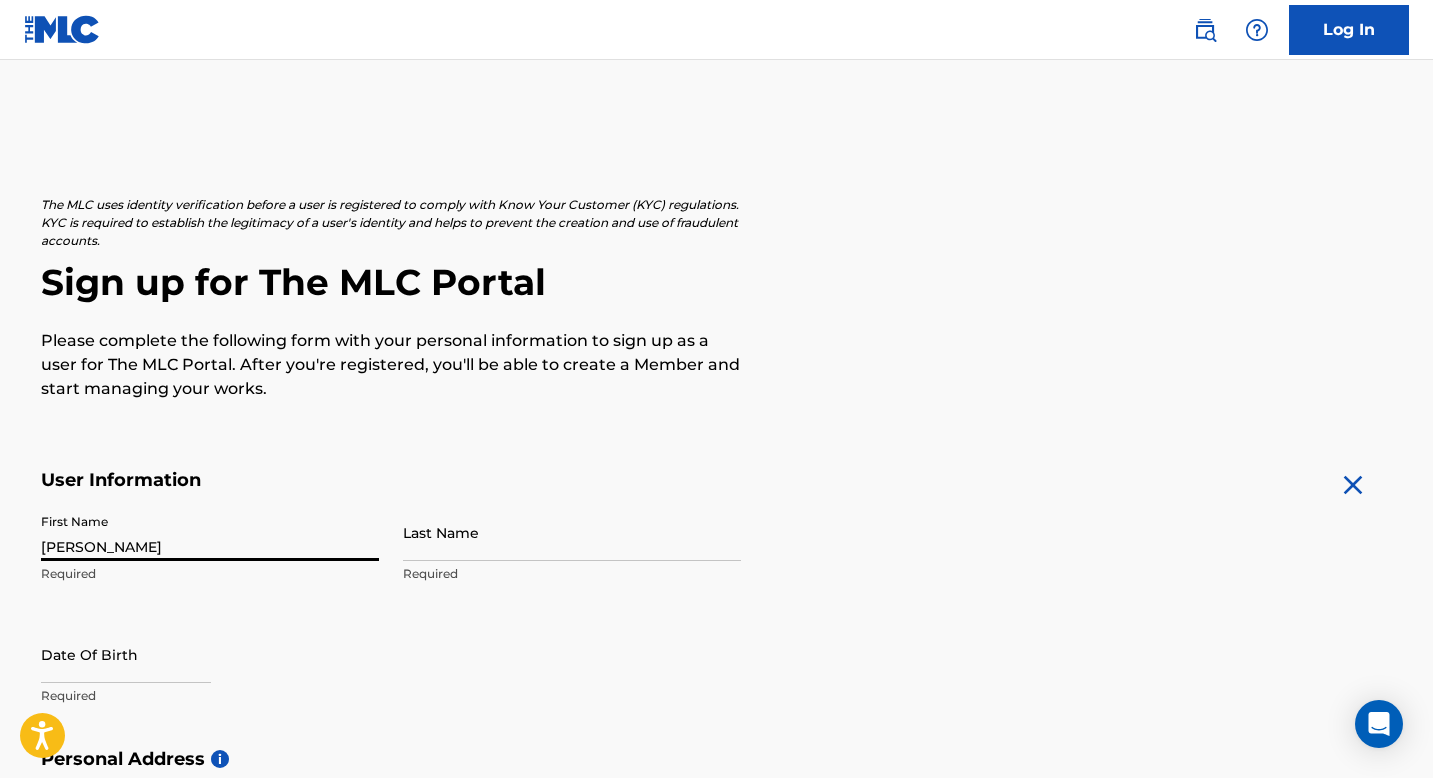 type on "[PERSON_NAME]" 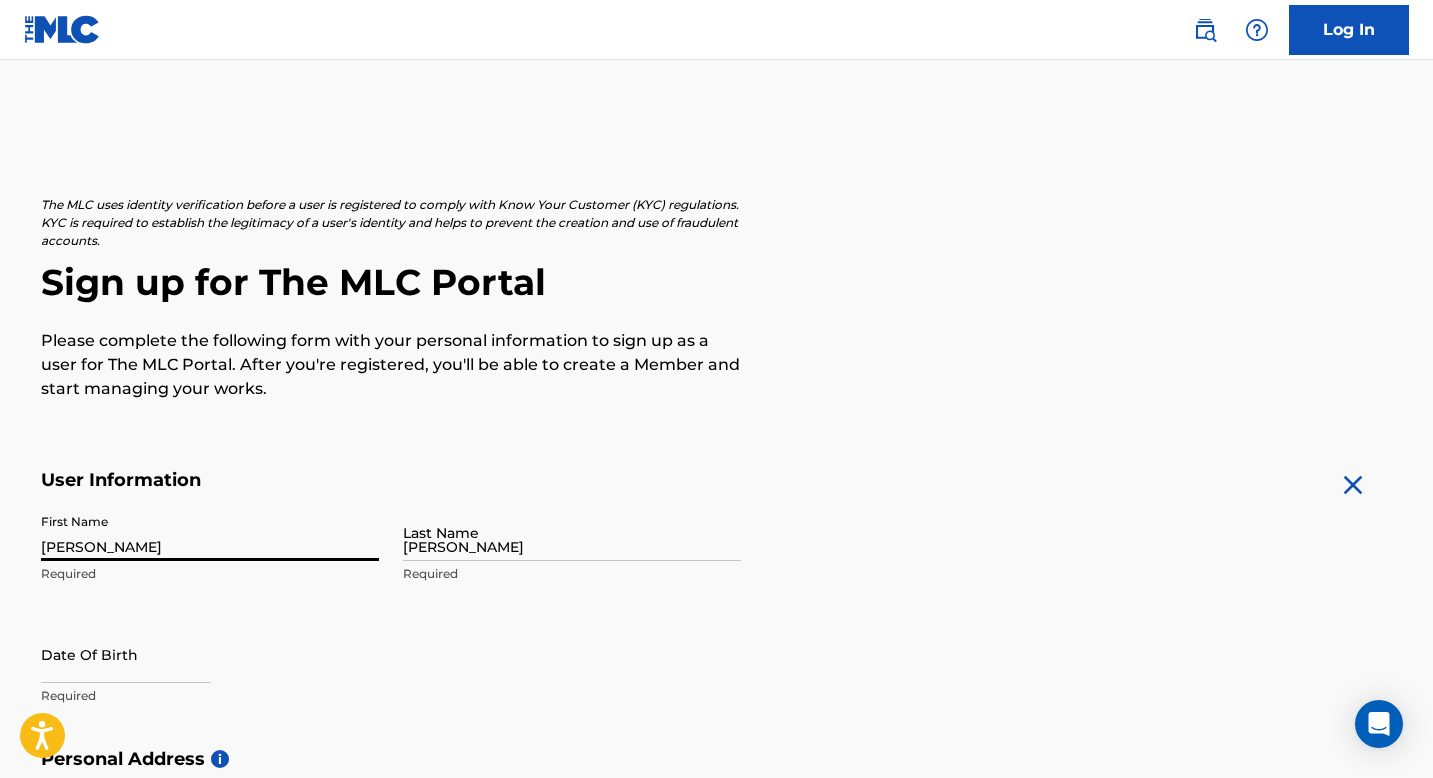 type on "[GEOGRAPHIC_DATA],[GEOGRAPHIC_DATA]" 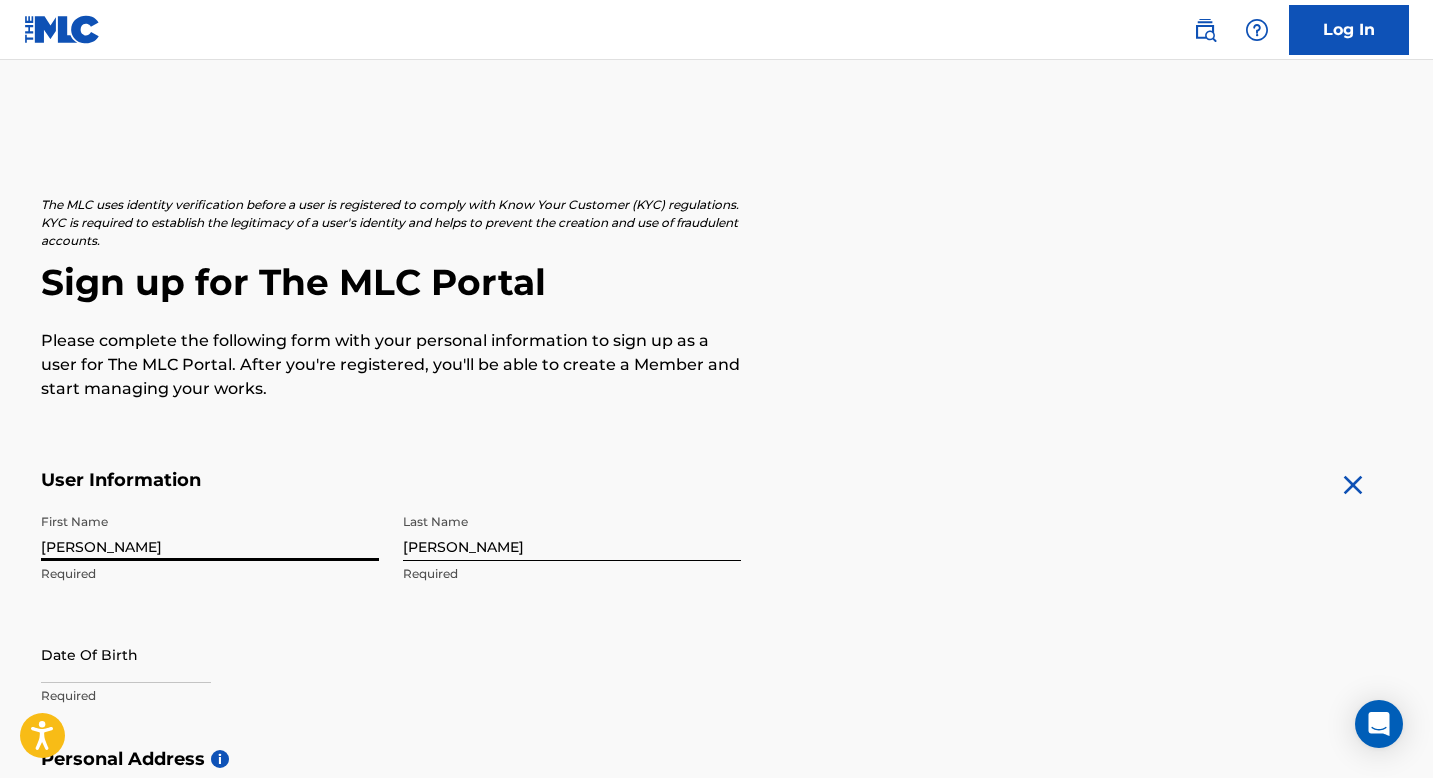 scroll, scrollTop: 399, scrollLeft: 0, axis: vertical 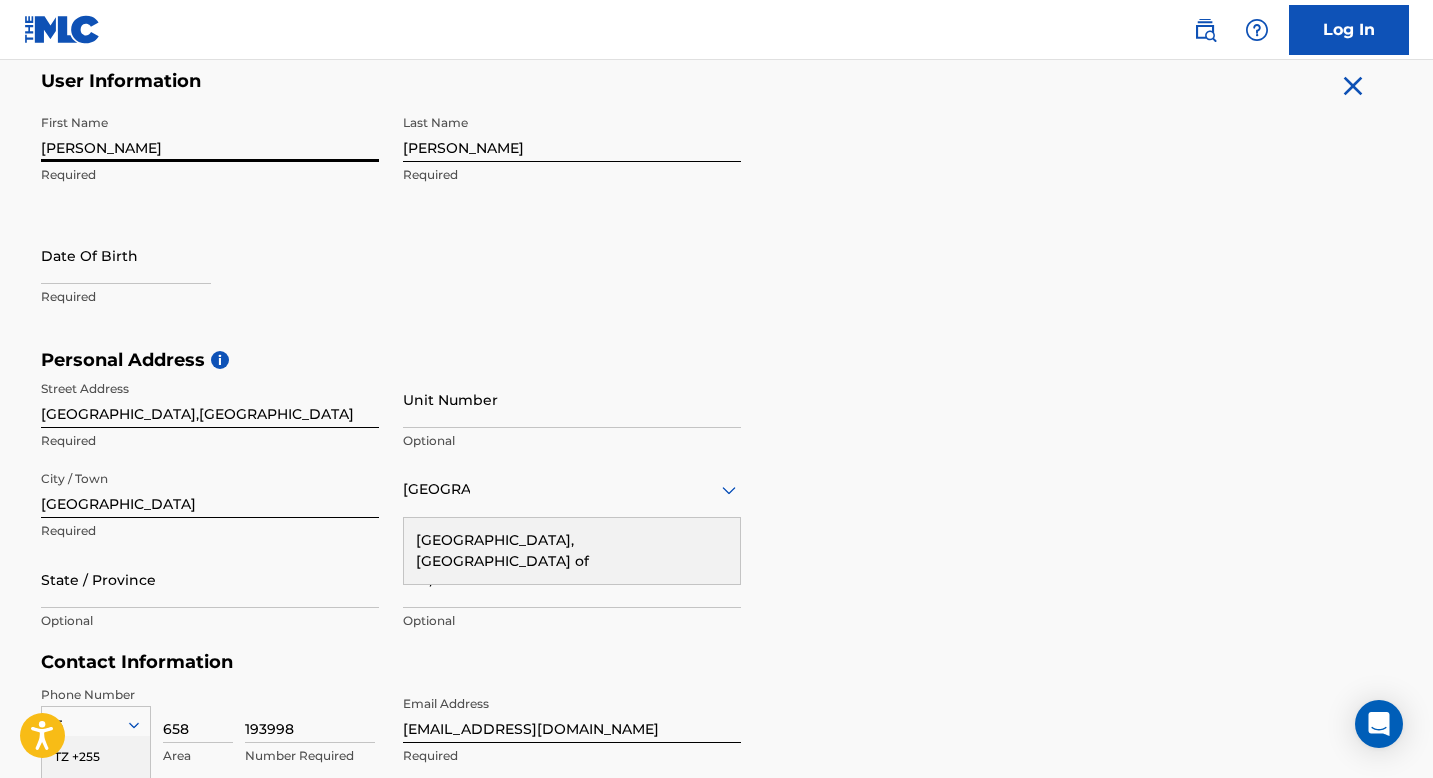click at bounding box center [126, 255] 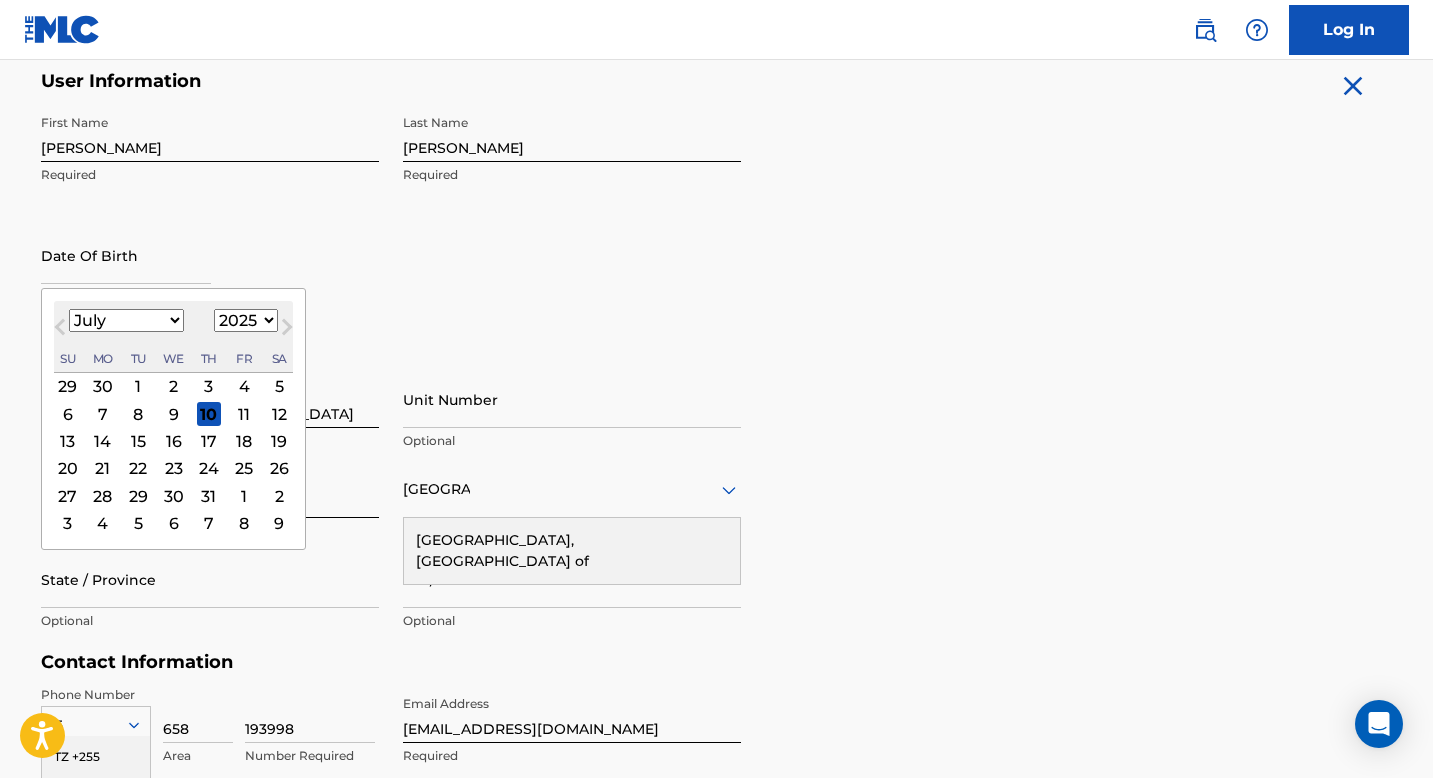 click on "1900 1901 1902 1903 1904 1905 1906 1907 1908 1909 1910 1911 1912 1913 1914 1915 1916 1917 1918 1919 1920 1921 1922 1923 1924 1925 1926 1927 1928 1929 1930 1931 1932 1933 1934 1935 1936 1937 1938 1939 1940 1941 1942 1943 1944 1945 1946 1947 1948 1949 1950 1951 1952 1953 1954 1955 1956 1957 1958 1959 1960 1961 1962 1963 1964 1965 1966 1967 1968 1969 1970 1971 1972 1973 1974 1975 1976 1977 1978 1979 1980 1981 1982 1983 1984 1985 1986 1987 1988 1989 1990 1991 1992 1993 1994 1995 1996 1997 1998 1999 2000 2001 2002 2003 2004 2005 2006 2007 2008 2009 2010 2011 2012 2013 2014 2015 2016 2017 2018 2019 2020 2021 2022 2023 2024 2025 2026 2027 2028 2029 2030 2031 2032 2033 2034 2035 2036 2037 2038 2039 2040 2041 2042 2043 2044 2045 2046 2047 2048 2049 2050 2051 2052 2053 2054 2055 2056 2057 2058 2059 2060 2061 2062 2063 2064 2065 2066 2067 2068 2069 2070 2071 2072 2073 2074 2075 2076 2077 2078 2079 2080 2081 2082 2083 2084 2085 2086 2087 2088 2089 2090 2091 2092 2093 2094 2095 2096 2097 2098 2099 2100" at bounding box center (246, 320) 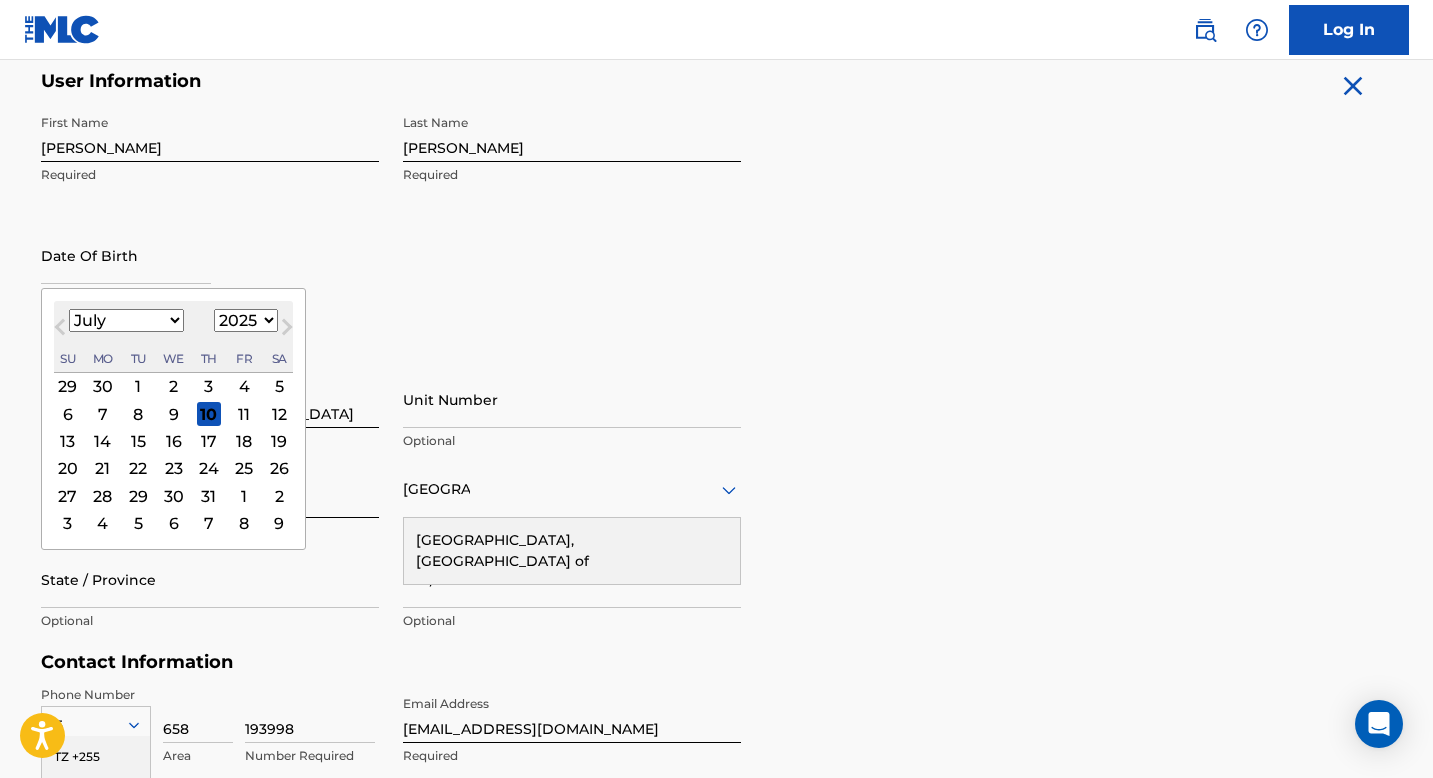 select on "1992" 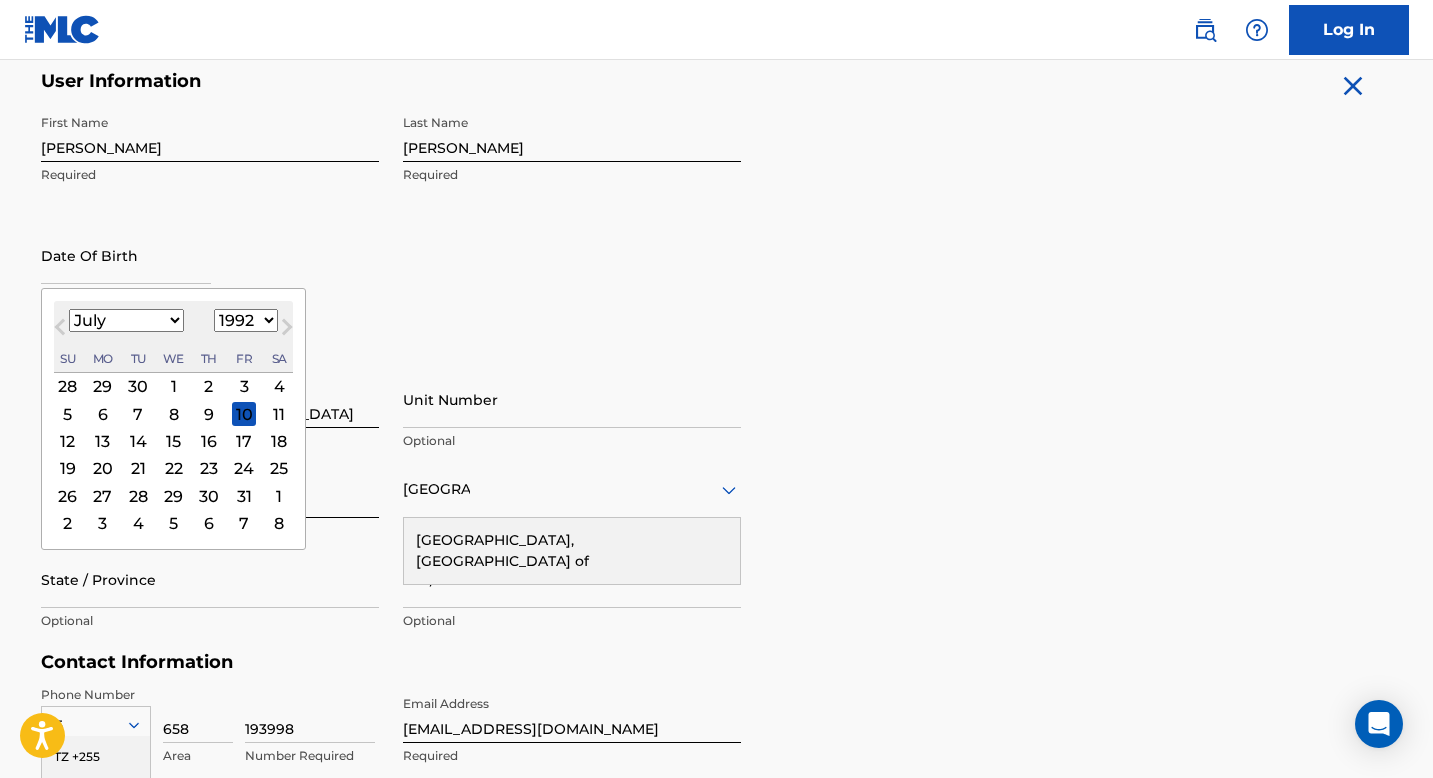 click on "January February March April May June July August September October November December" at bounding box center [126, 320] 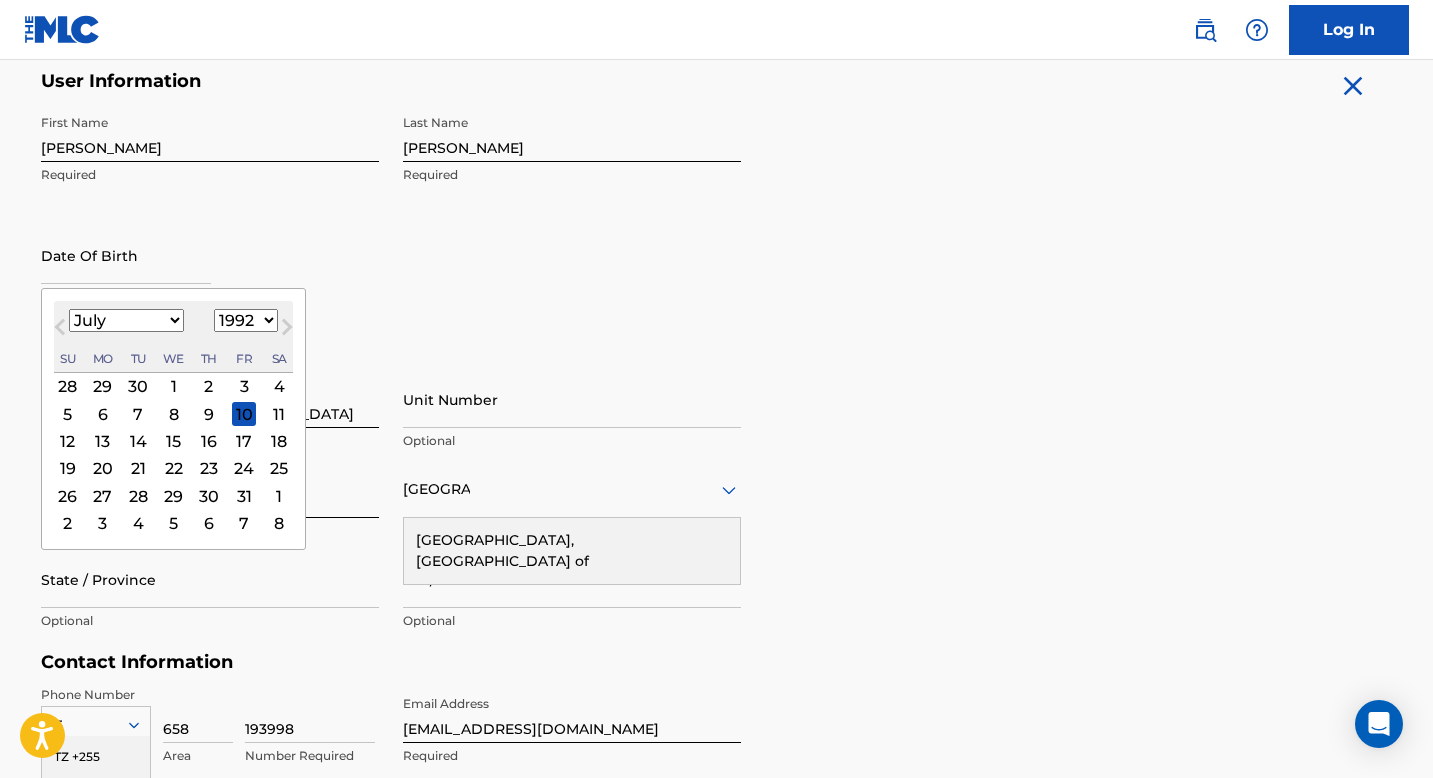 select on "11" 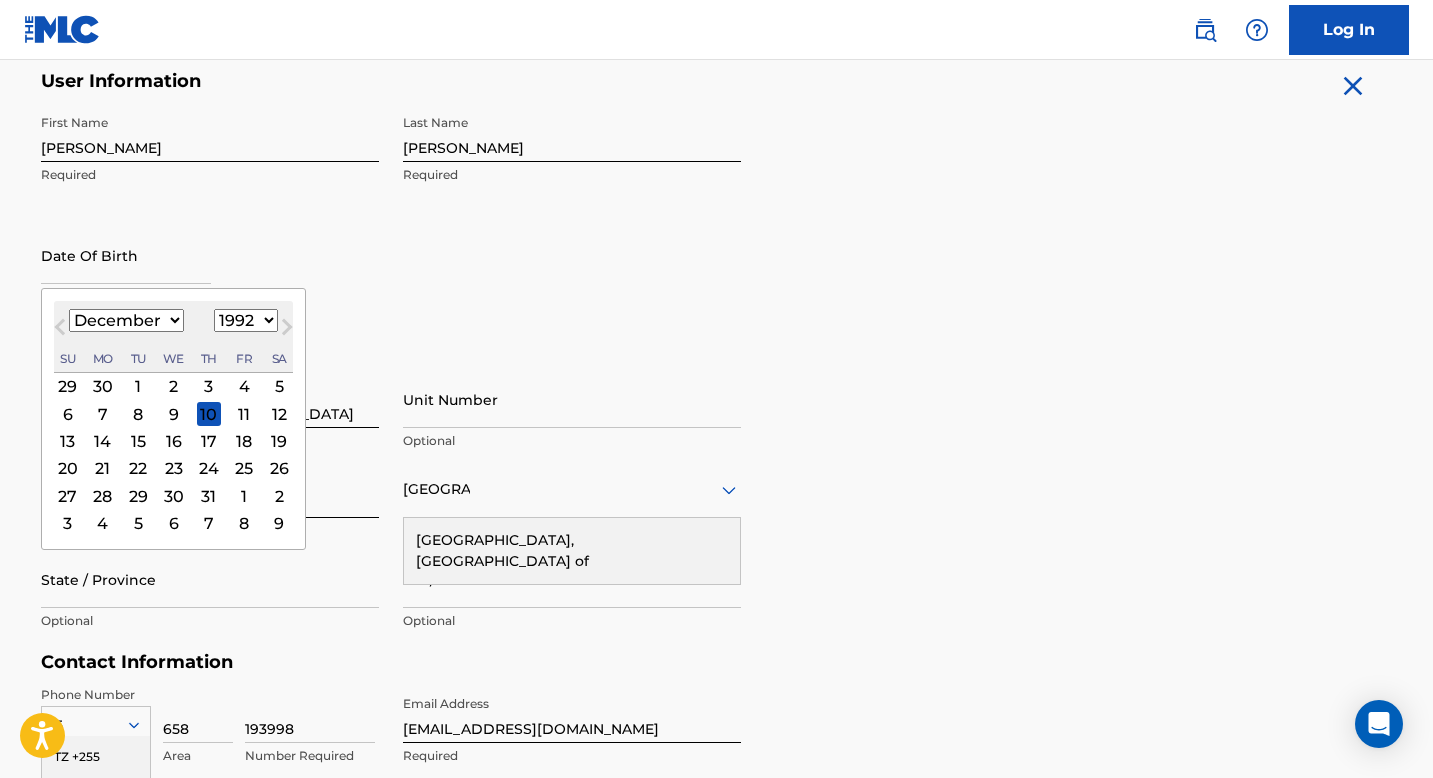 click on "2" at bounding box center [173, 386] 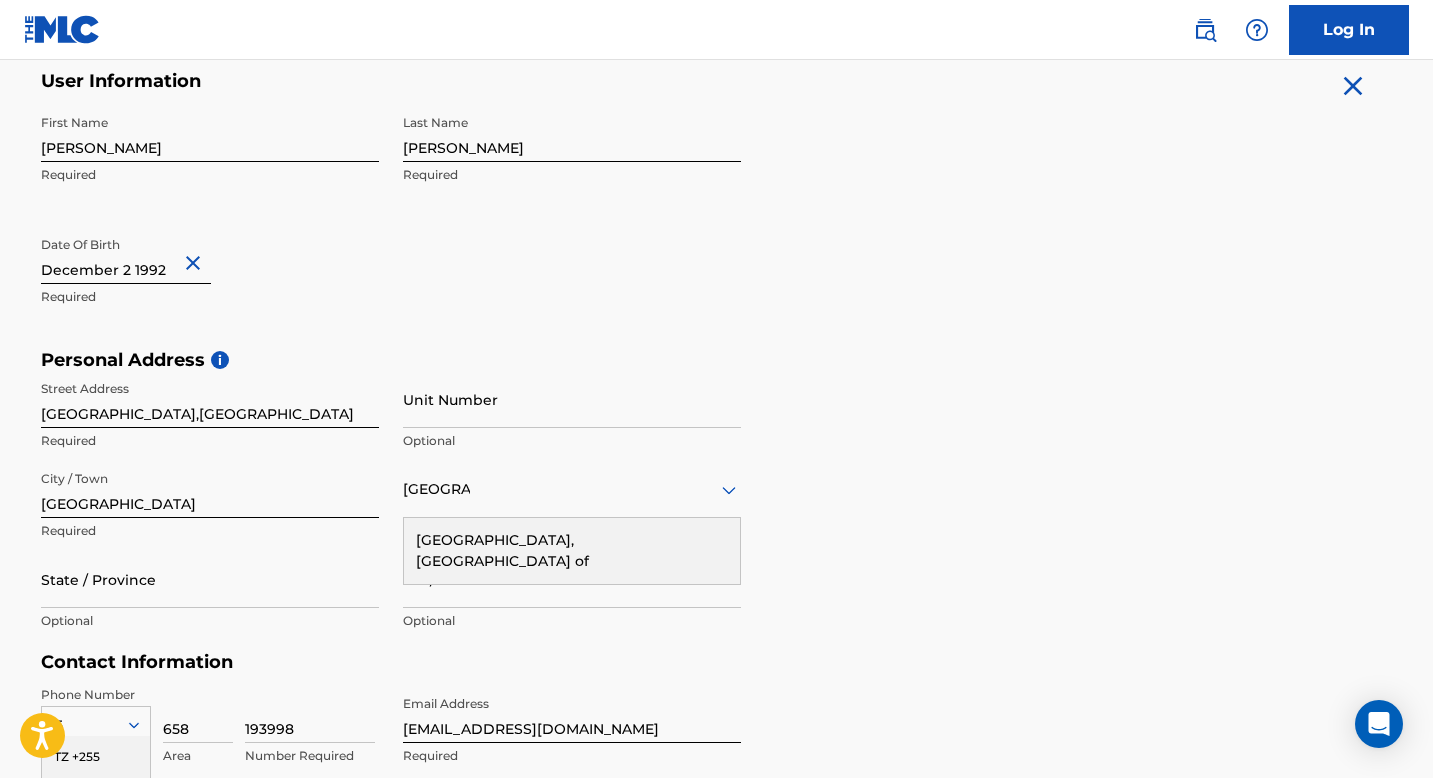 click on "Unit Number" at bounding box center (572, 399) 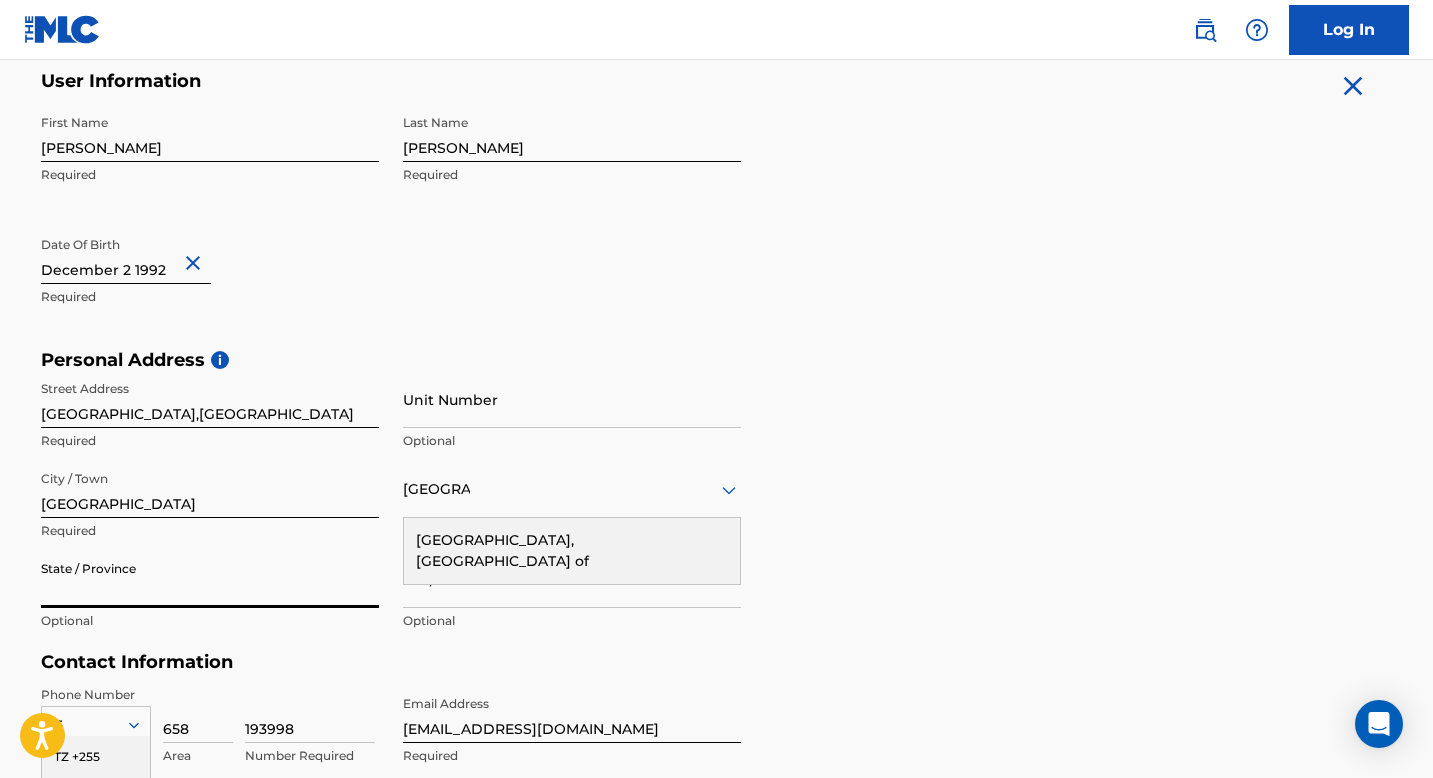 click on "State / Province" at bounding box center [210, 579] 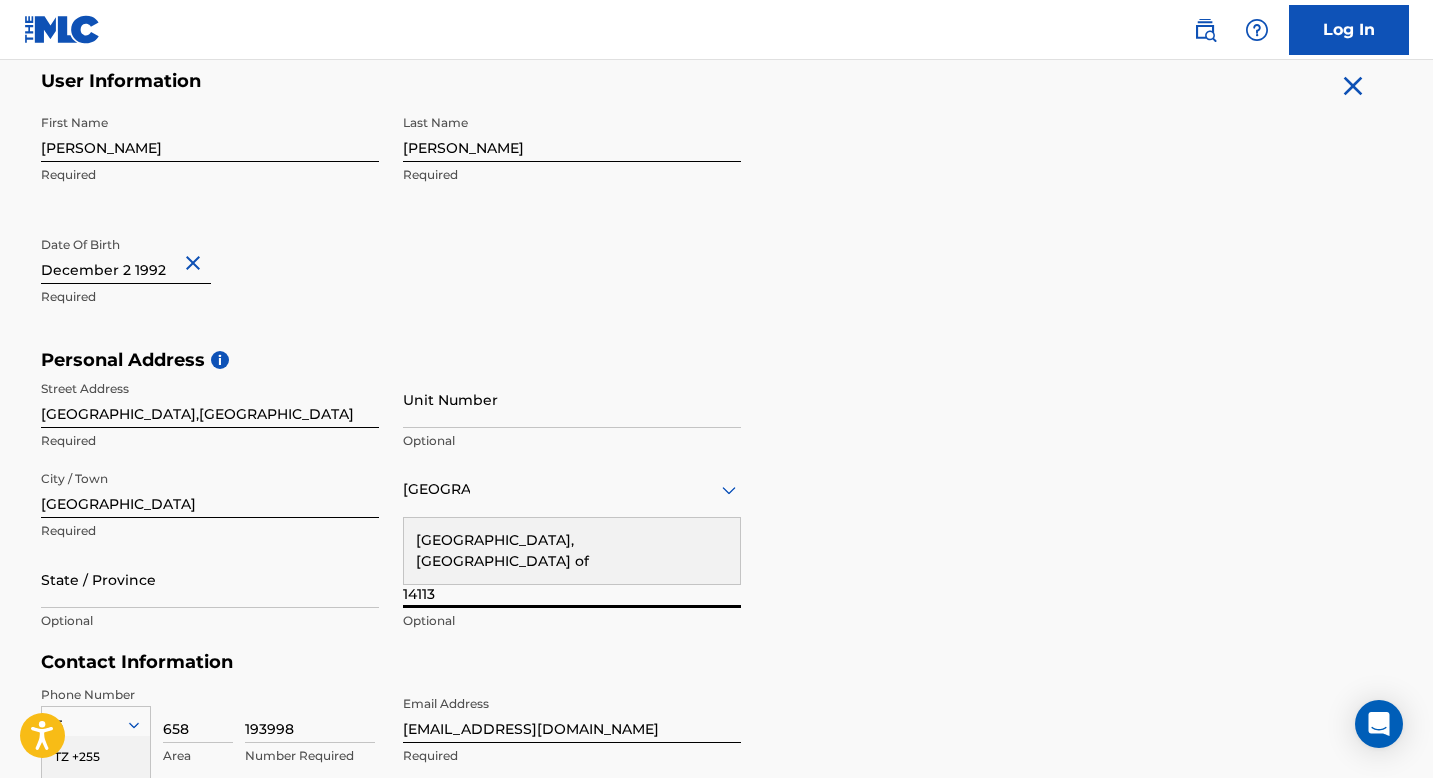 type on "14113" 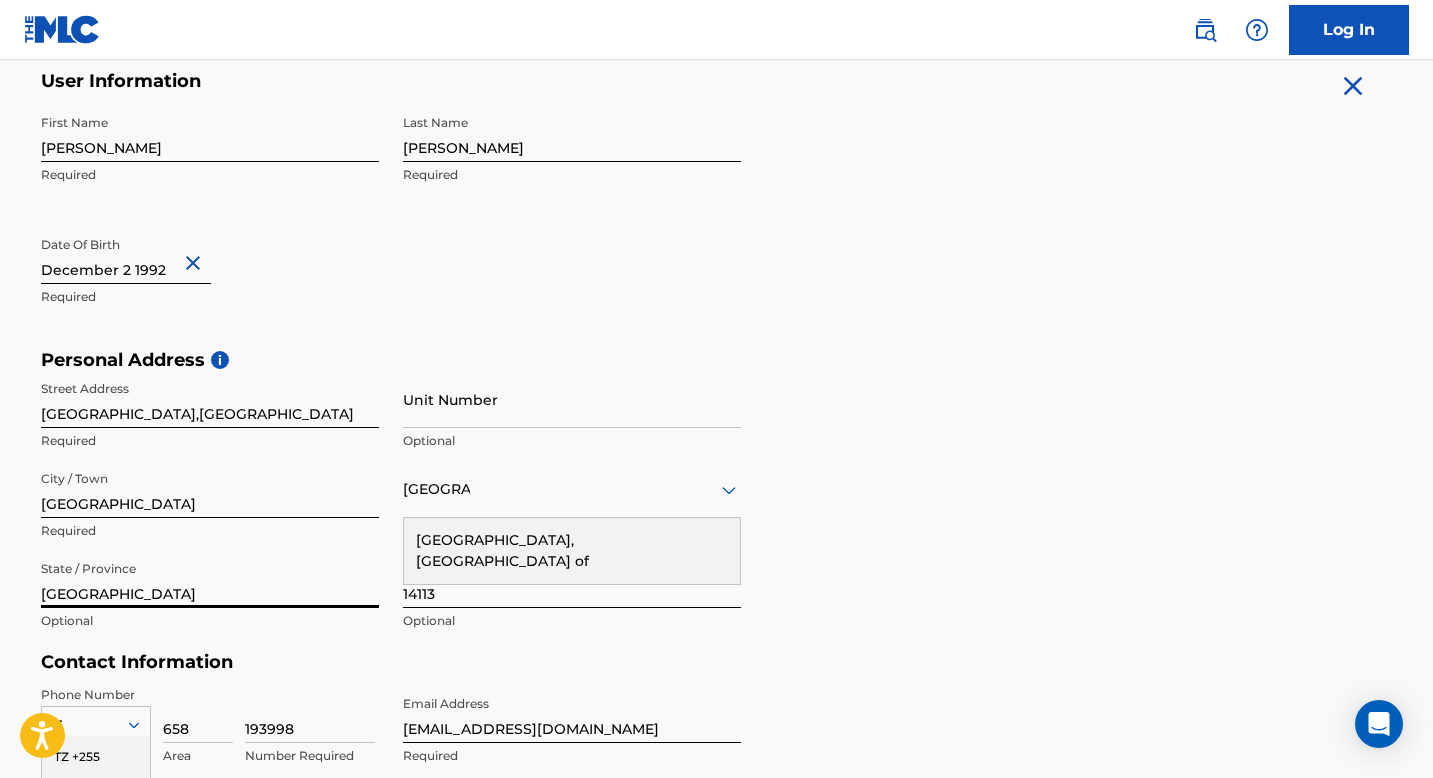 type on "[GEOGRAPHIC_DATA]" 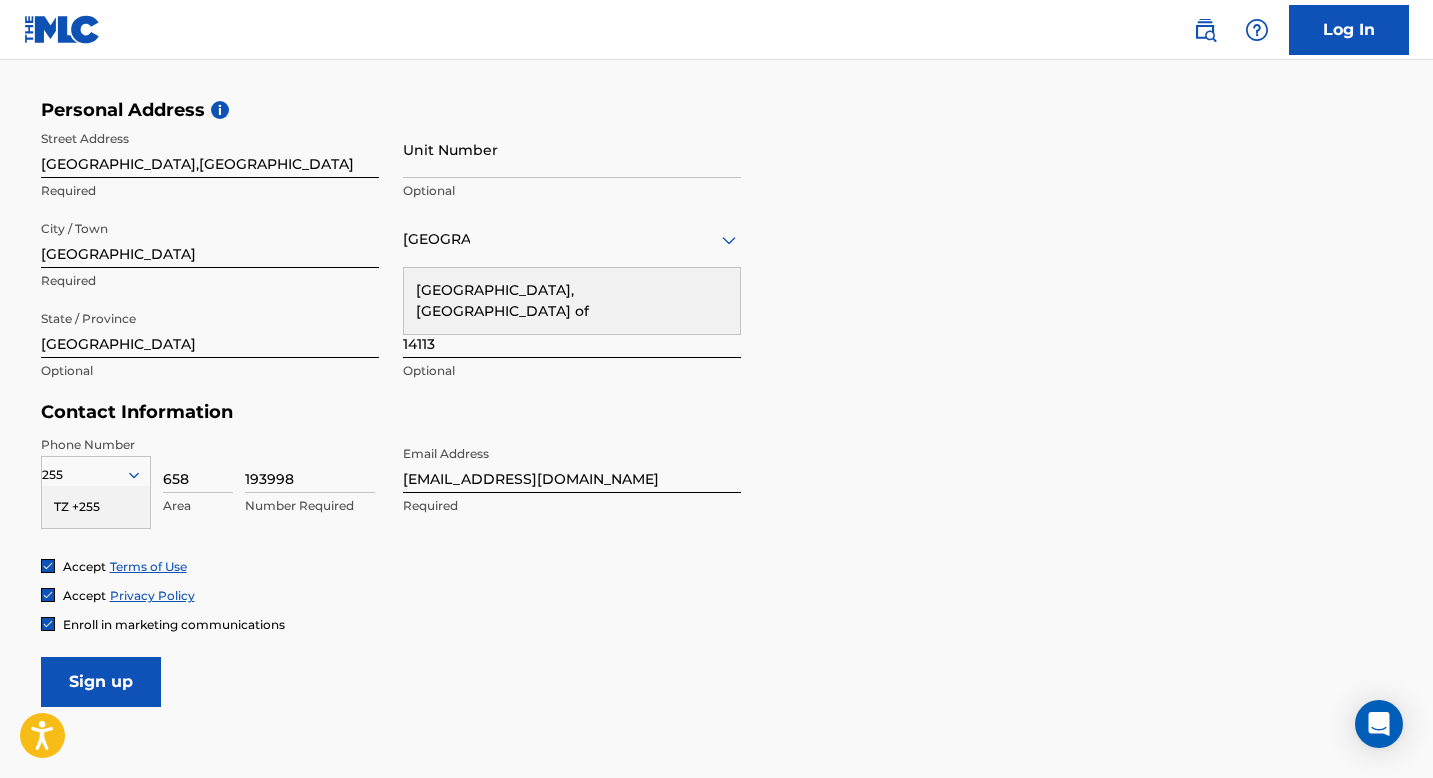 scroll, scrollTop: 656, scrollLeft: 0, axis: vertical 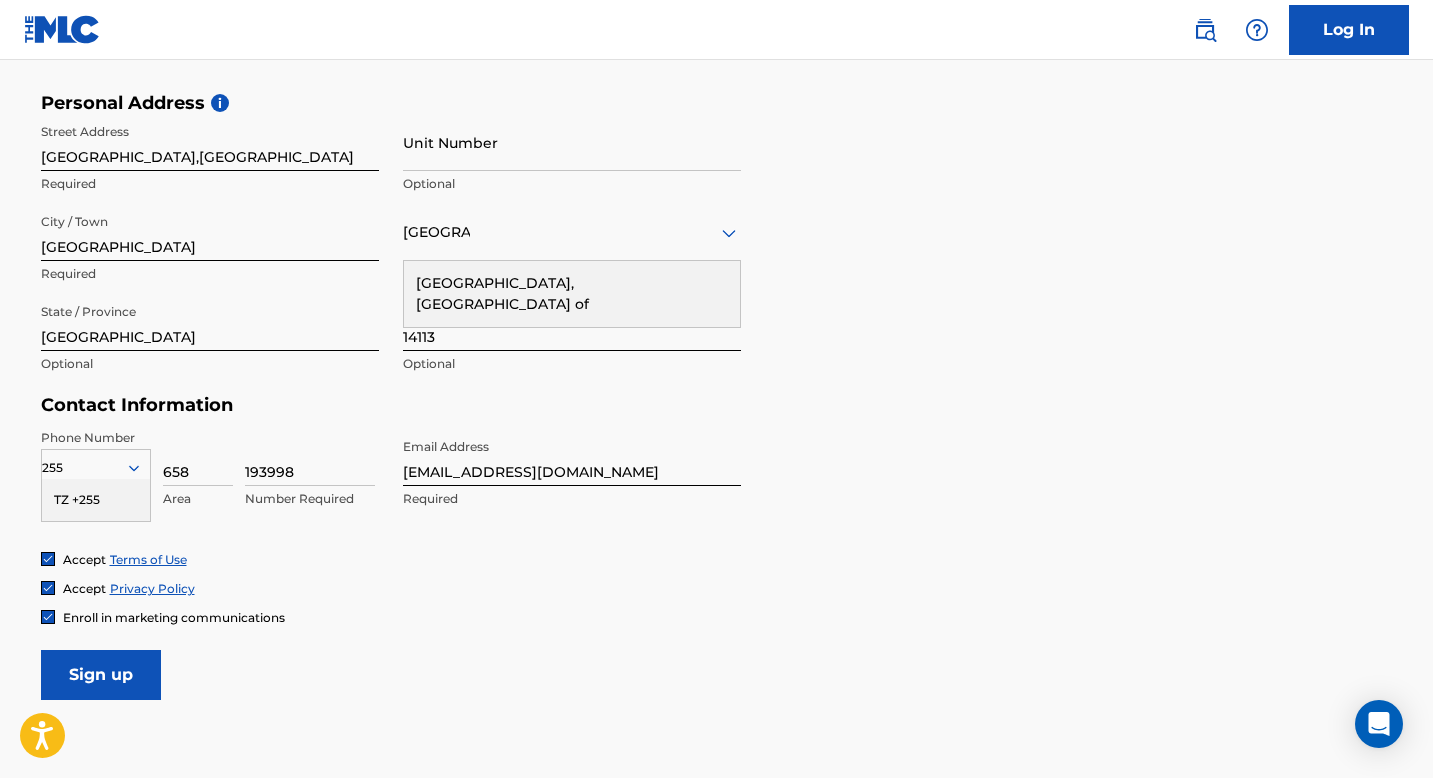 click on "TZ +255" at bounding box center (96, 500) 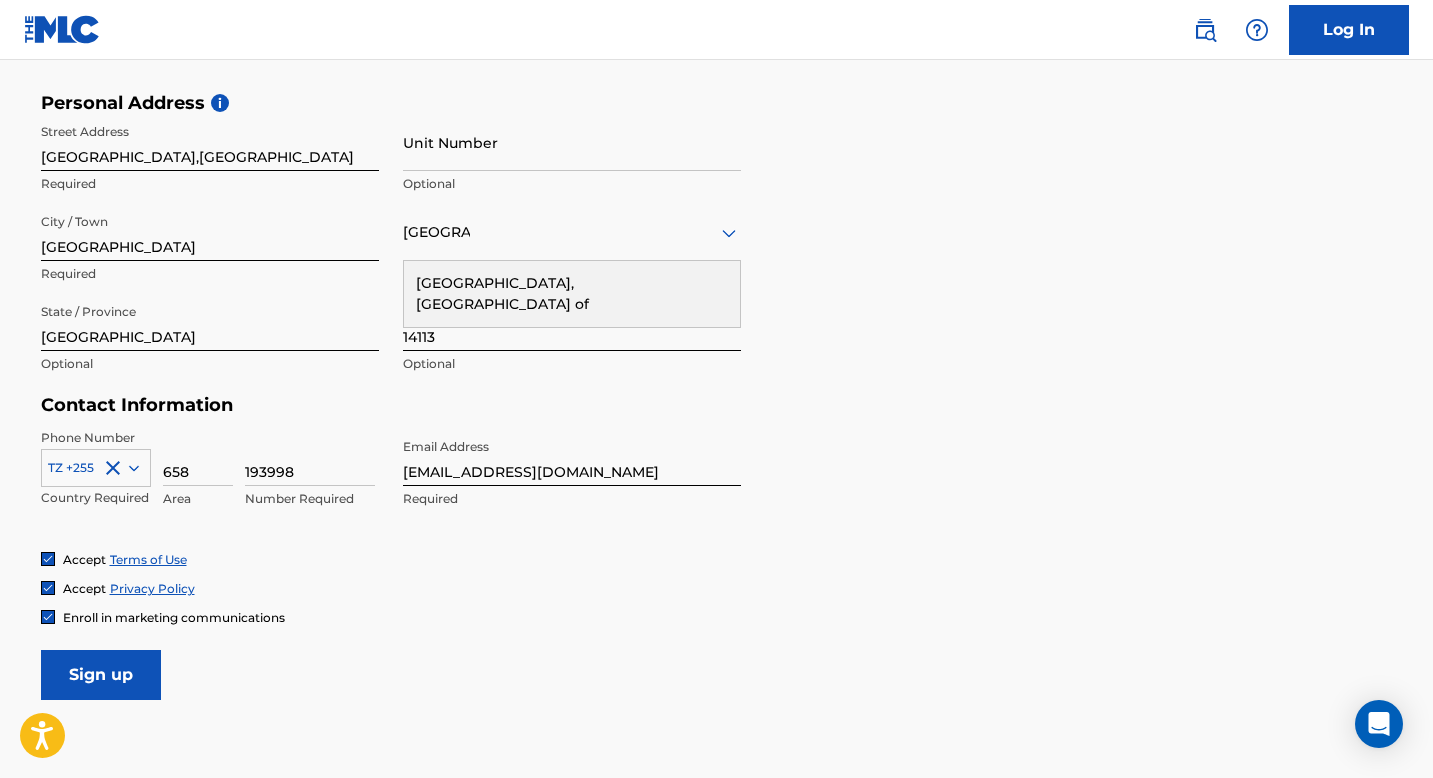 click on "[GEOGRAPHIC_DATA], [GEOGRAPHIC_DATA] of" at bounding box center [572, 294] 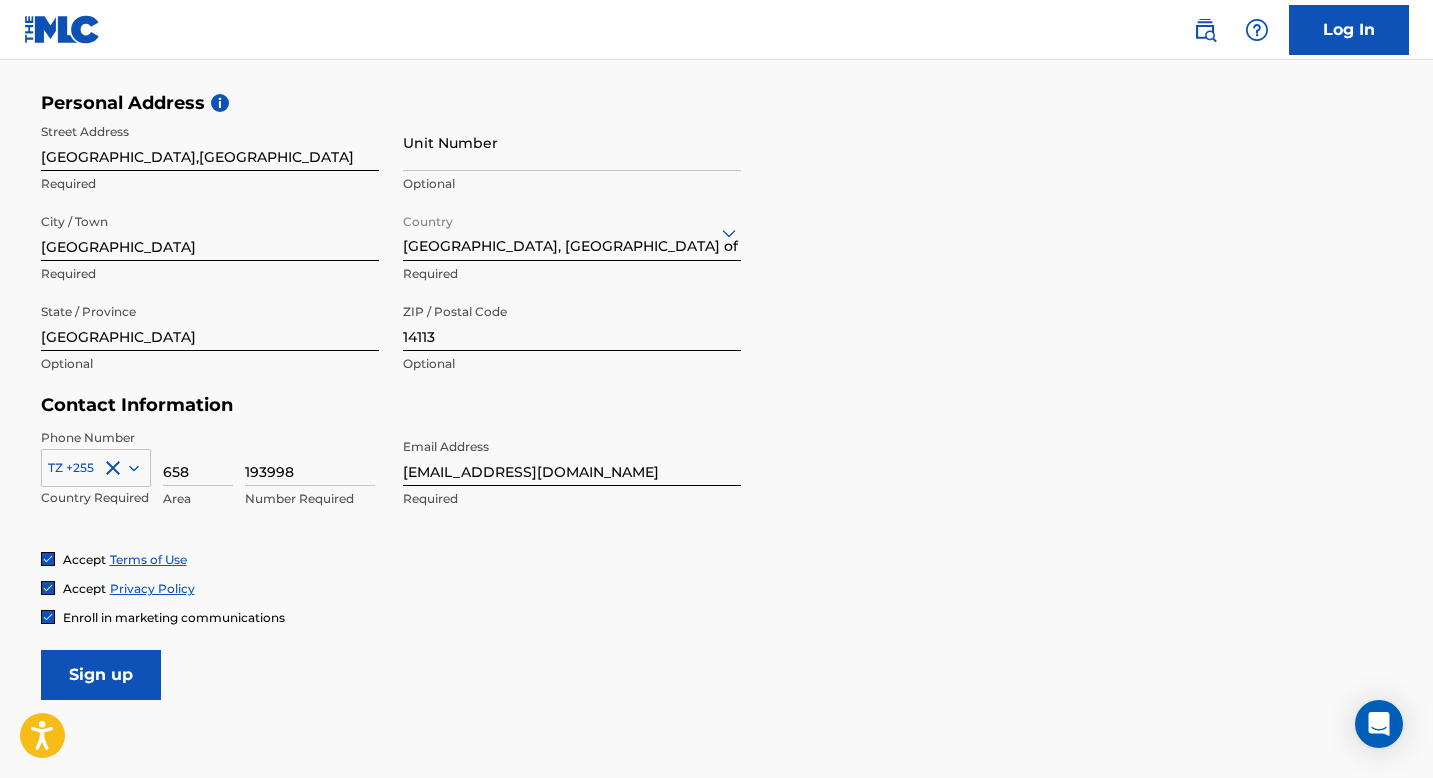 click on "Sign up" at bounding box center (101, 675) 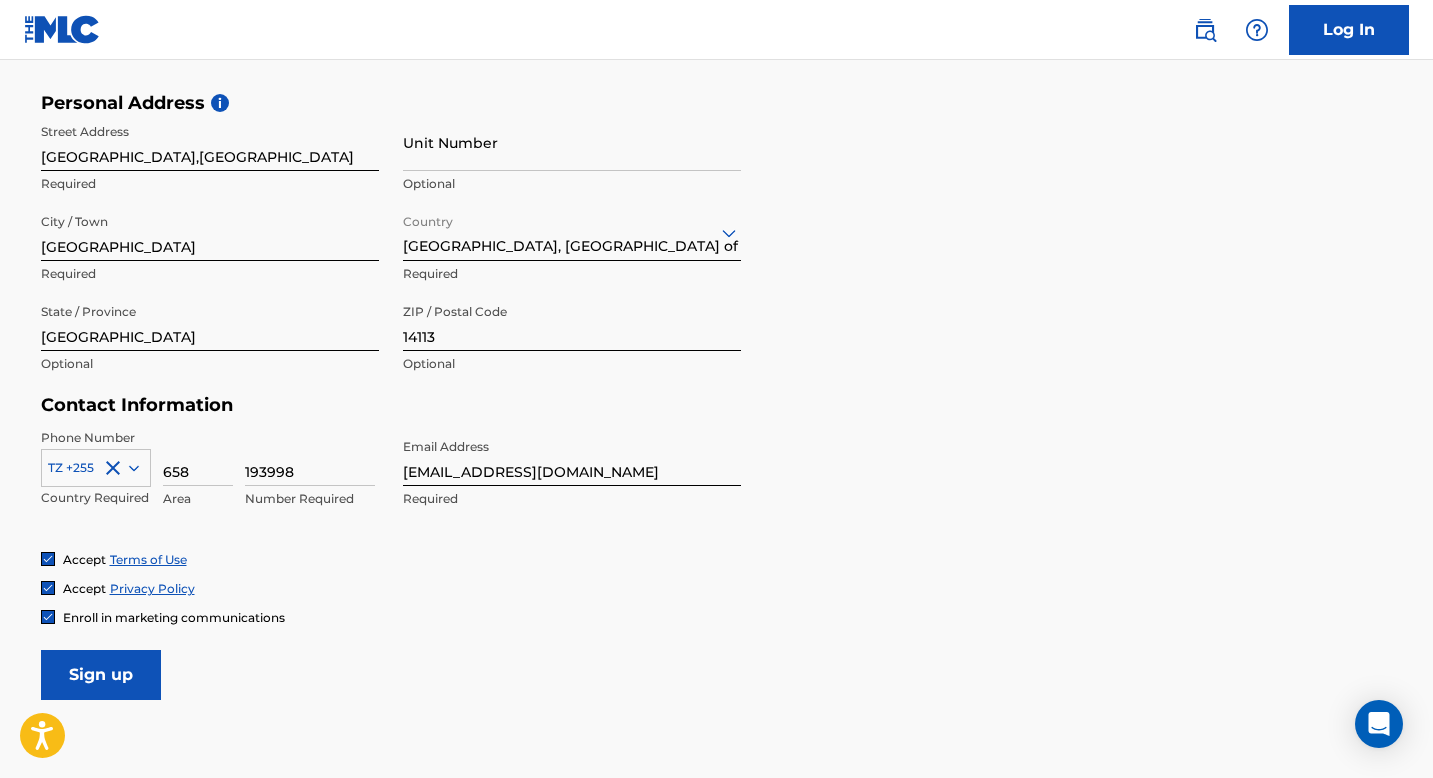 click on "Log In" at bounding box center (1349, 30) 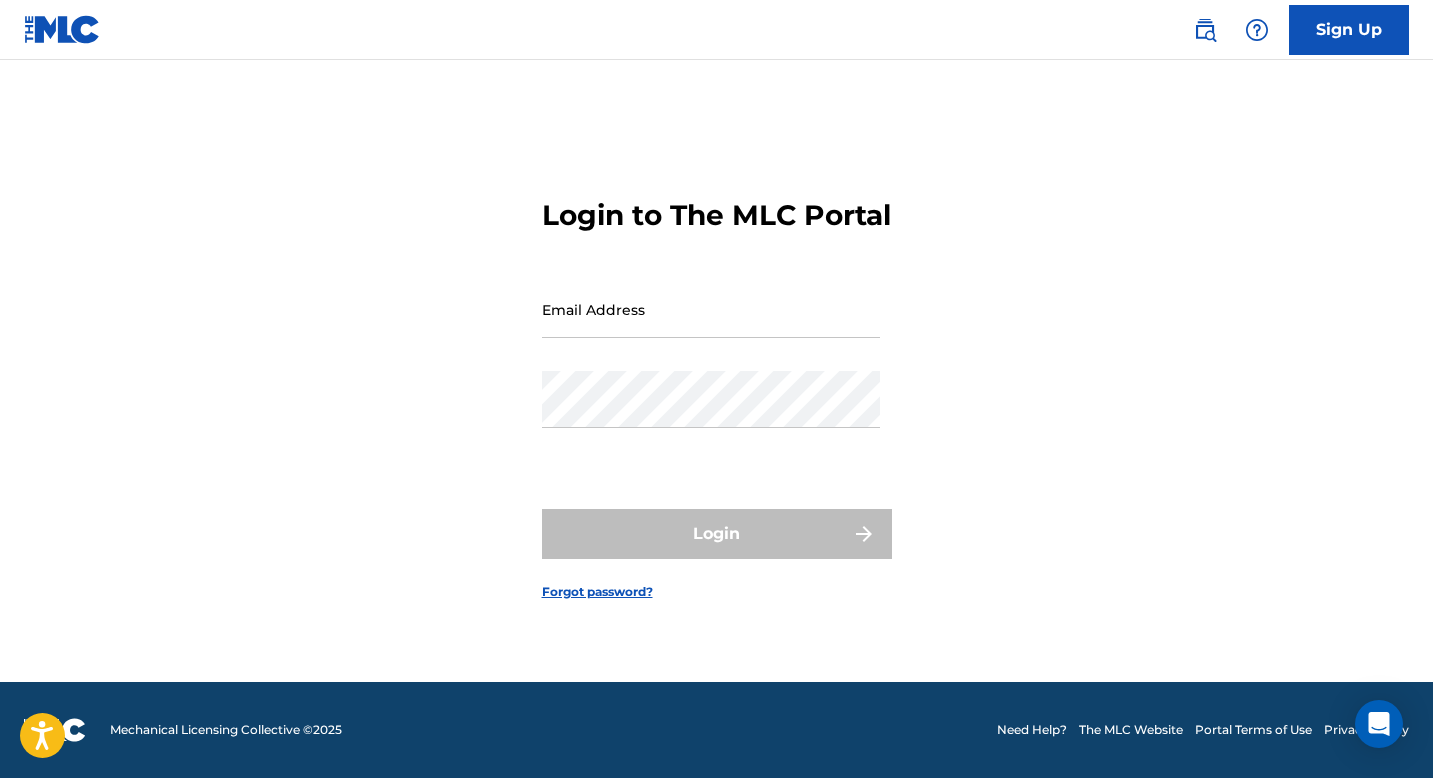 scroll, scrollTop: 0, scrollLeft: 0, axis: both 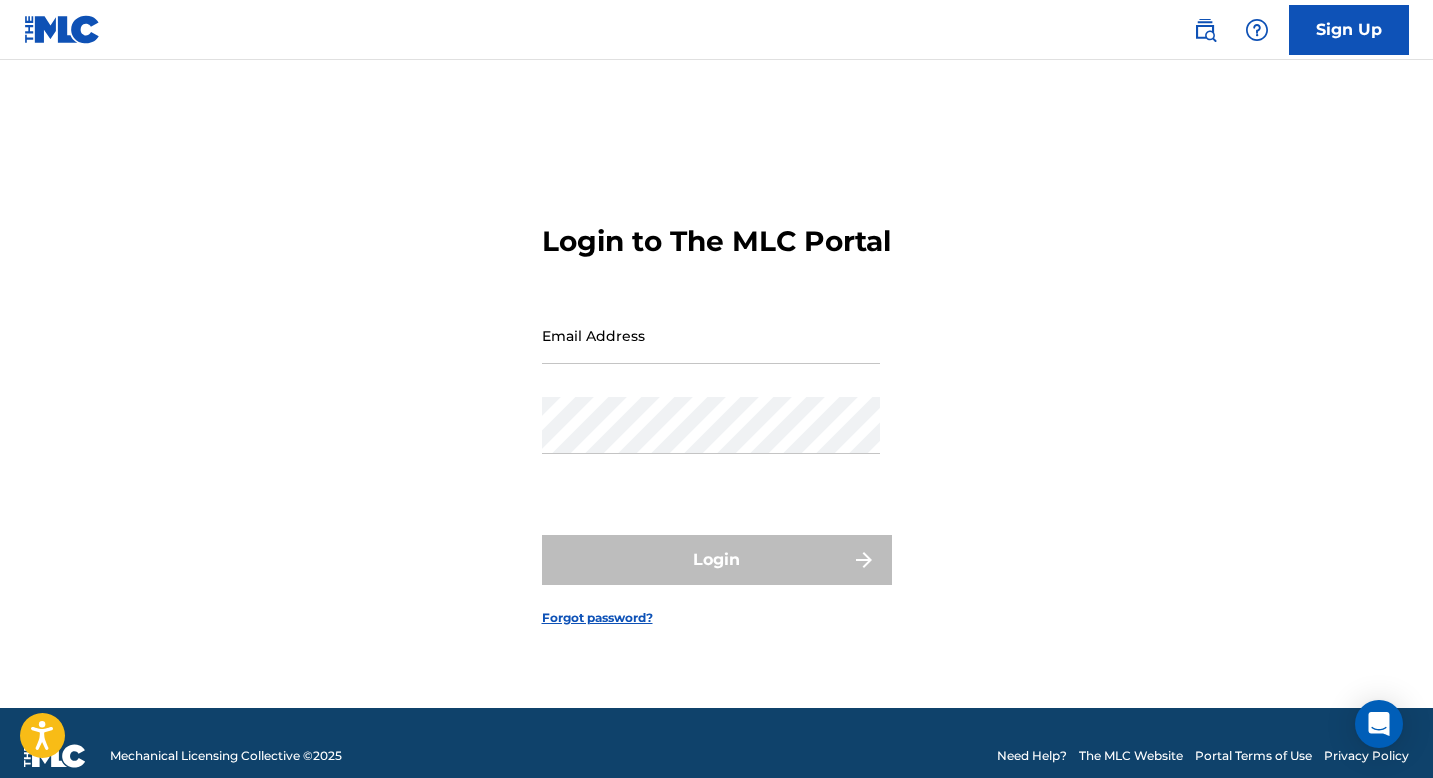 click on "Forgot password?" at bounding box center [597, 618] 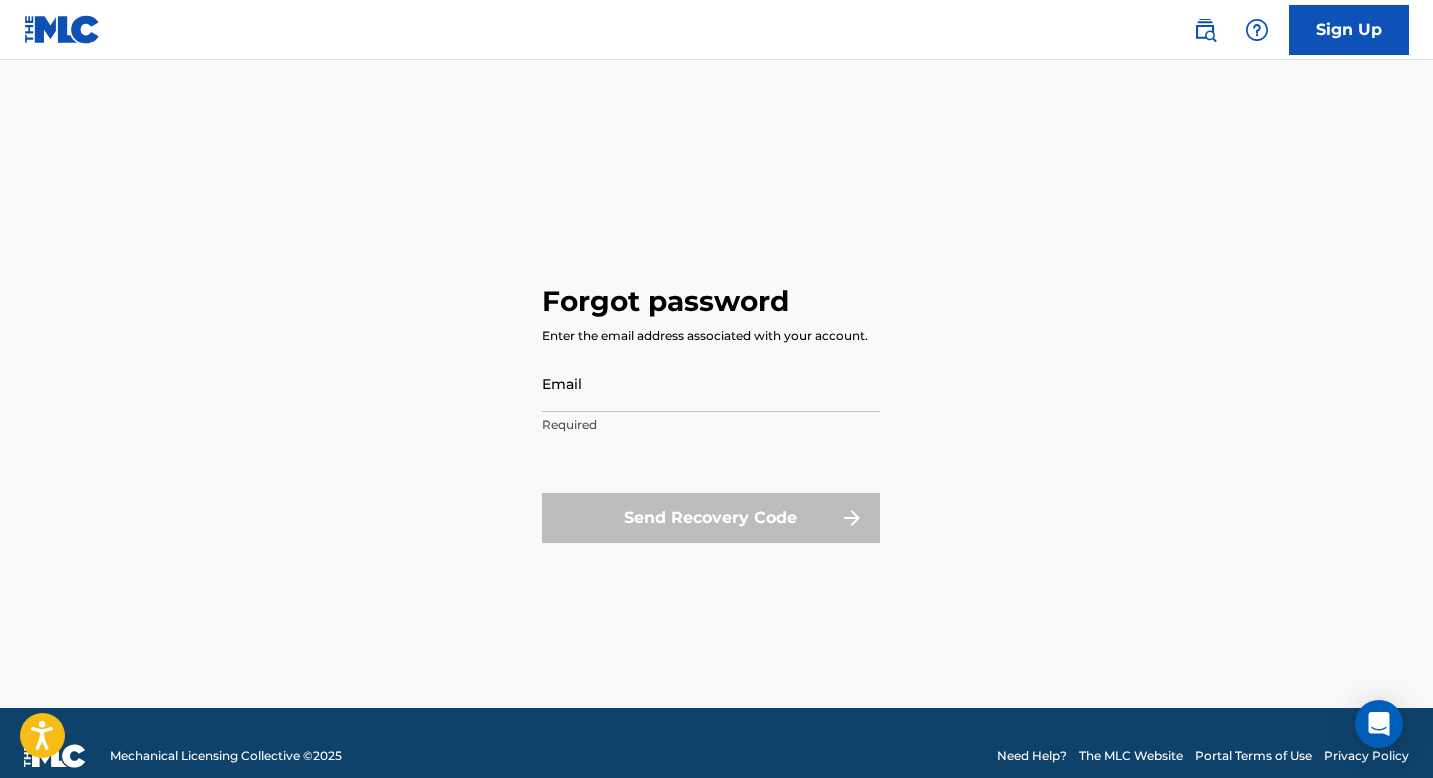 click on "Email" at bounding box center [711, 383] 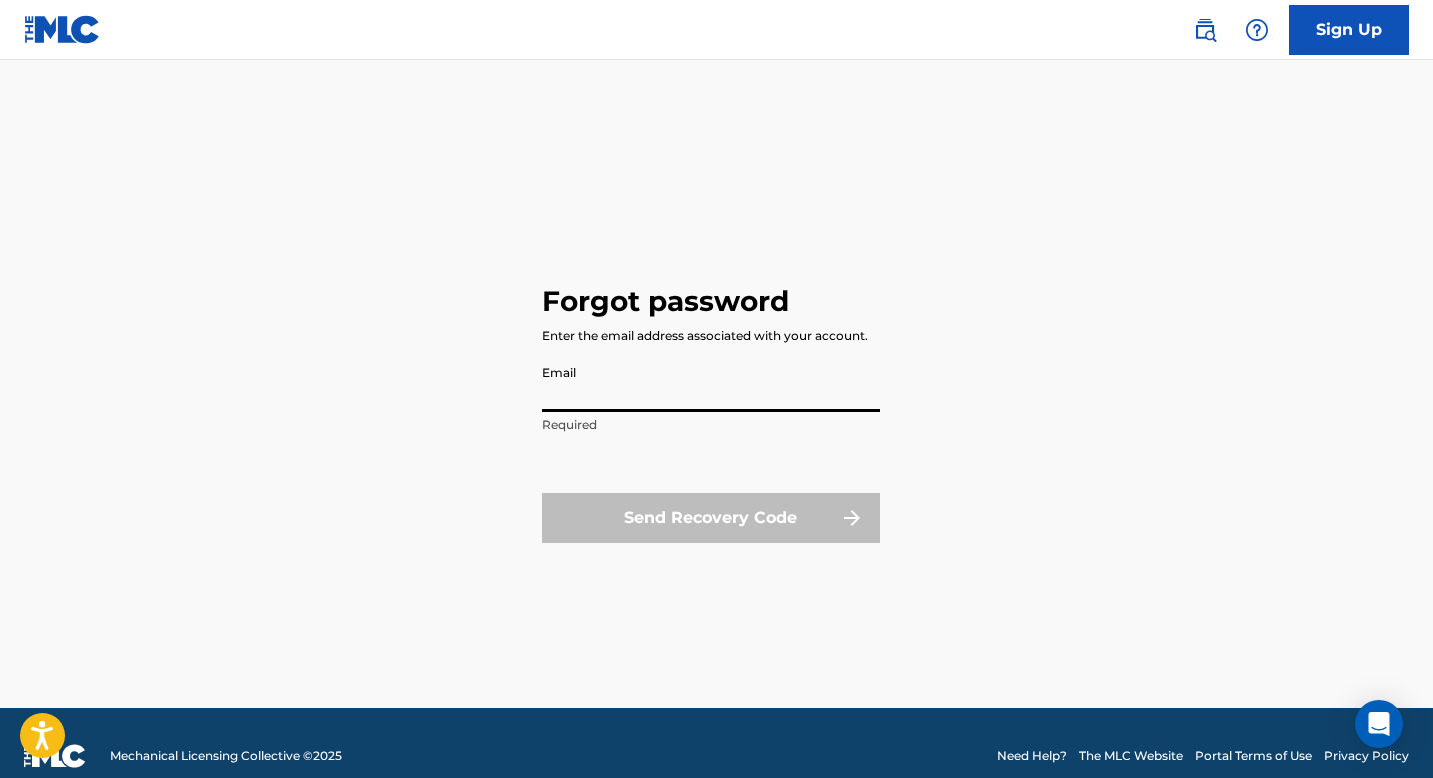 type on "[EMAIL_ADDRESS][DOMAIN_NAME]" 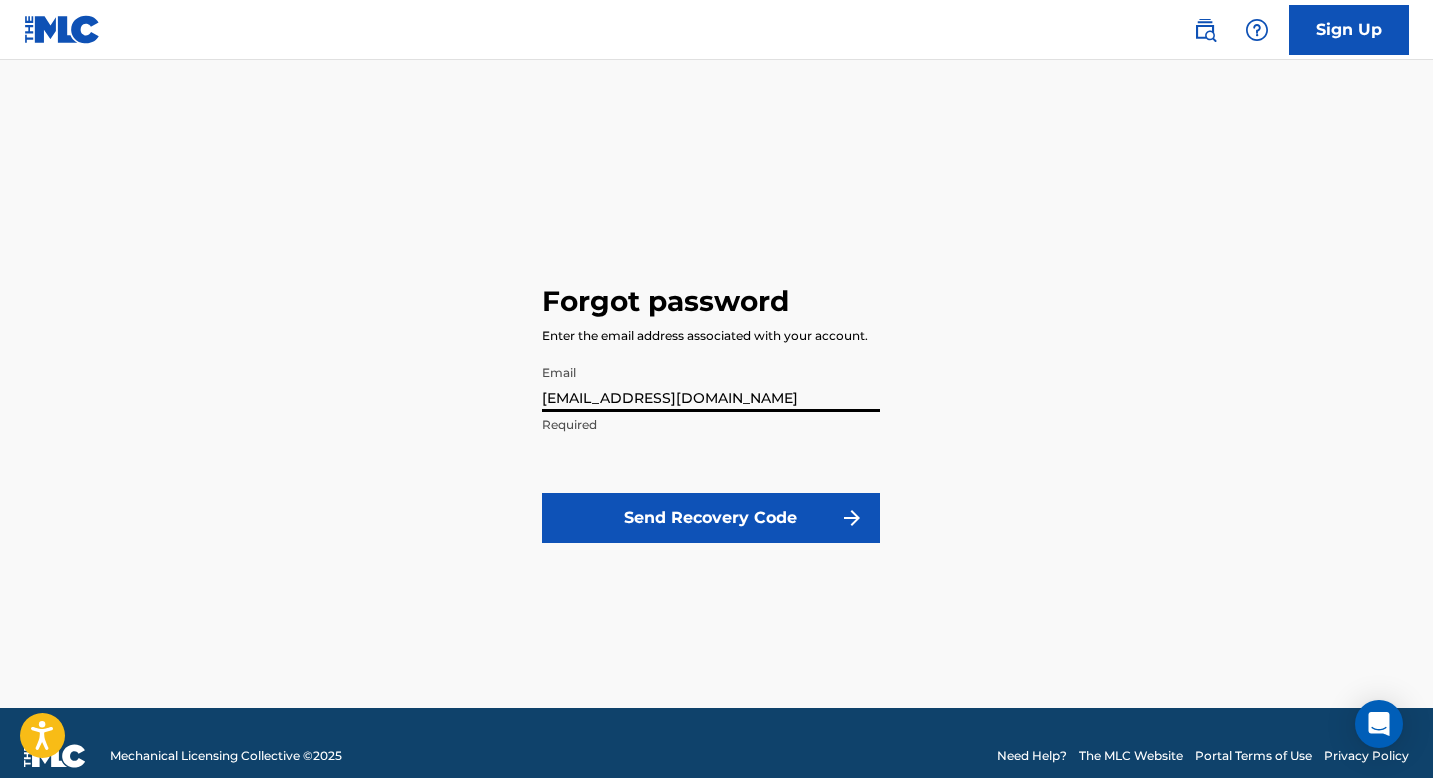 click on "Send Recovery Code" at bounding box center [711, 518] 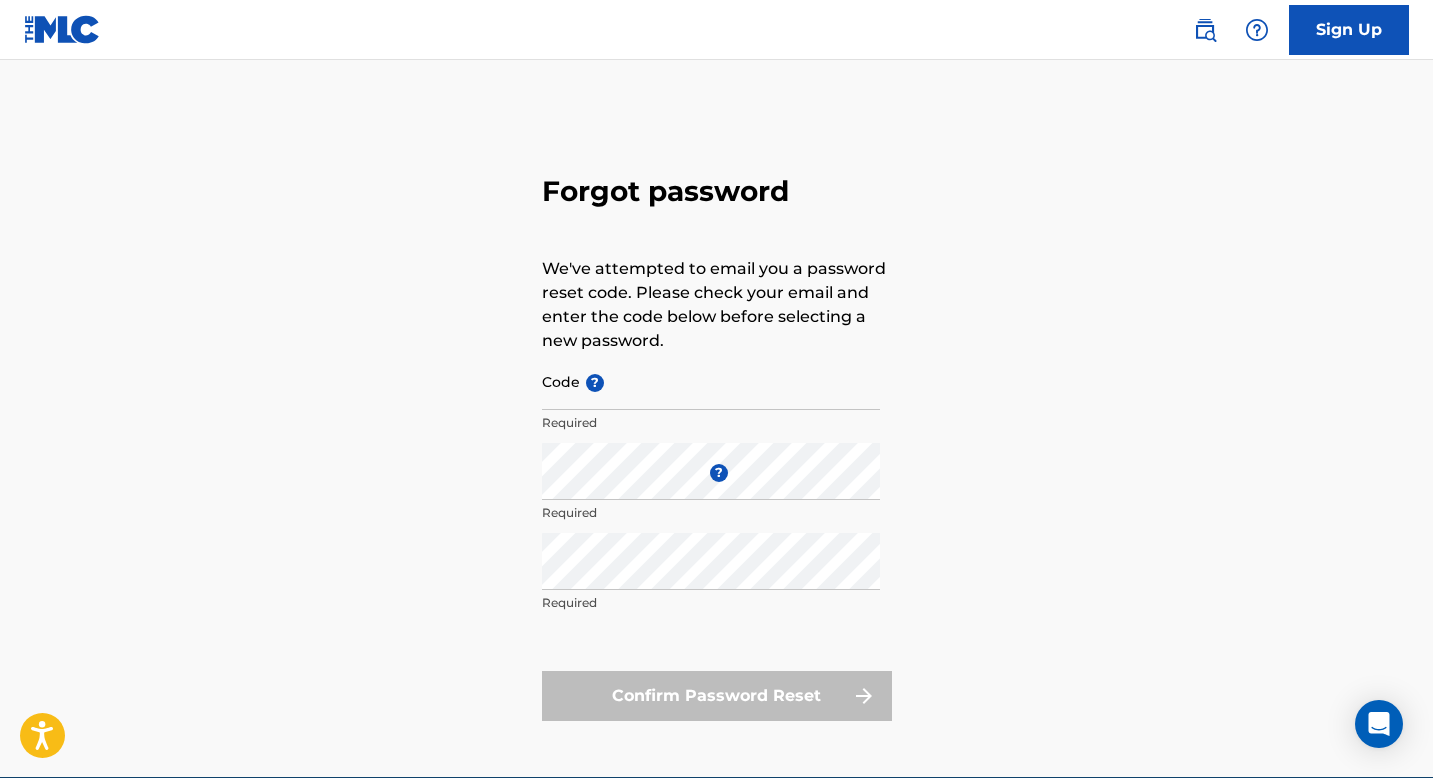 click on "Code ?" at bounding box center [711, 381] 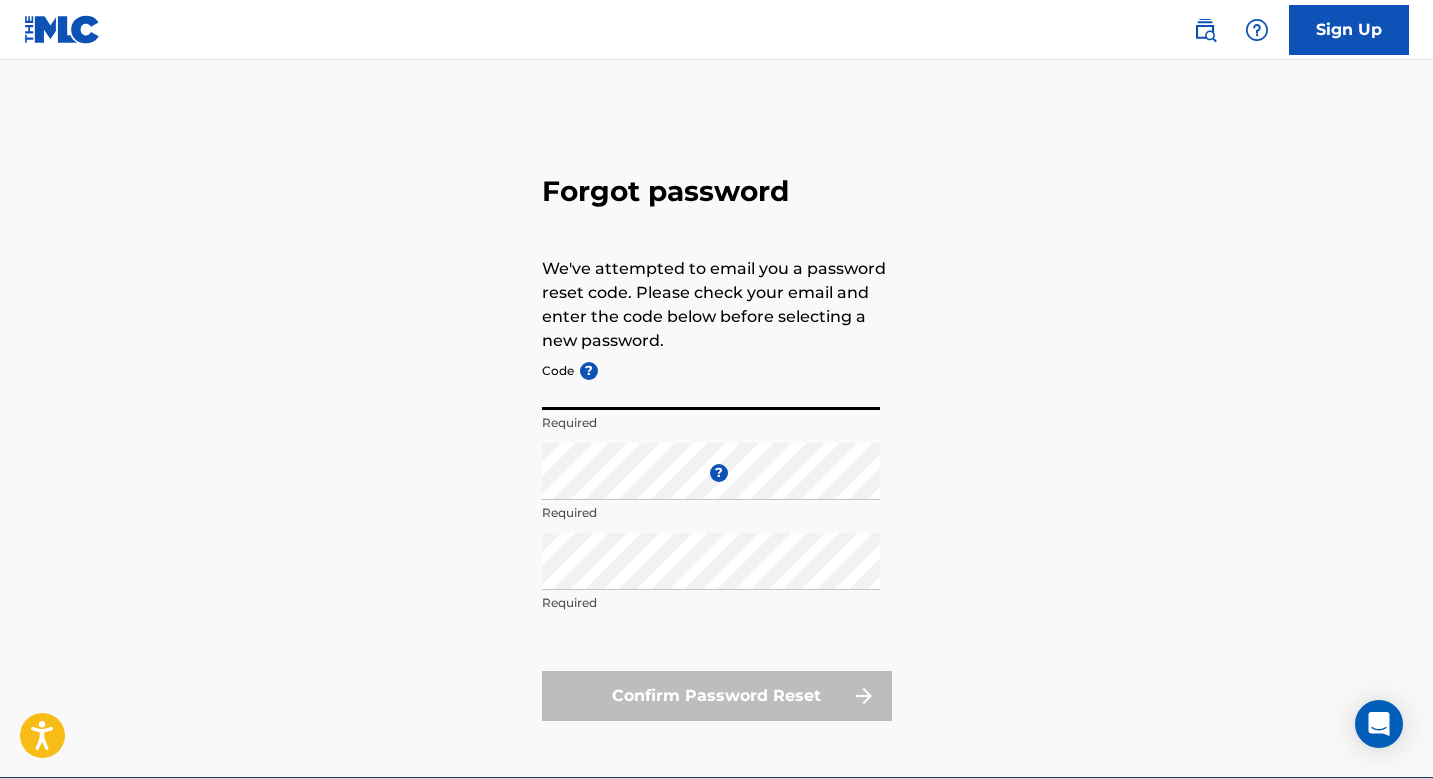 paste on "FP_43a8477caa3ca9efa9bbfffd734a" 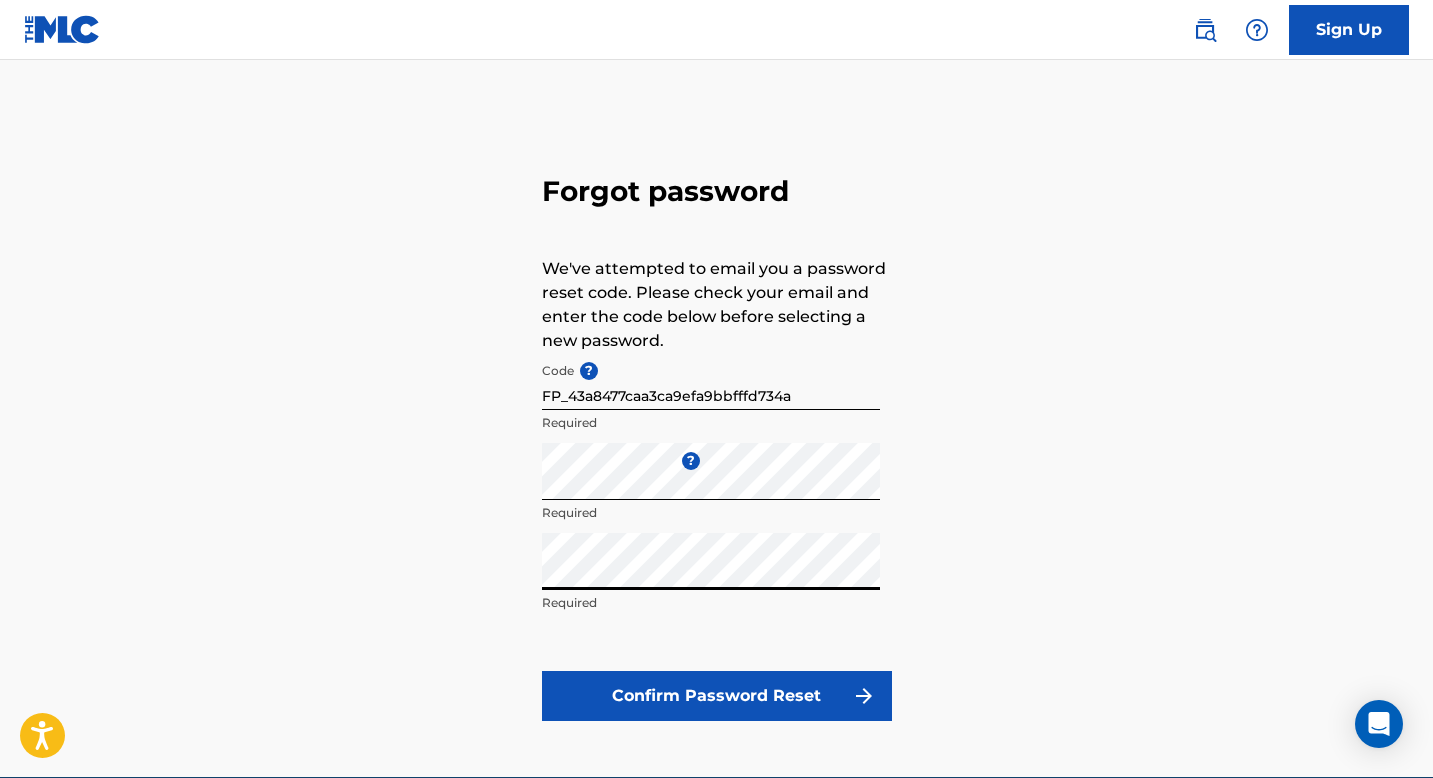 click on "Confirm Password Reset" at bounding box center (717, 696) 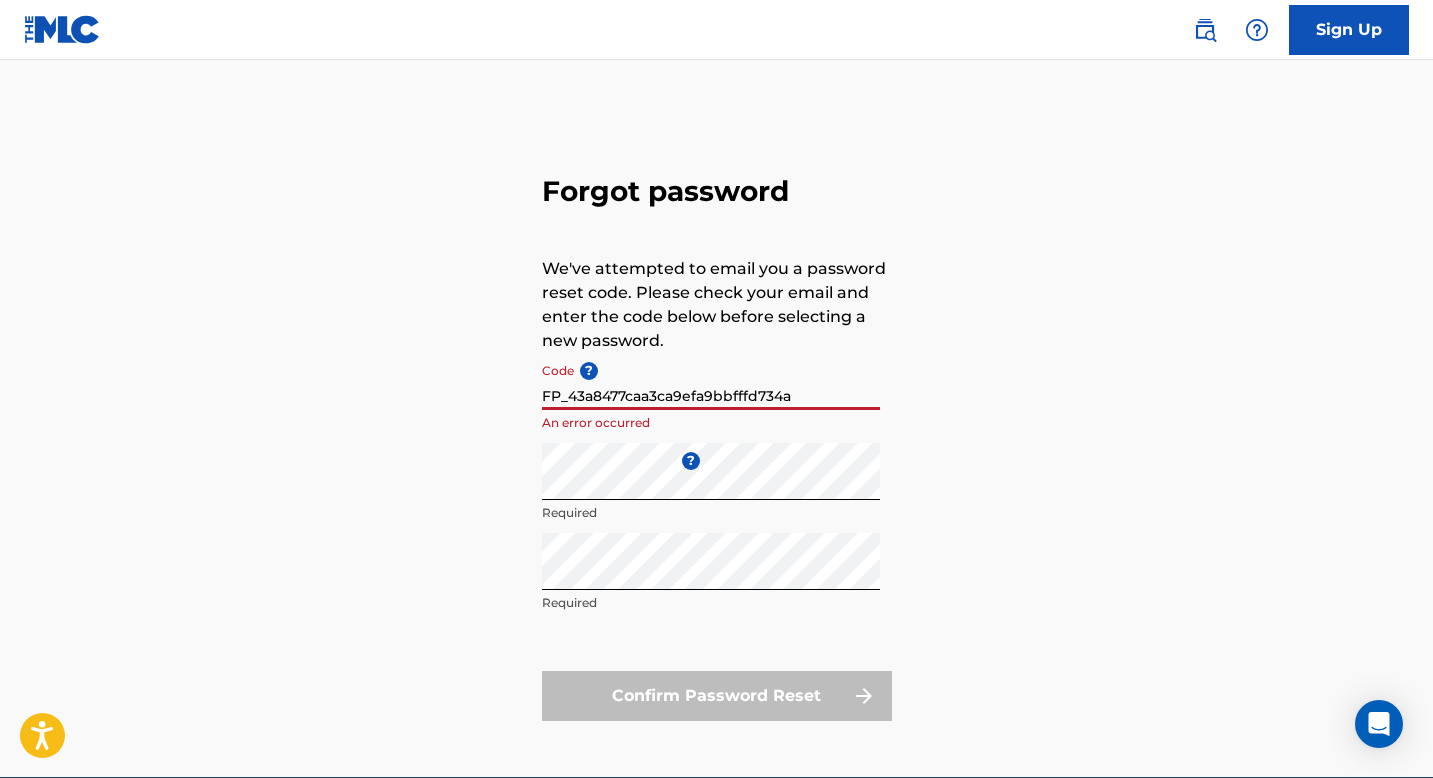 click on "FP_43a8477caa3ca9efa9bbfffd734a" at bounding box center (711, 381) 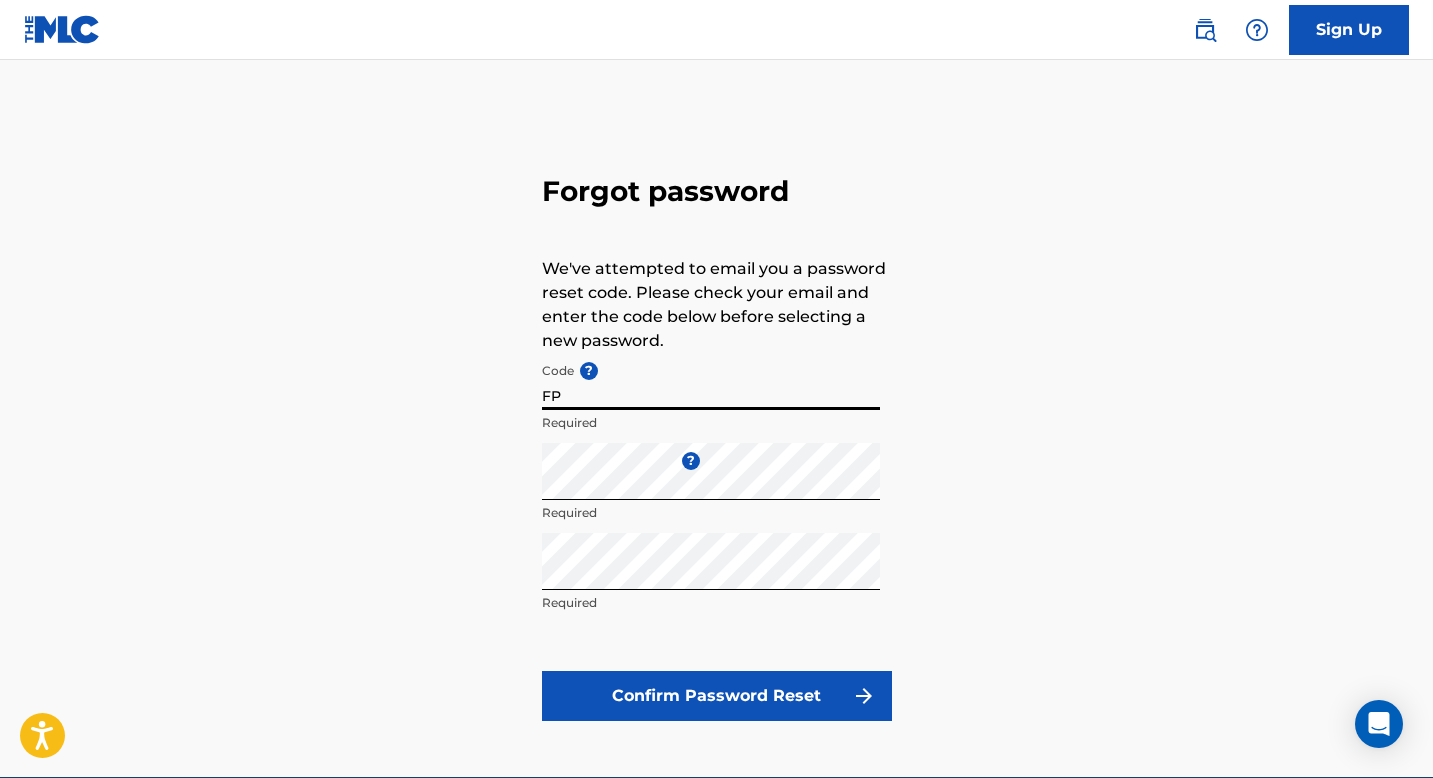 type on "F" 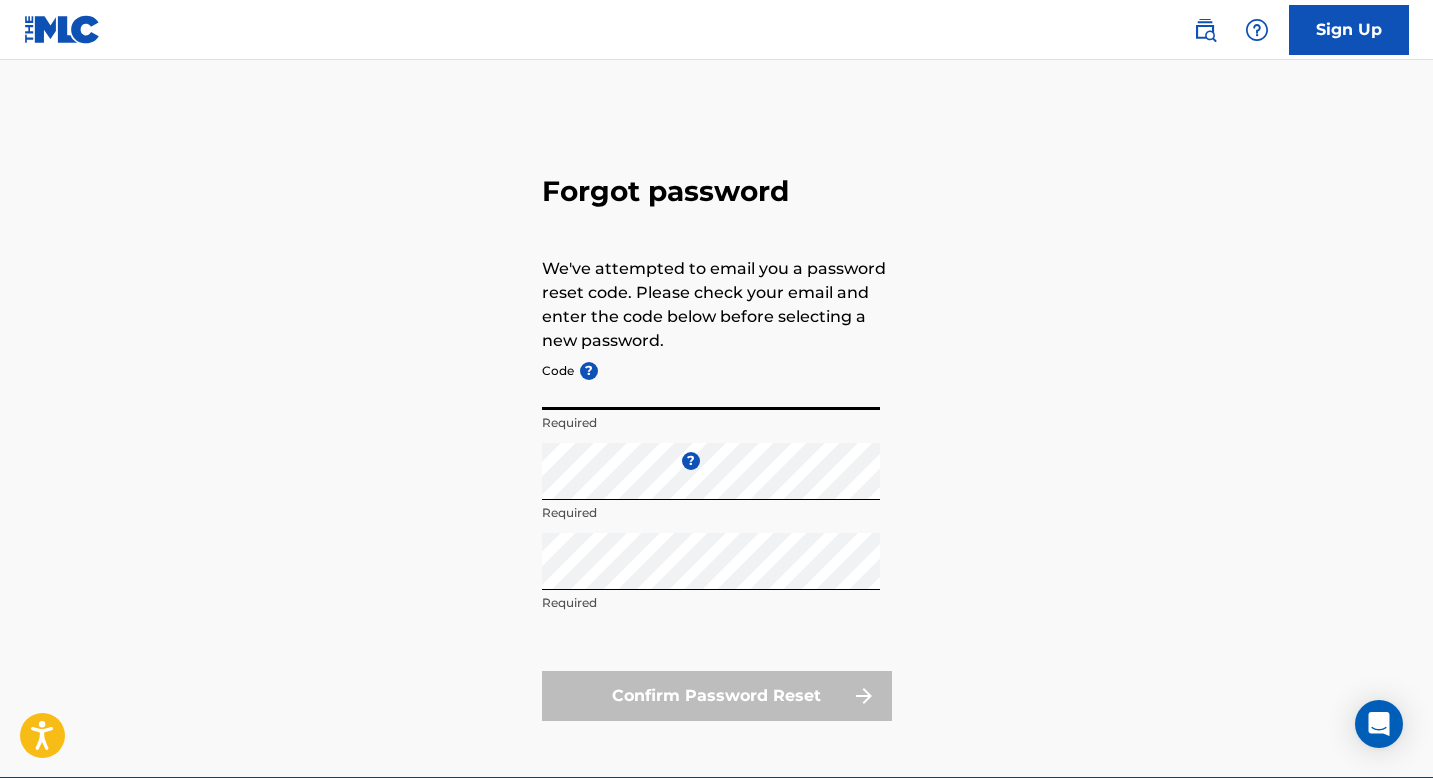 paste on "FP_43a8477caa3ca9efa9bbfffd734a" 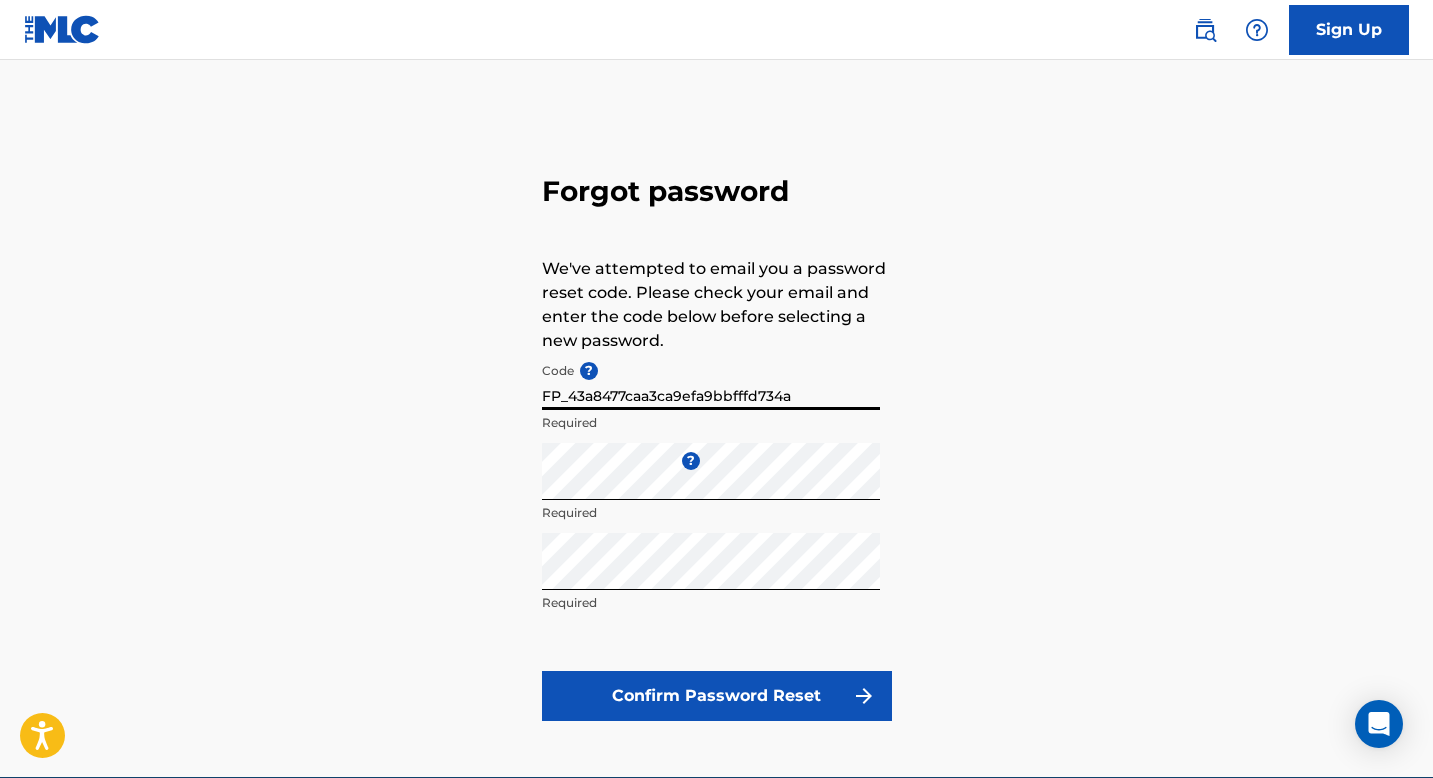 type on "FP_43a8477caa3ca9efa9bbfffd734a" 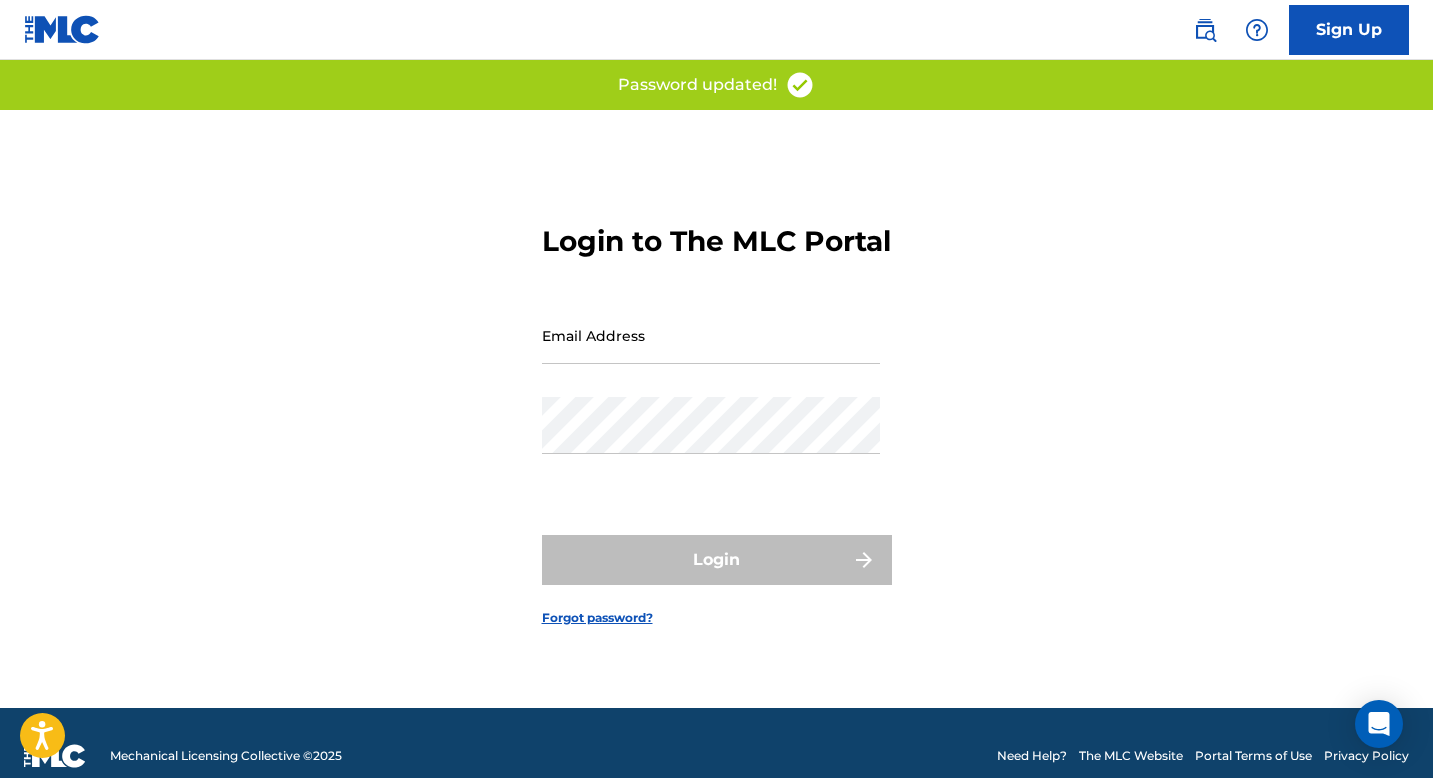 click on "Email Address" at bounding box center (711, 335) 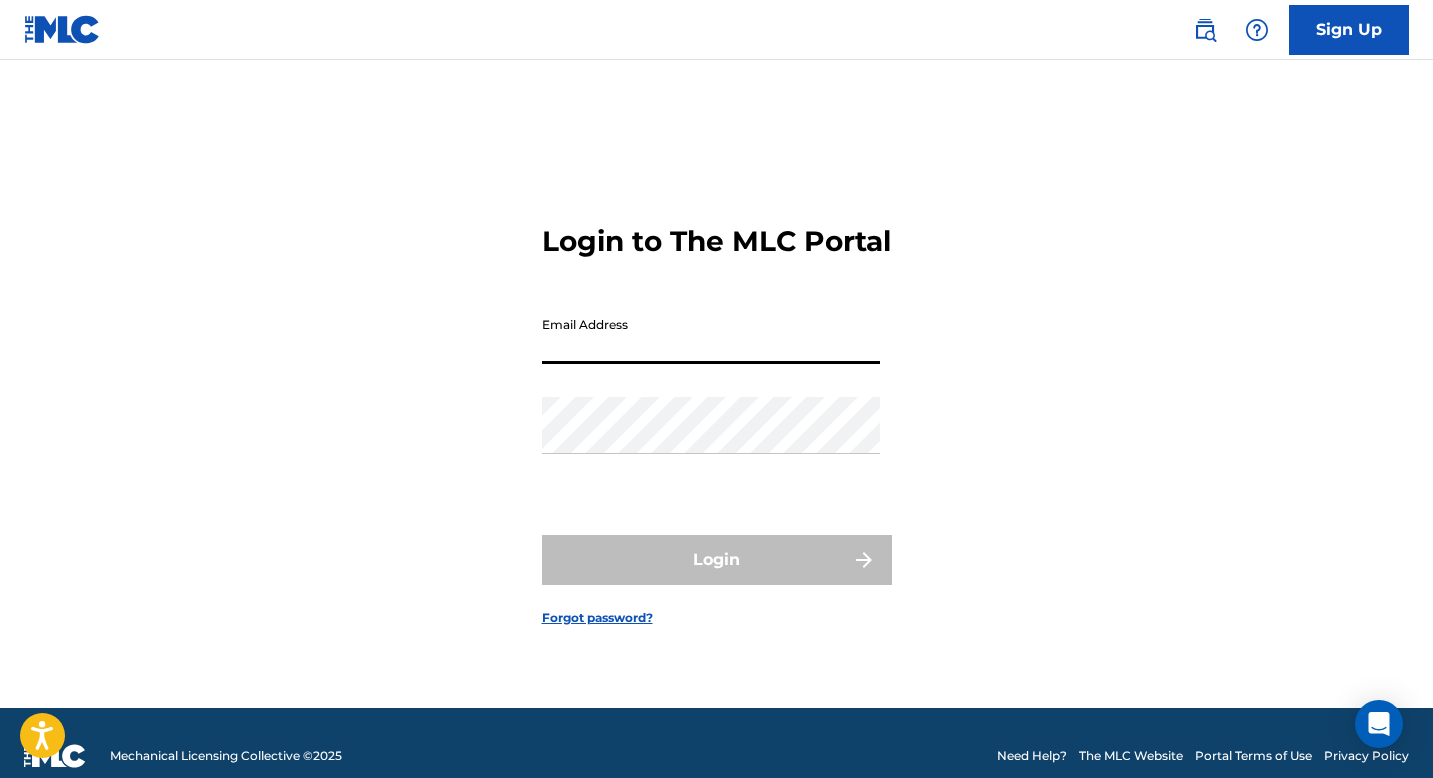 type on "[EMAIL_ADDRESS][DOMAIN_NAME]" 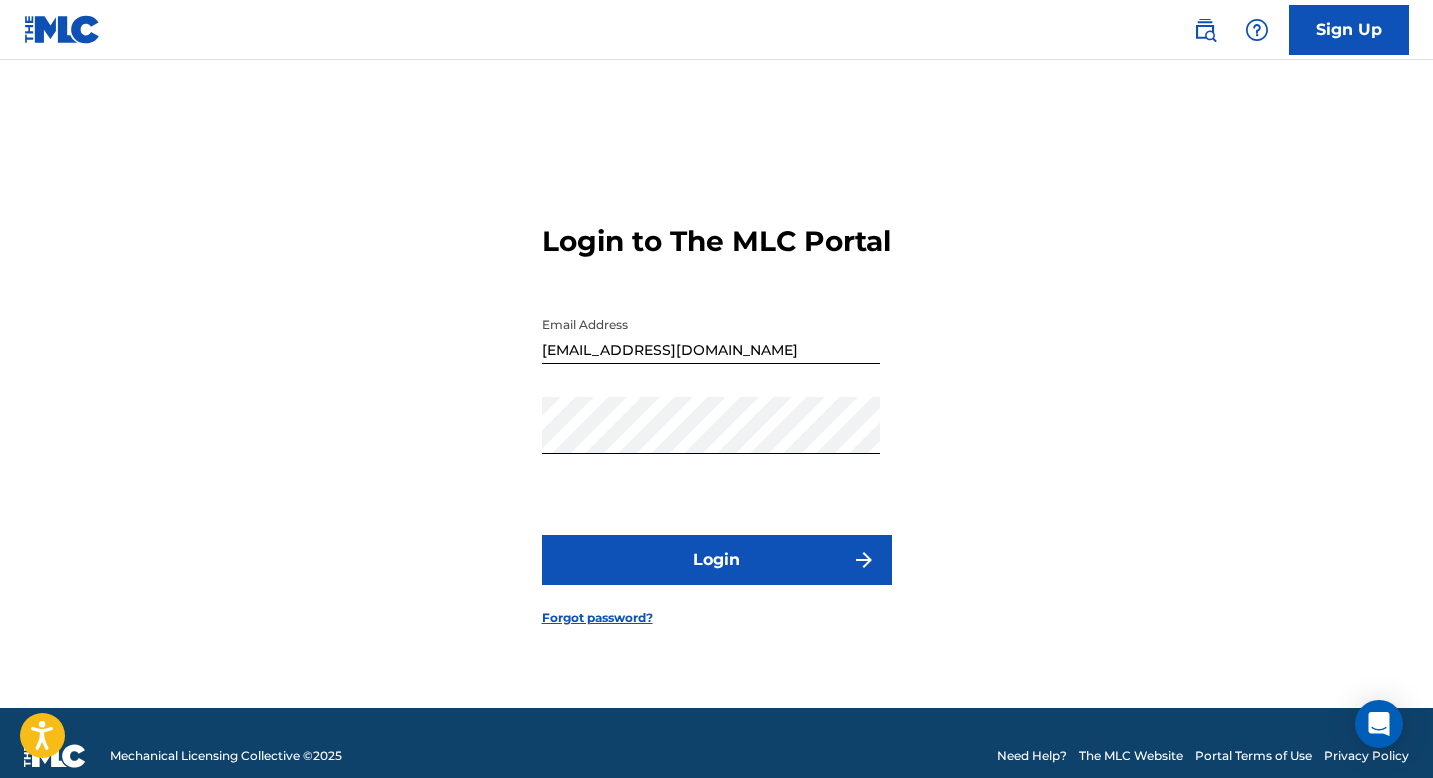 click on "Login" at bounding box center [717, 560] 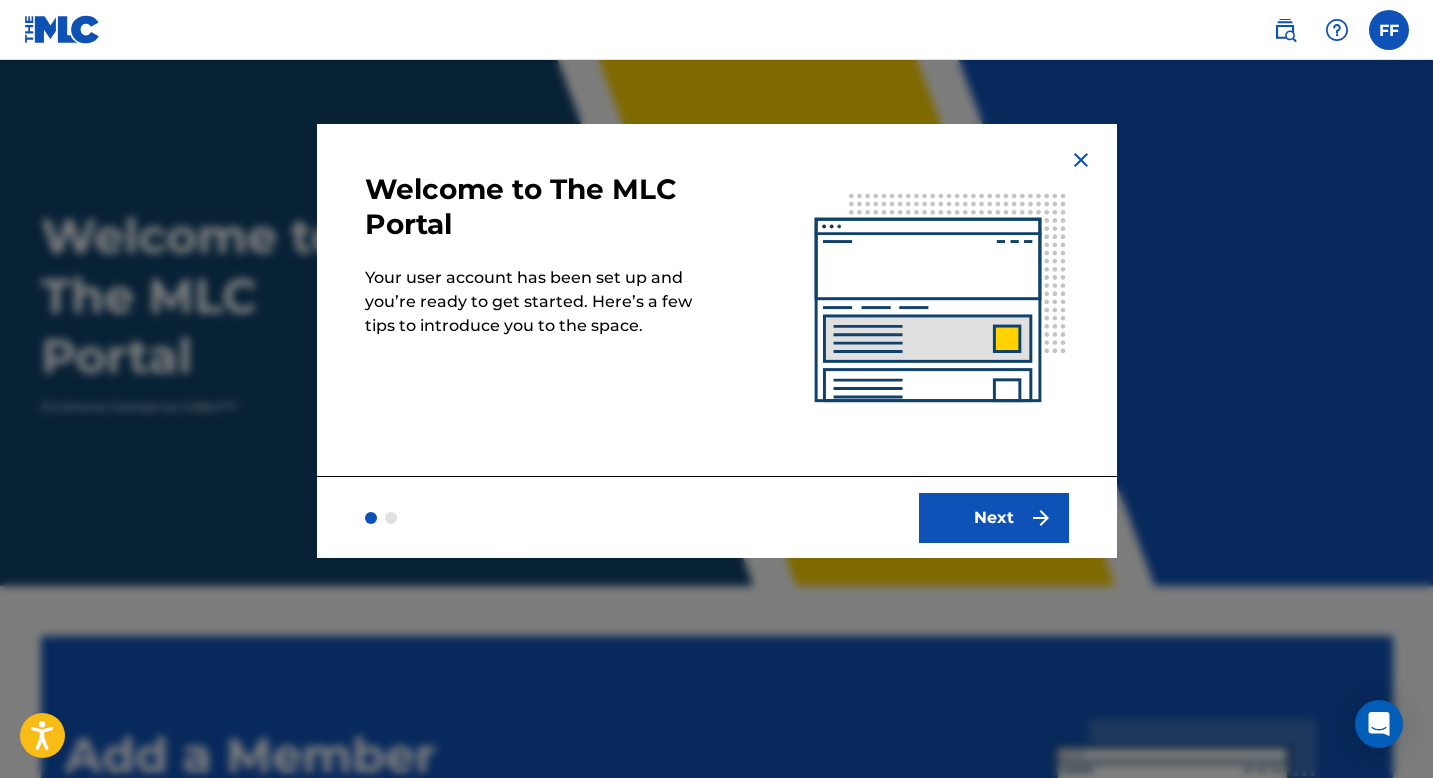 scroll, scrollTop: 0, scrollLeft: 0, axis: both 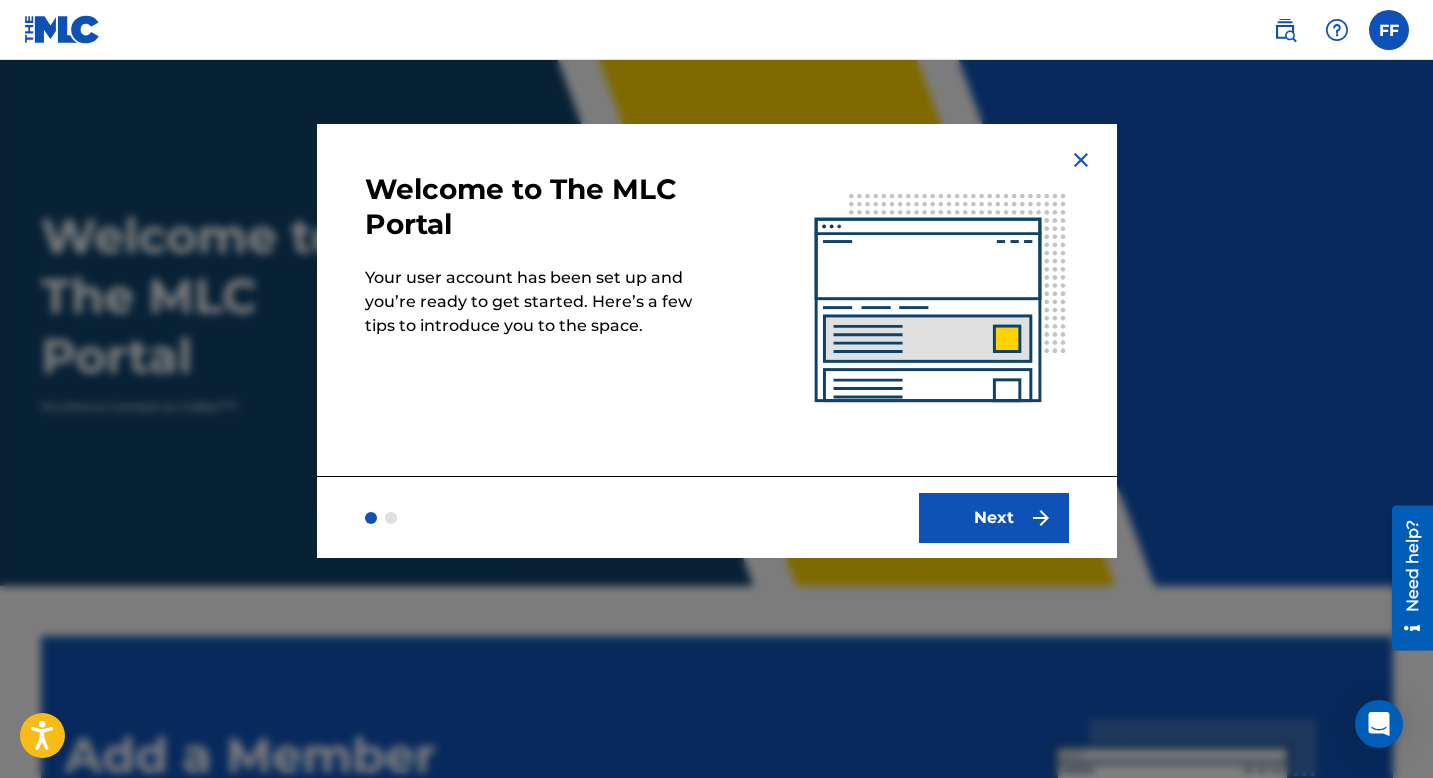 click on "Next" at bounding box center [994, 518] 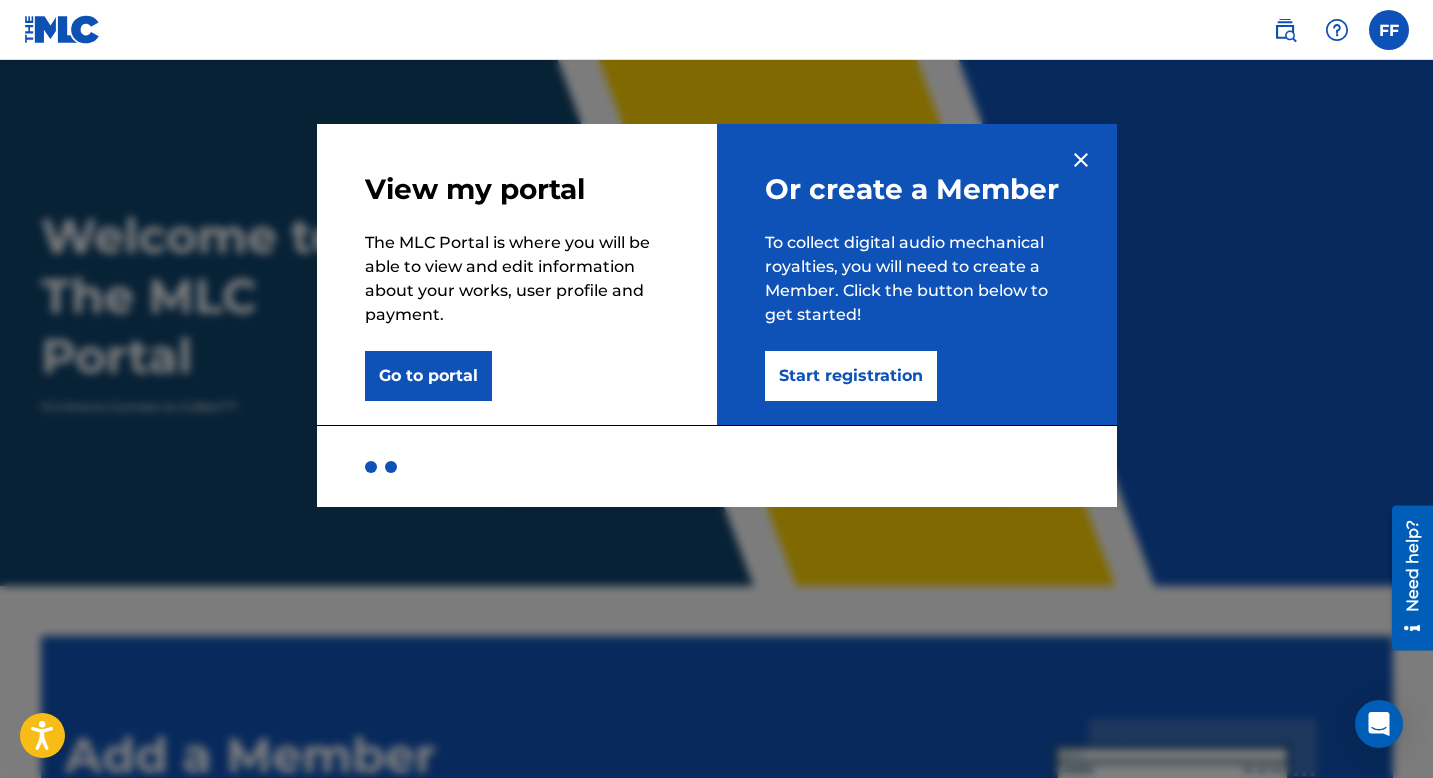 click on "Go to portal" at bounding box center (428, 376) 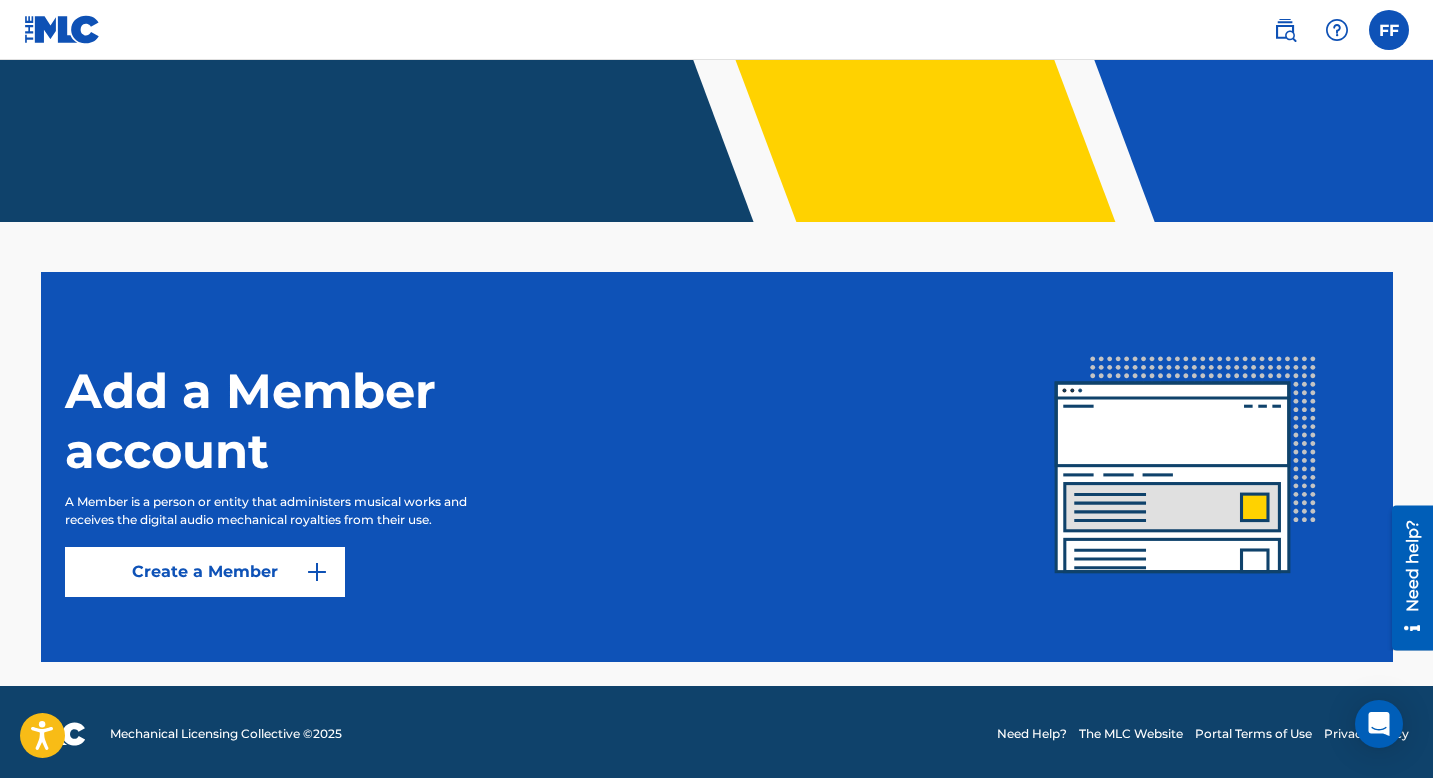 scroll, scrollTop: 368, scrollLeft: 0, axis: vertical 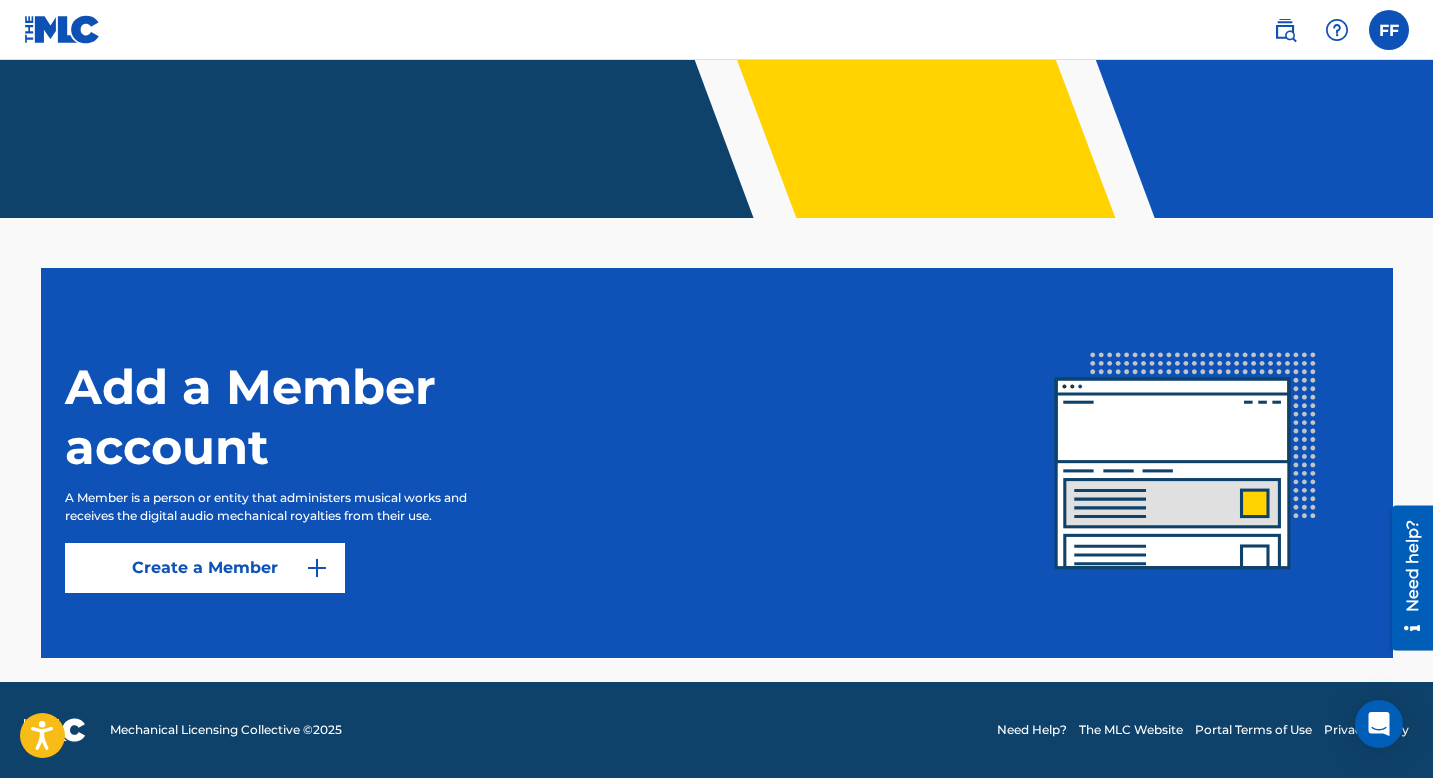 click on "Create a Member" at bounding box center [205, 568] 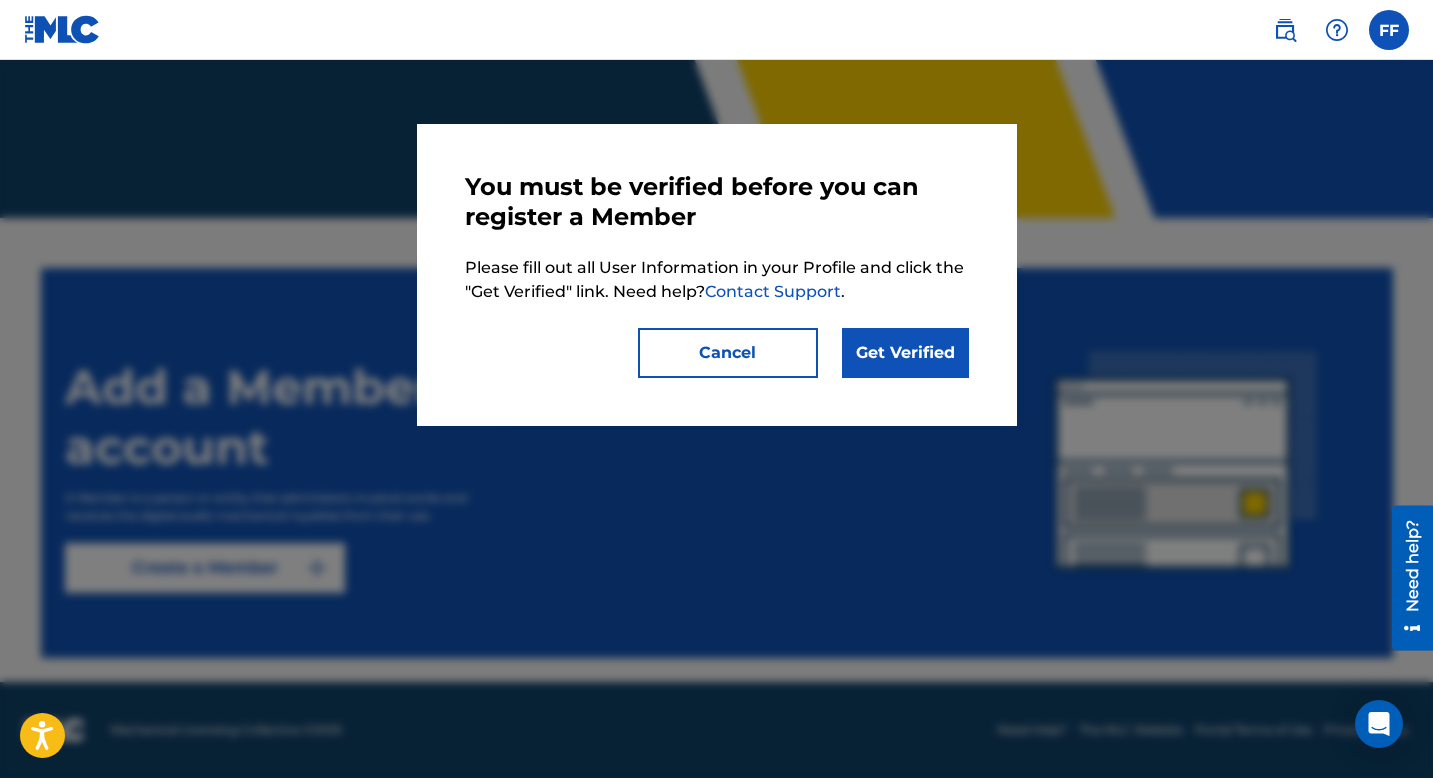 click on "Get Verified" at bounding box center (905, 353) 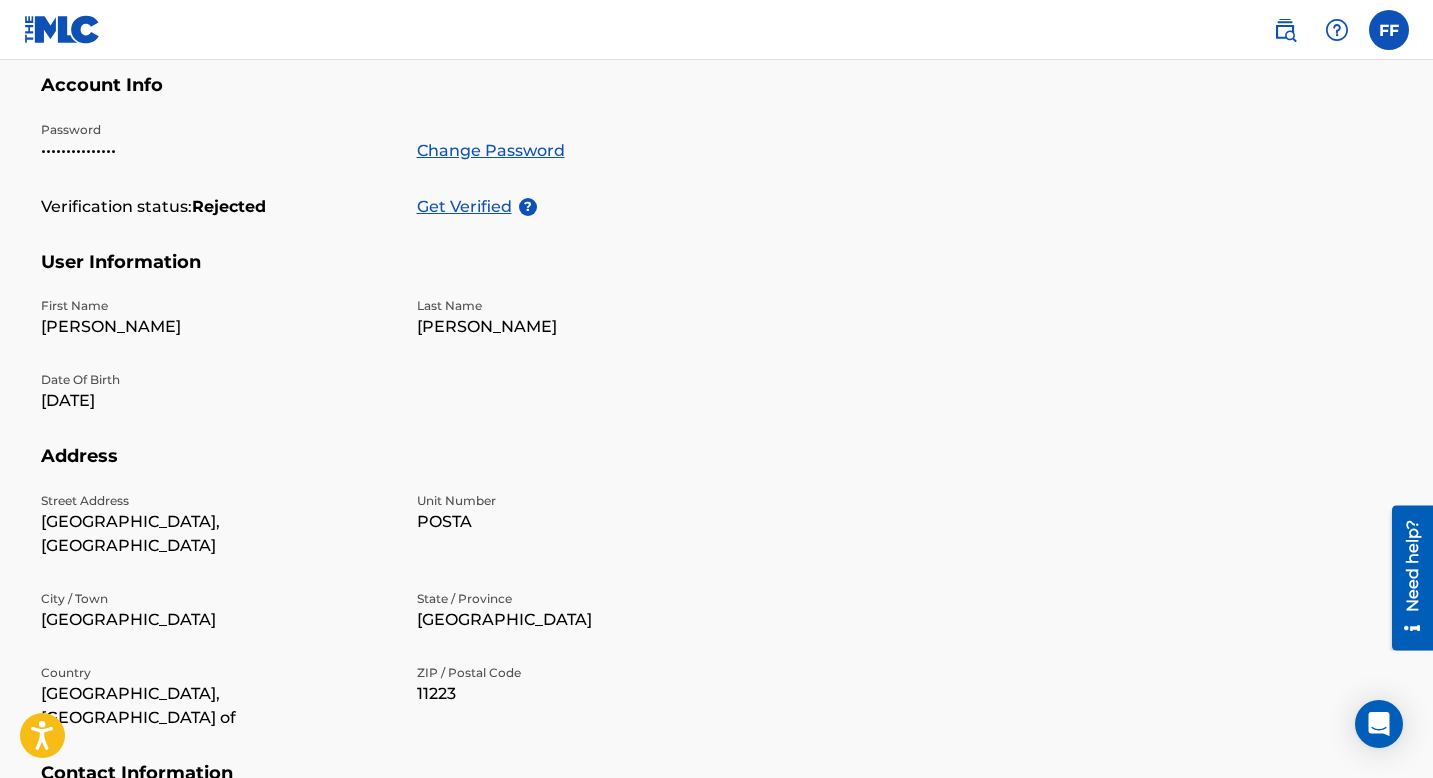 scroll, scrollTop: 0, scrollLeft: 0, axis: both 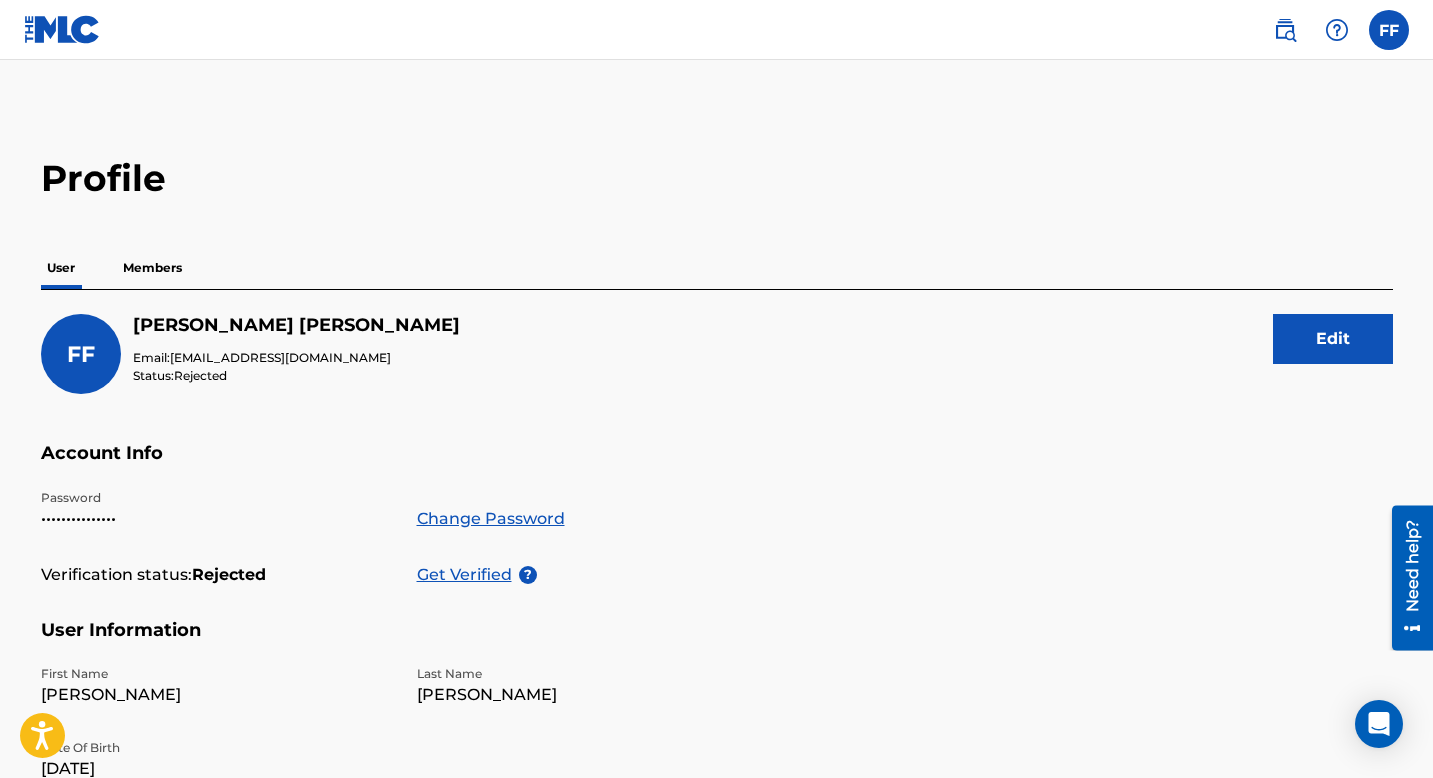 click on "Get Verified" at bounding box center [468, 575] 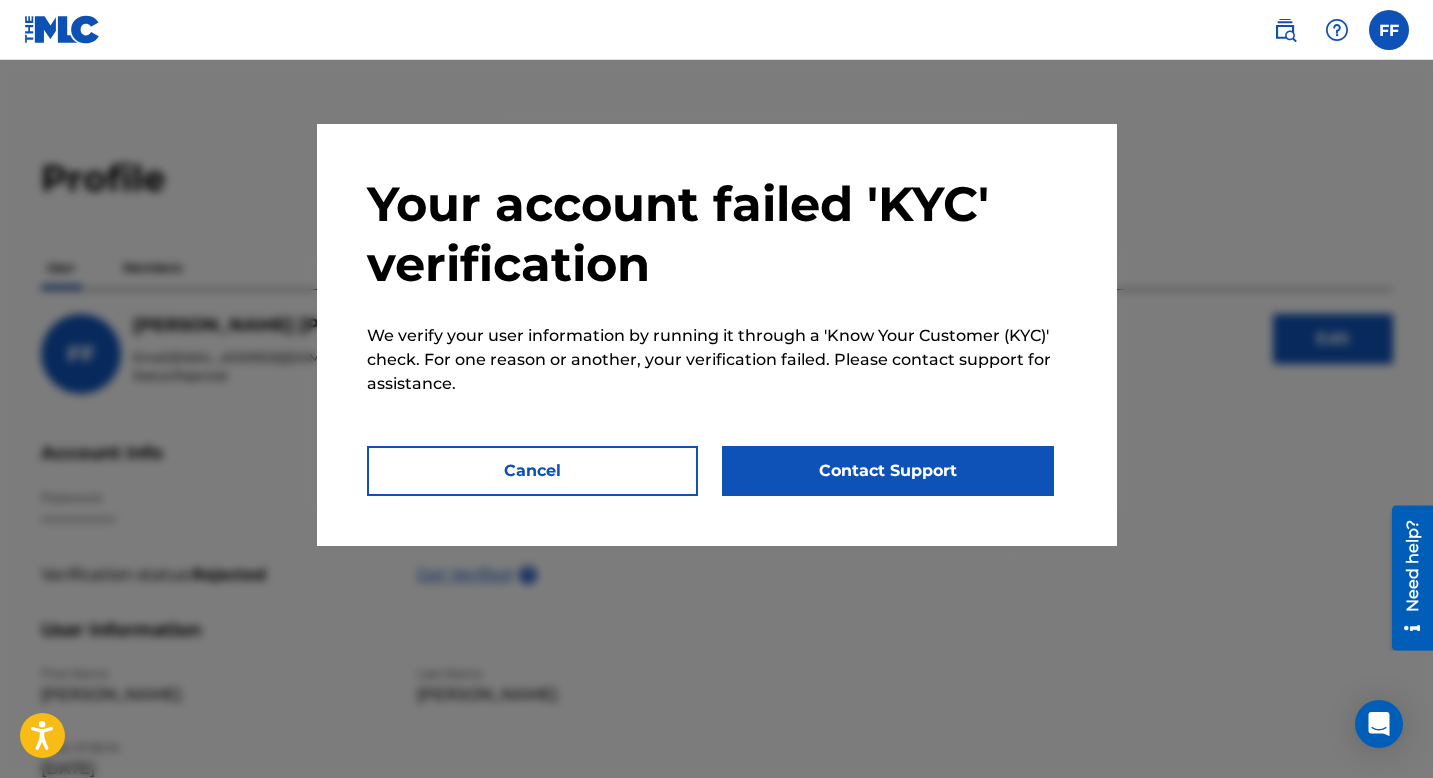 click on "Contact Support" at bounding box center (888, 471) 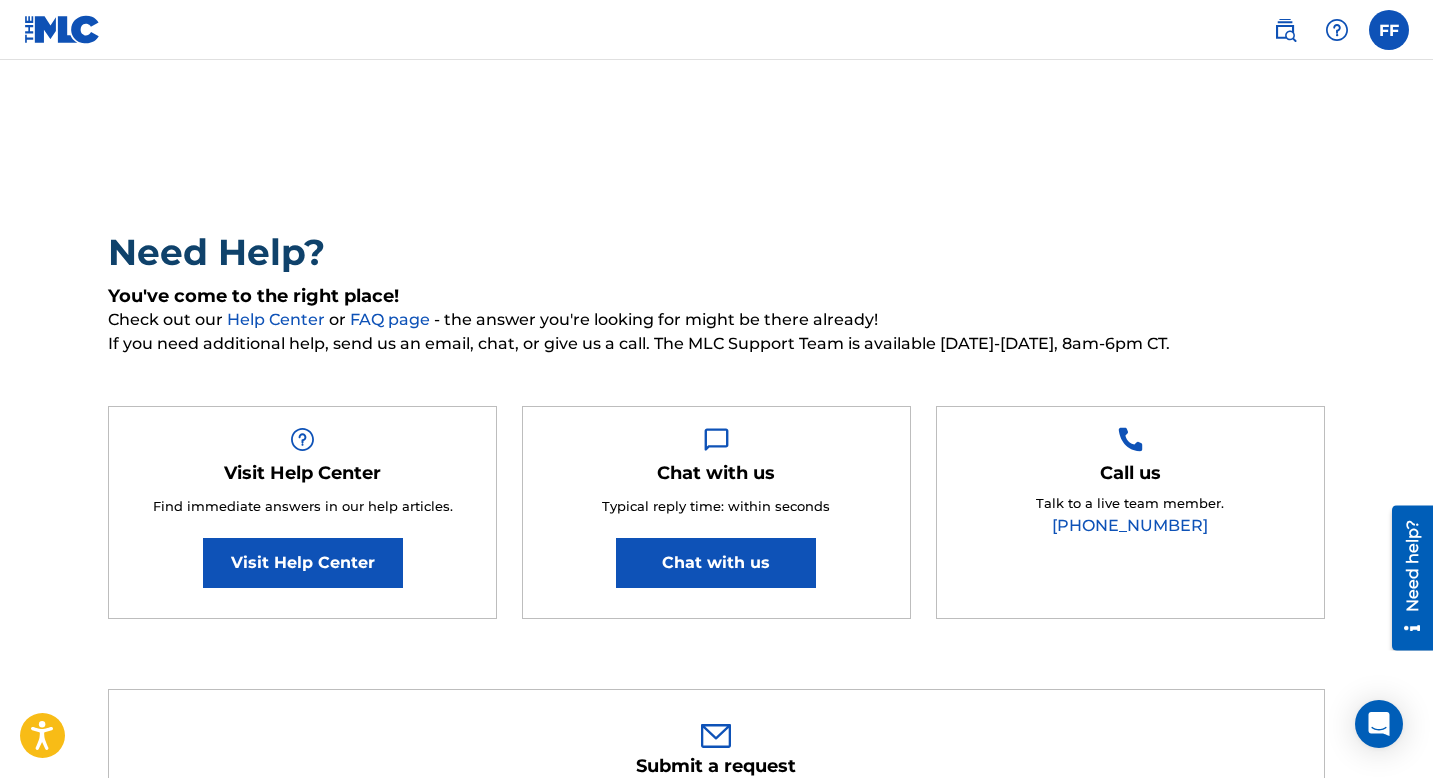 click on "Chat with us" at bounding box center (716, 563) 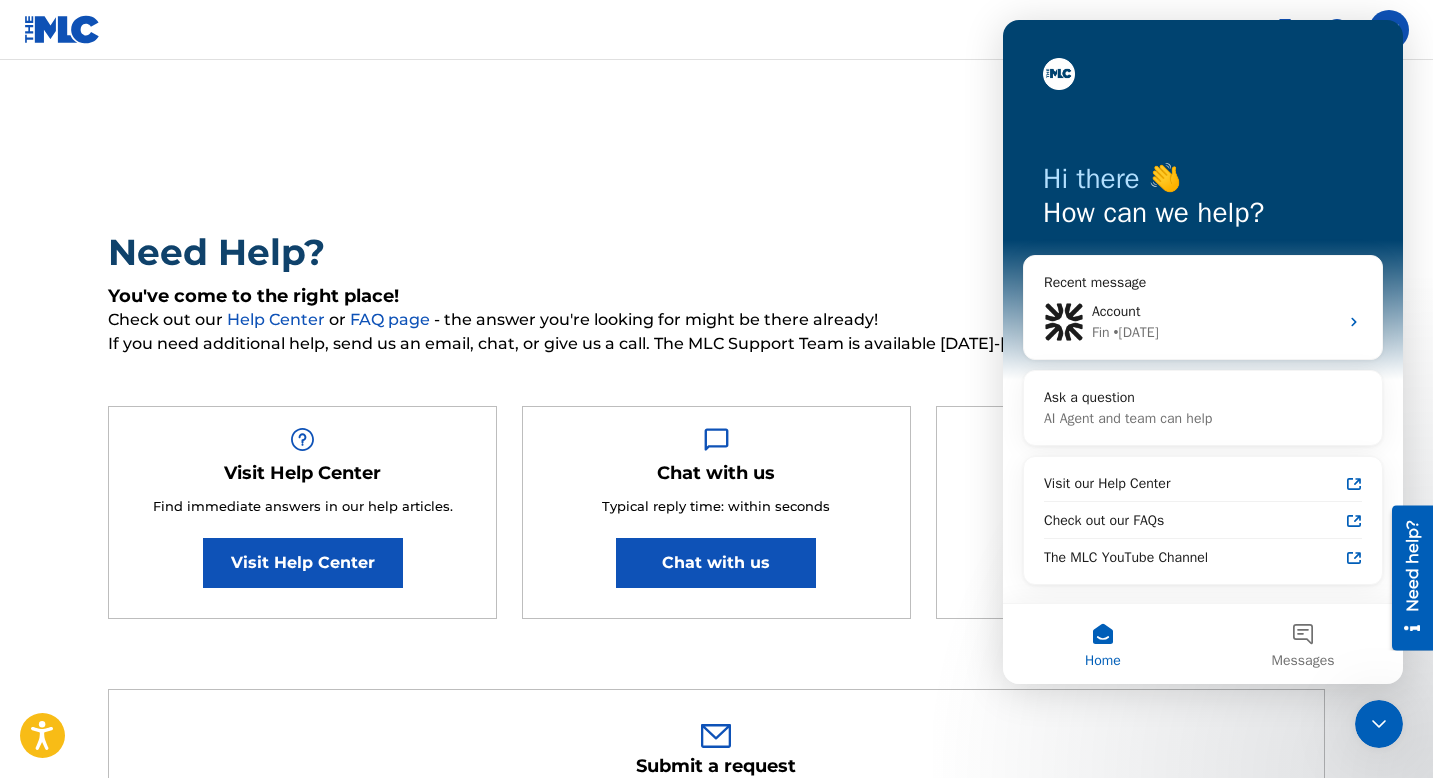 scroll, scrollTop: 0, scrollLeft: 0, axis: both 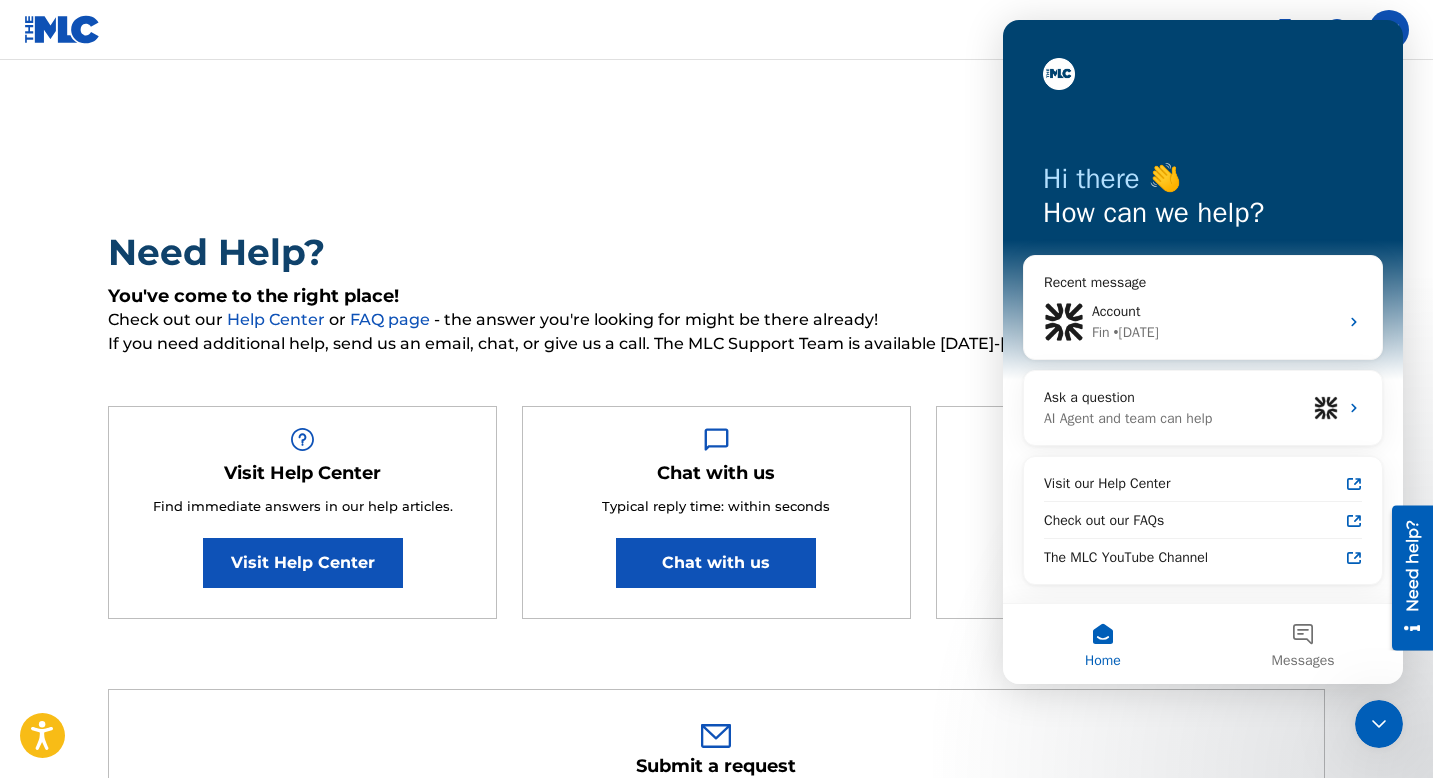 type 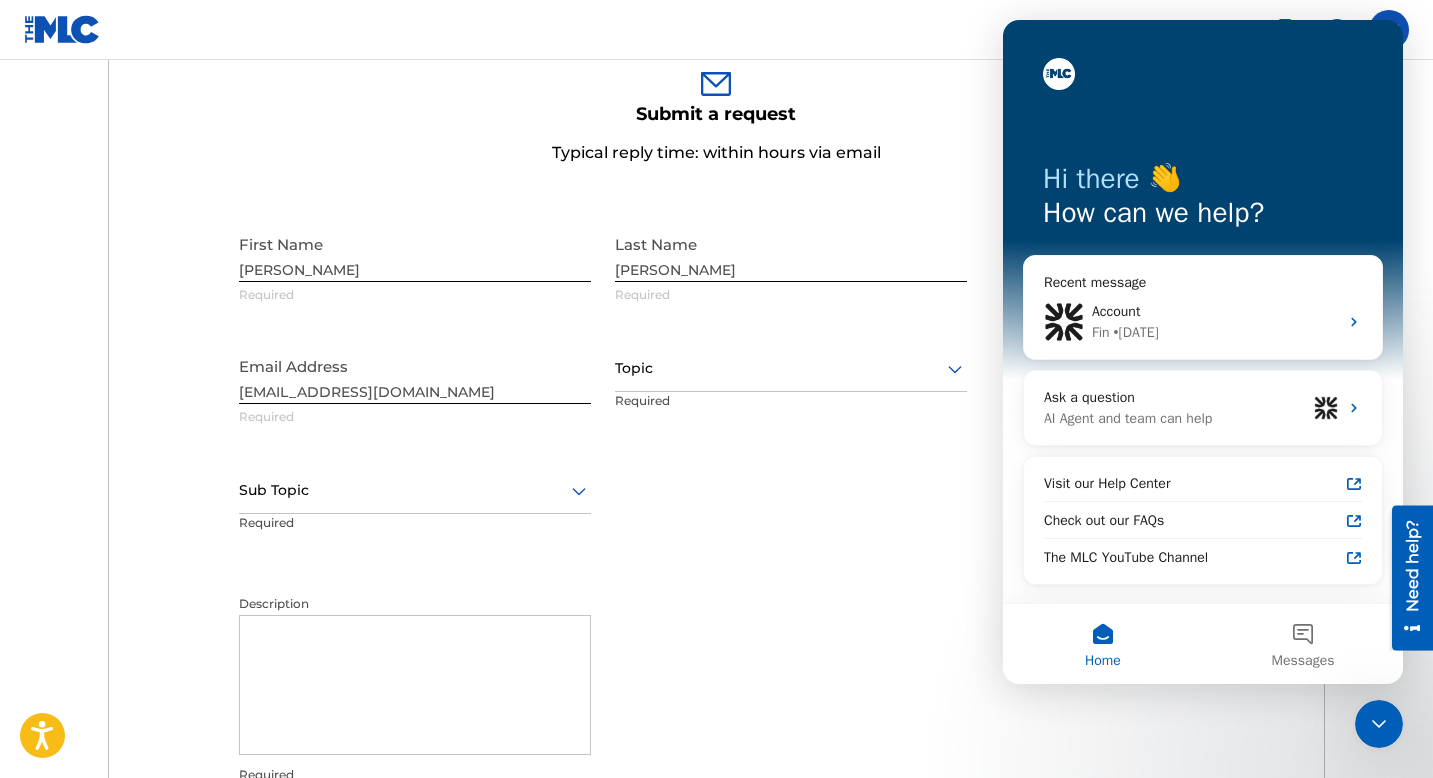 scroll, scrollTop: 680, scrollLeft: 0, axis: vertical 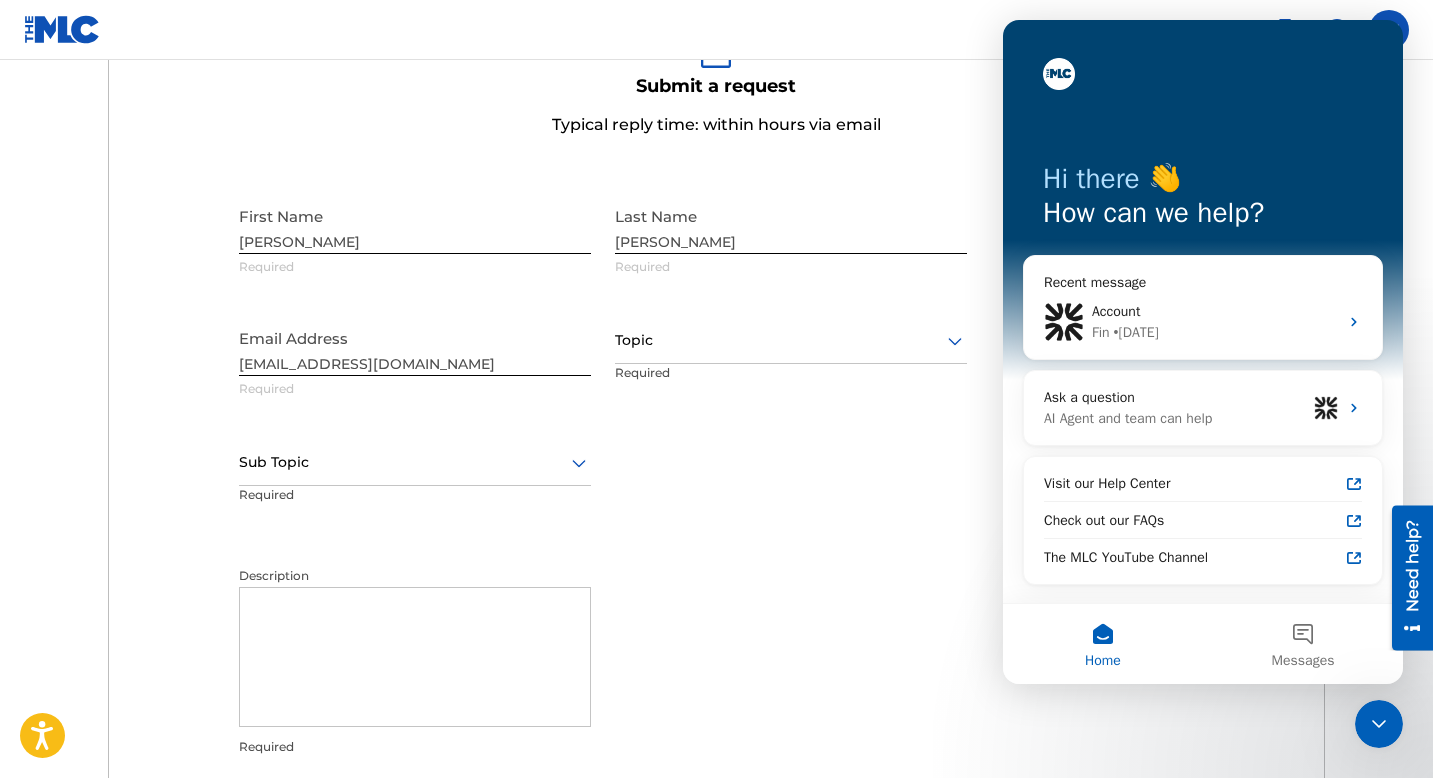click at bounding box center (791, 340) 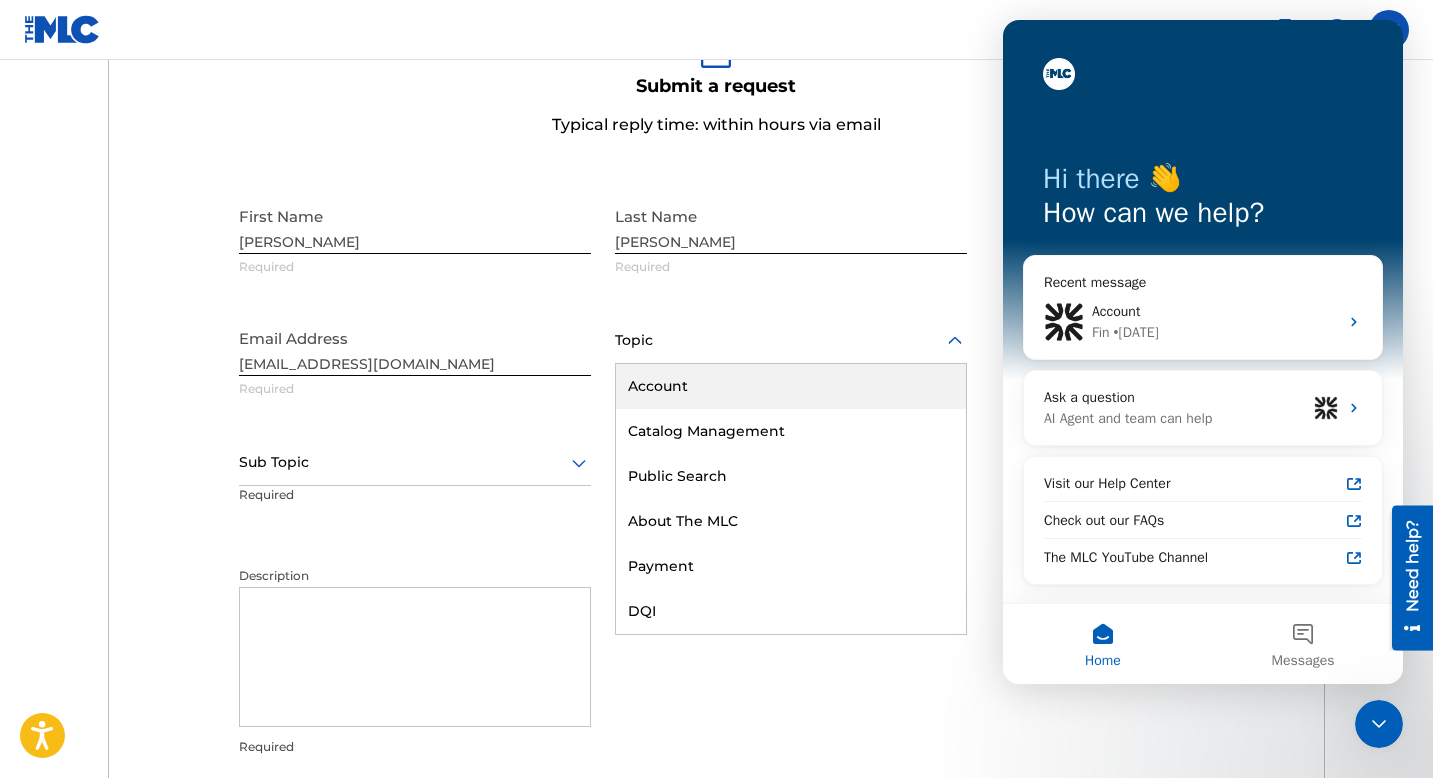 click on "Account" at bounding box center (791, 386) 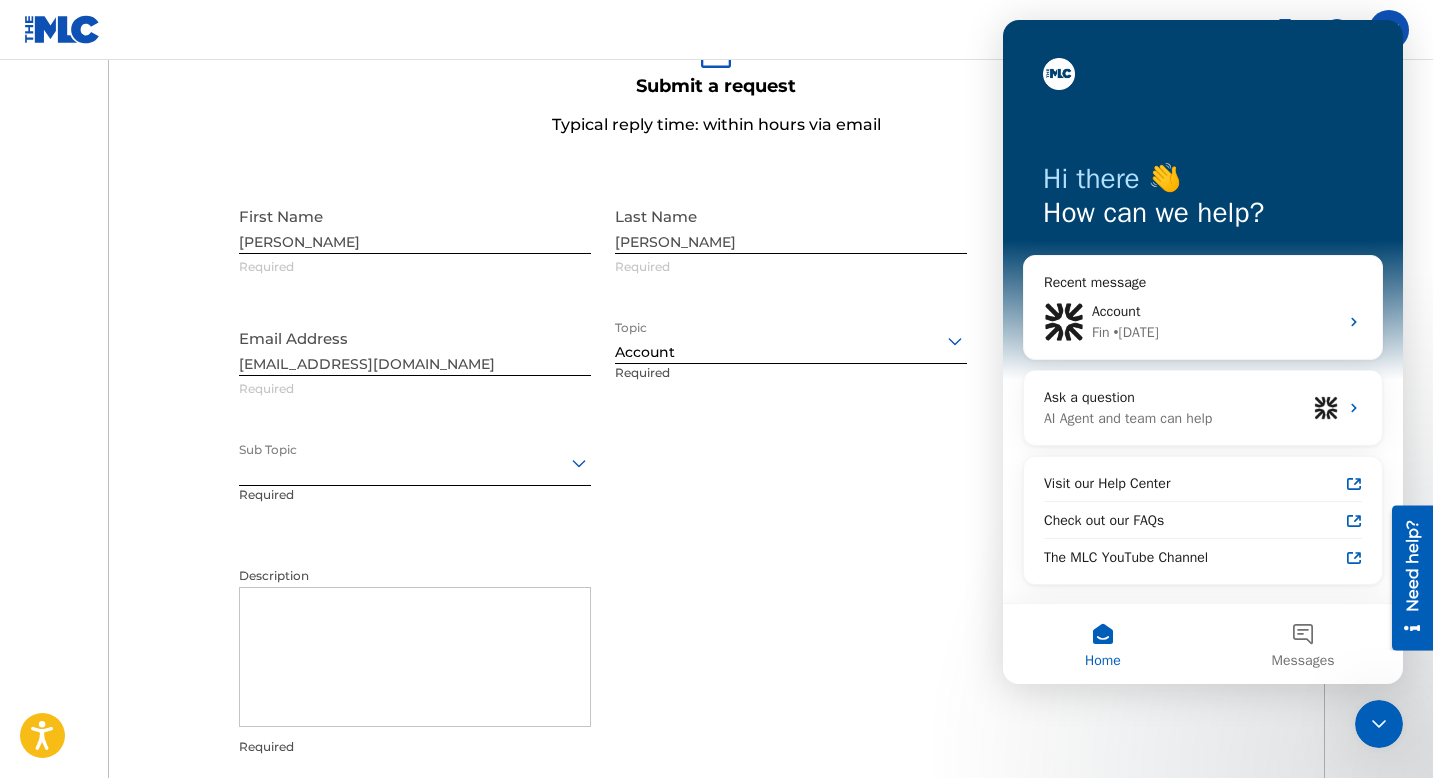 click at bounding box center [415, 462] 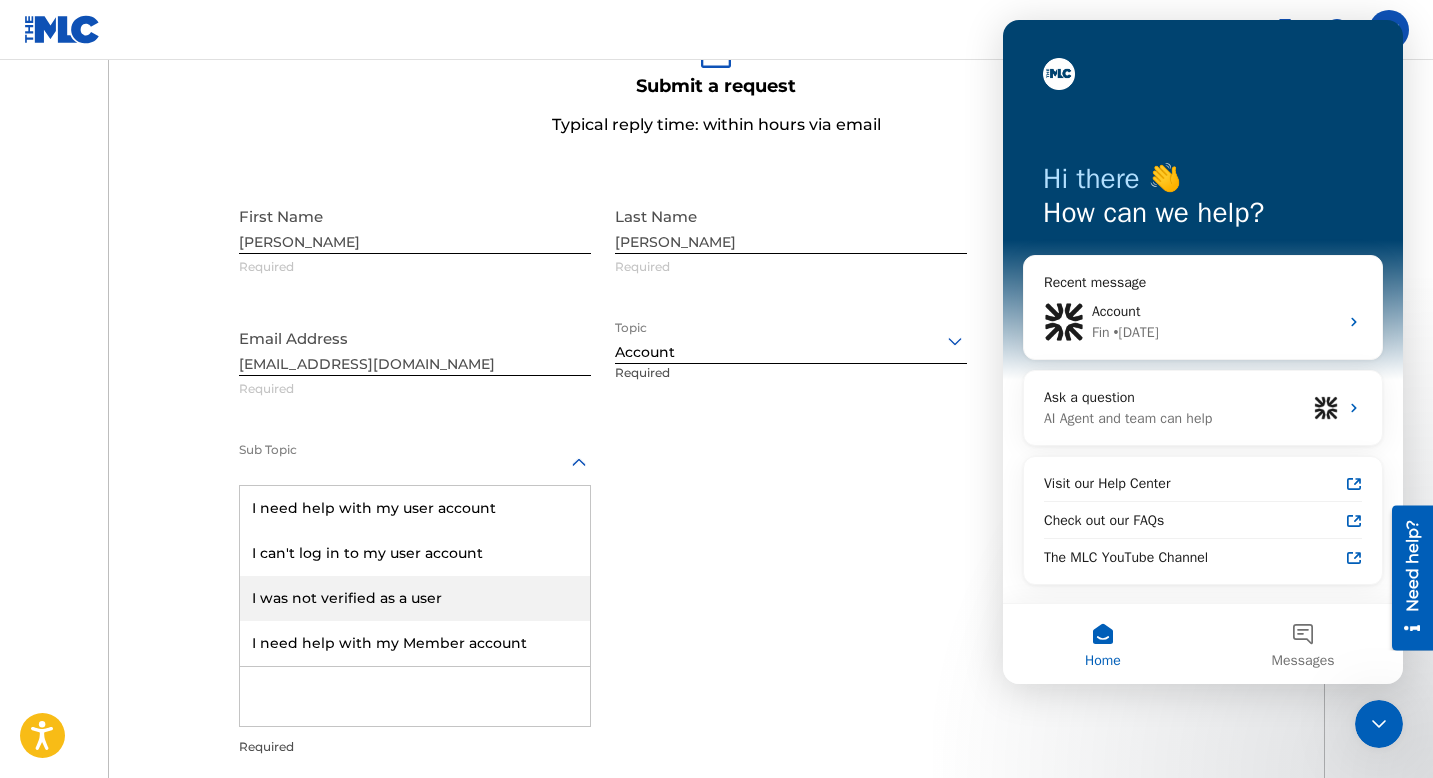 click on "I was not verified as a user" at bounding box center (415, 598) 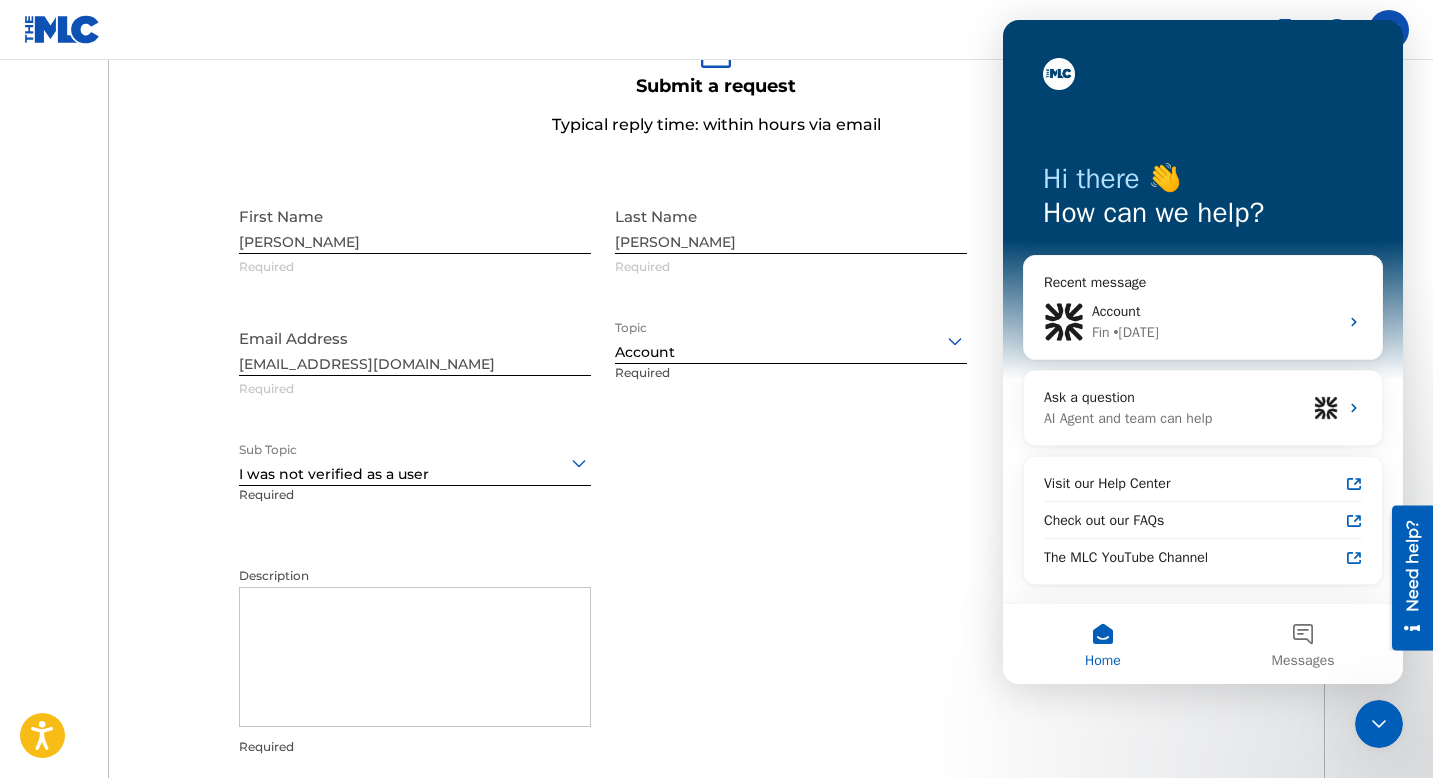 click on "Description" at bounding box center (415, 657) 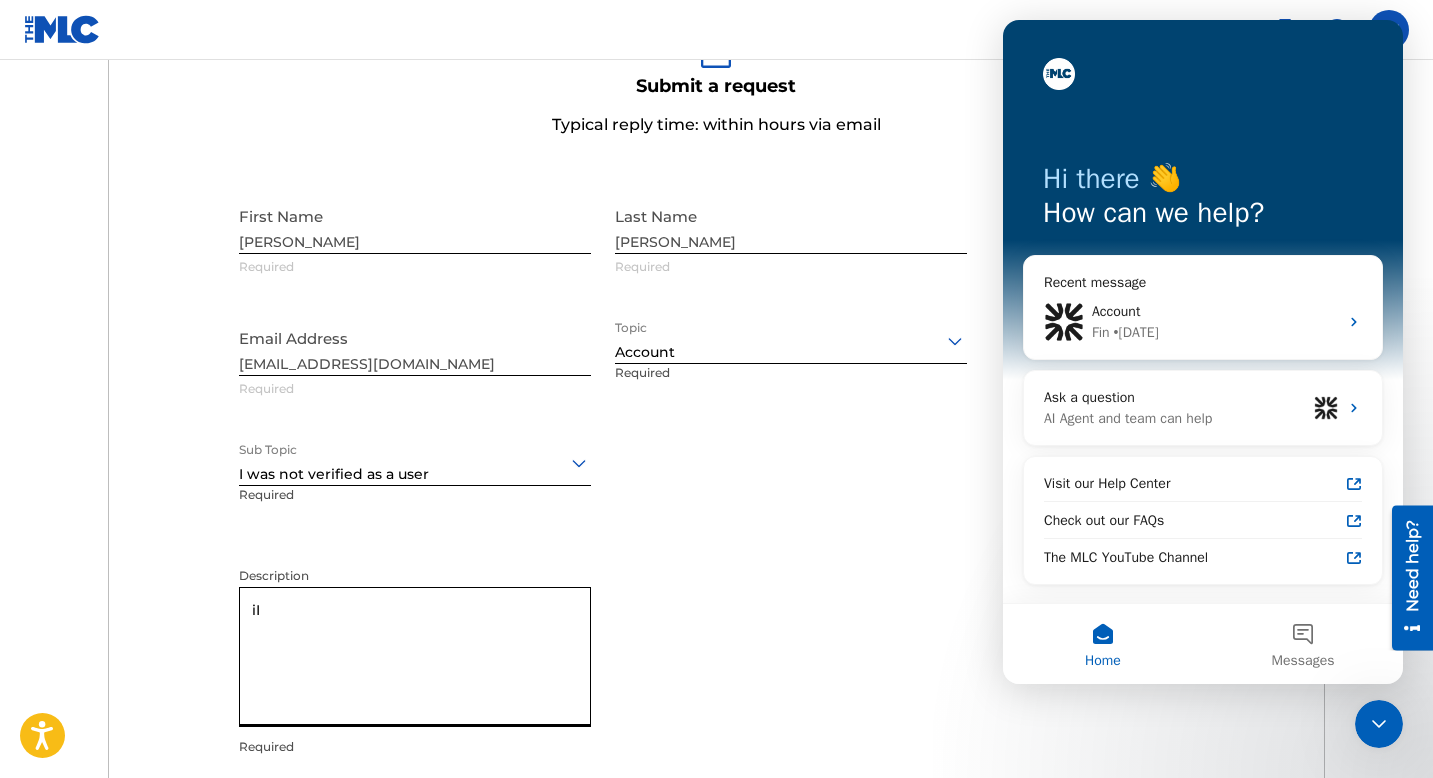 type on "i" 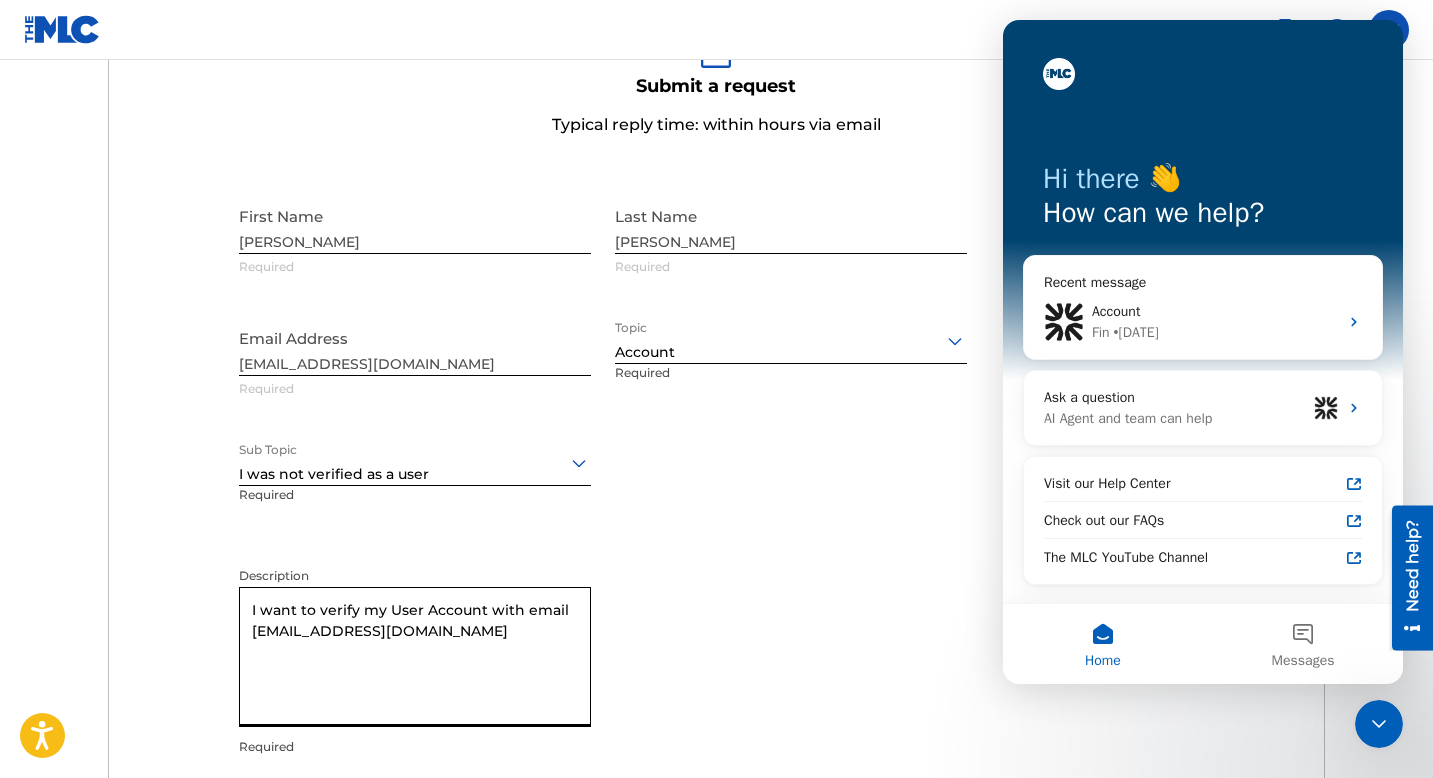 click on "I want to verify my User Account with email [EMAIL_ADDRESS][DOMAIN_NAME]" at bounding box center (415, 657) 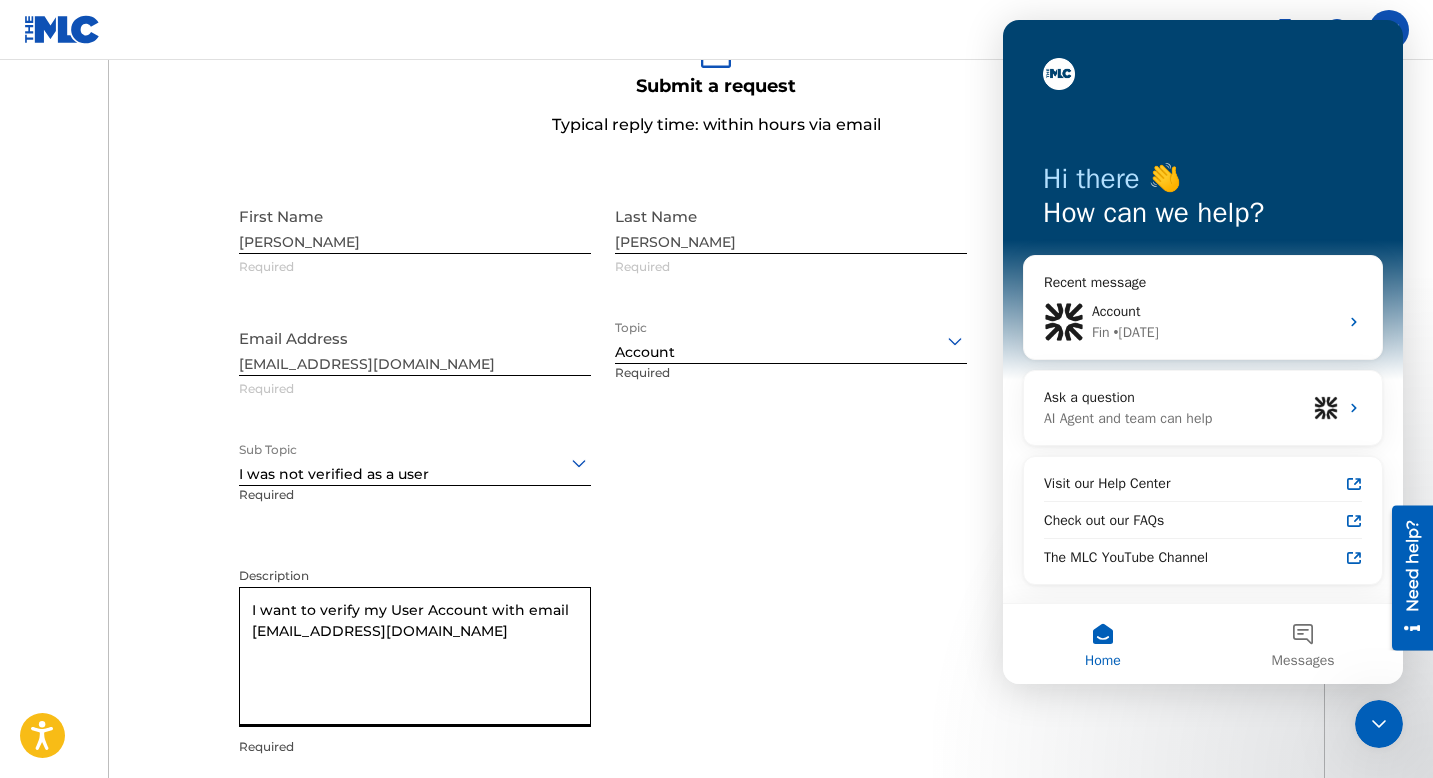 type on "I want to verify my User Account with email [EMAIL_ADDRESS][DOMAIN_NAME]" 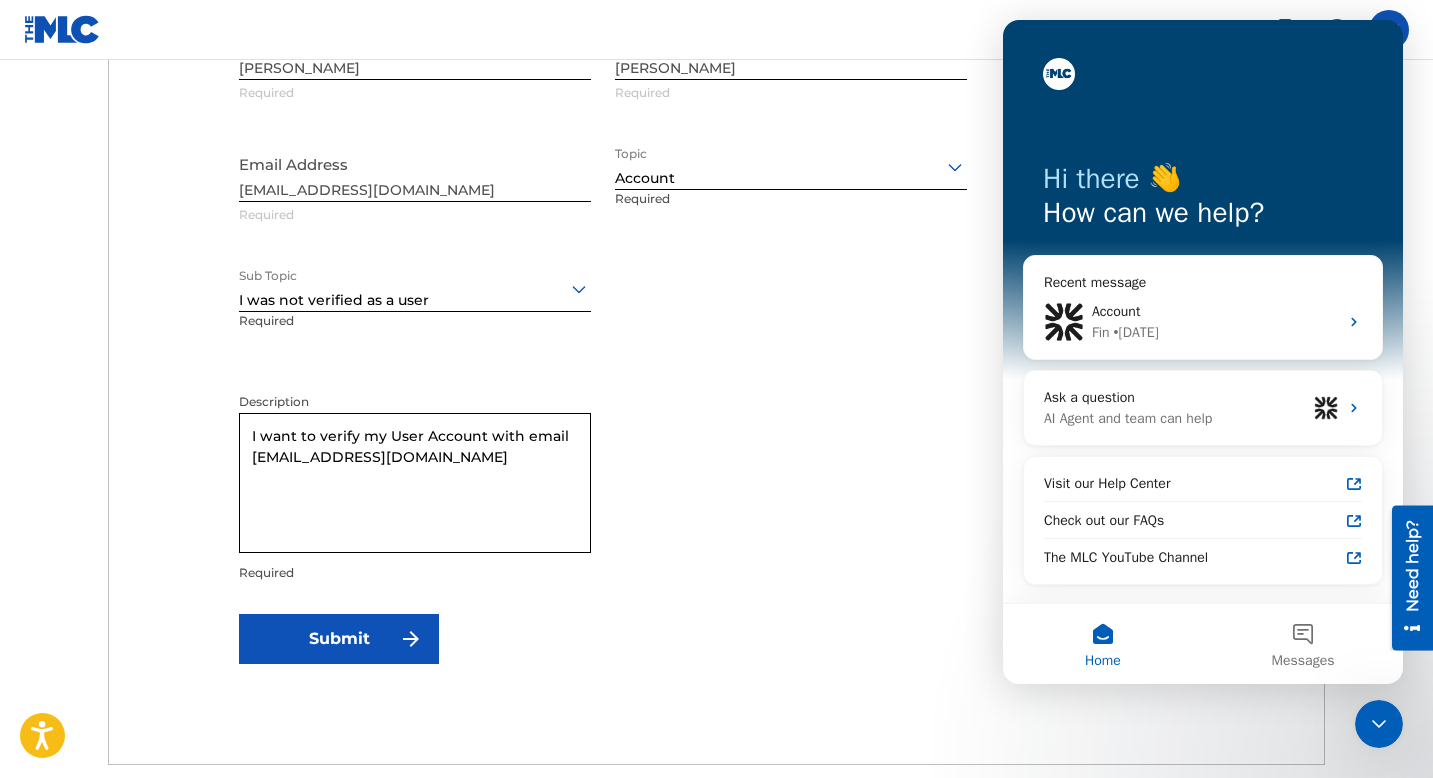 scroll, scrollTop: 868, scrollLeft: 0, axis: vertical 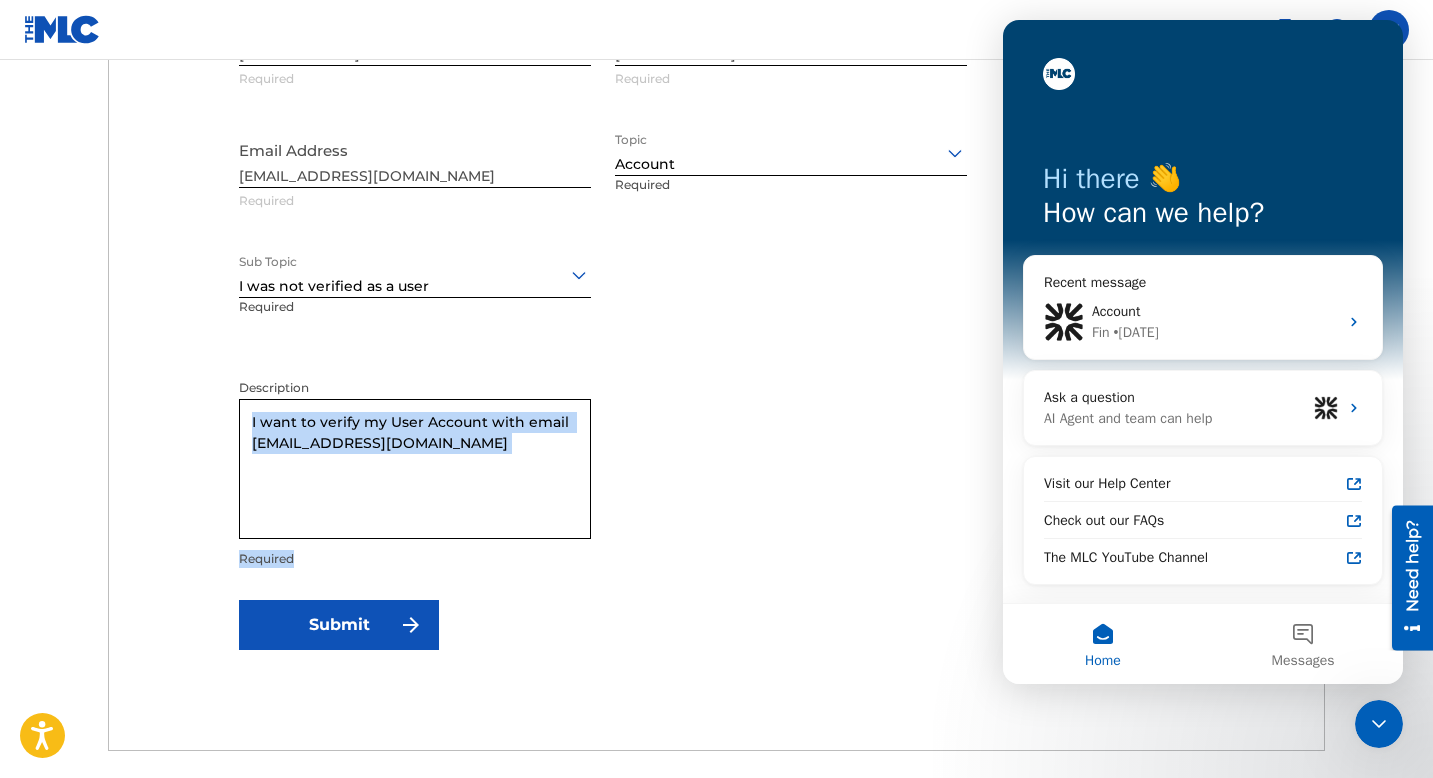 drag, startPoint x: 749, startPoint y: 574, endPoint x: 316, endPoint y: 460, distance: 447.75552 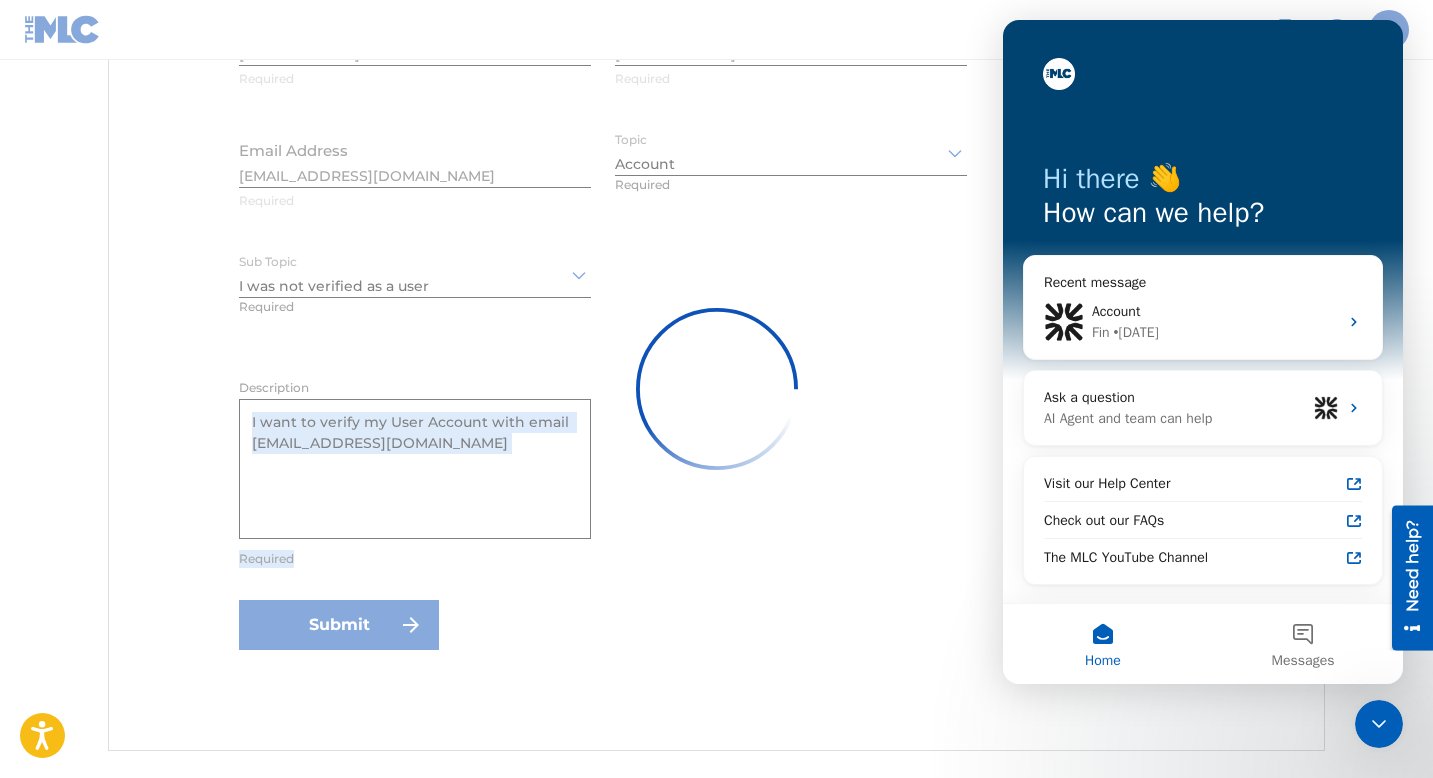 type 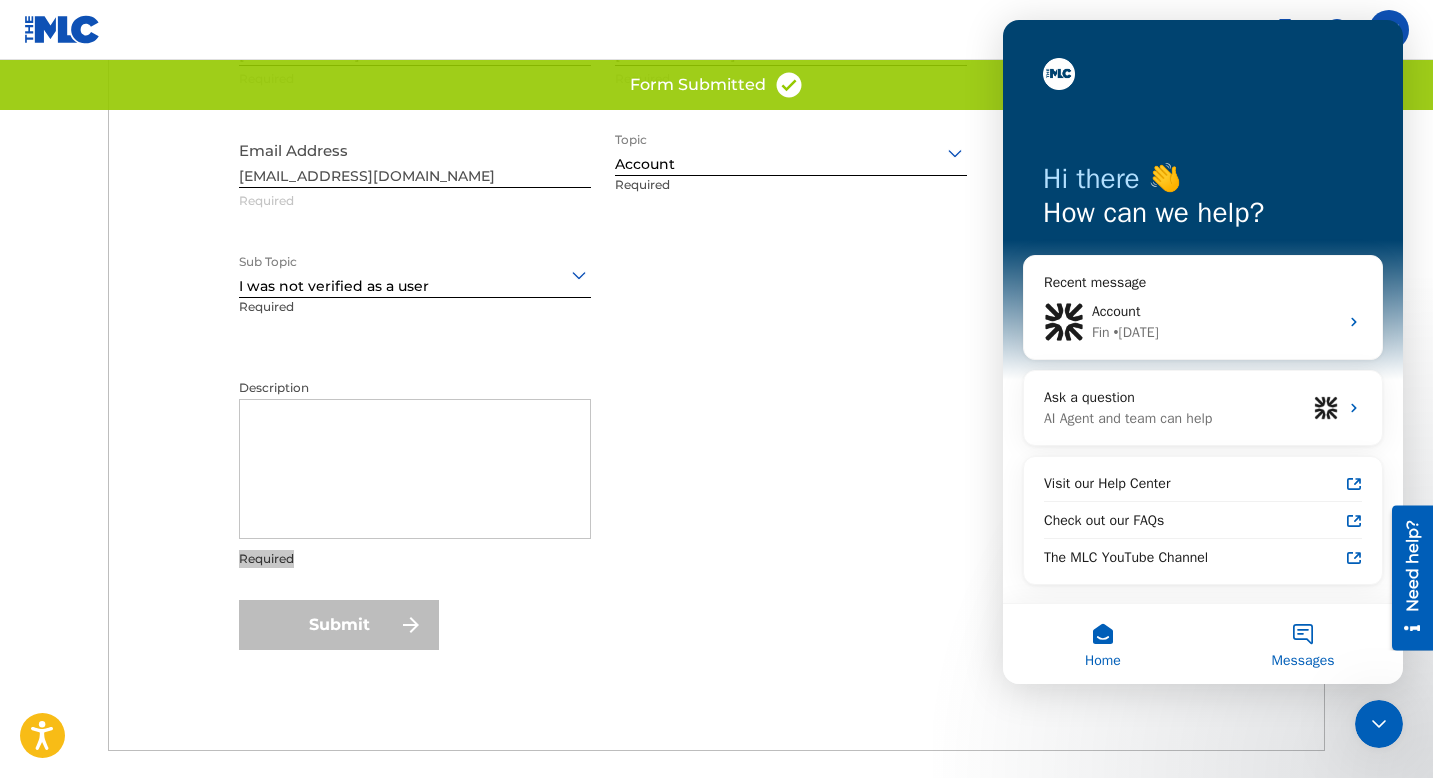 click on "Messages" at bounding box center (1303, 644) 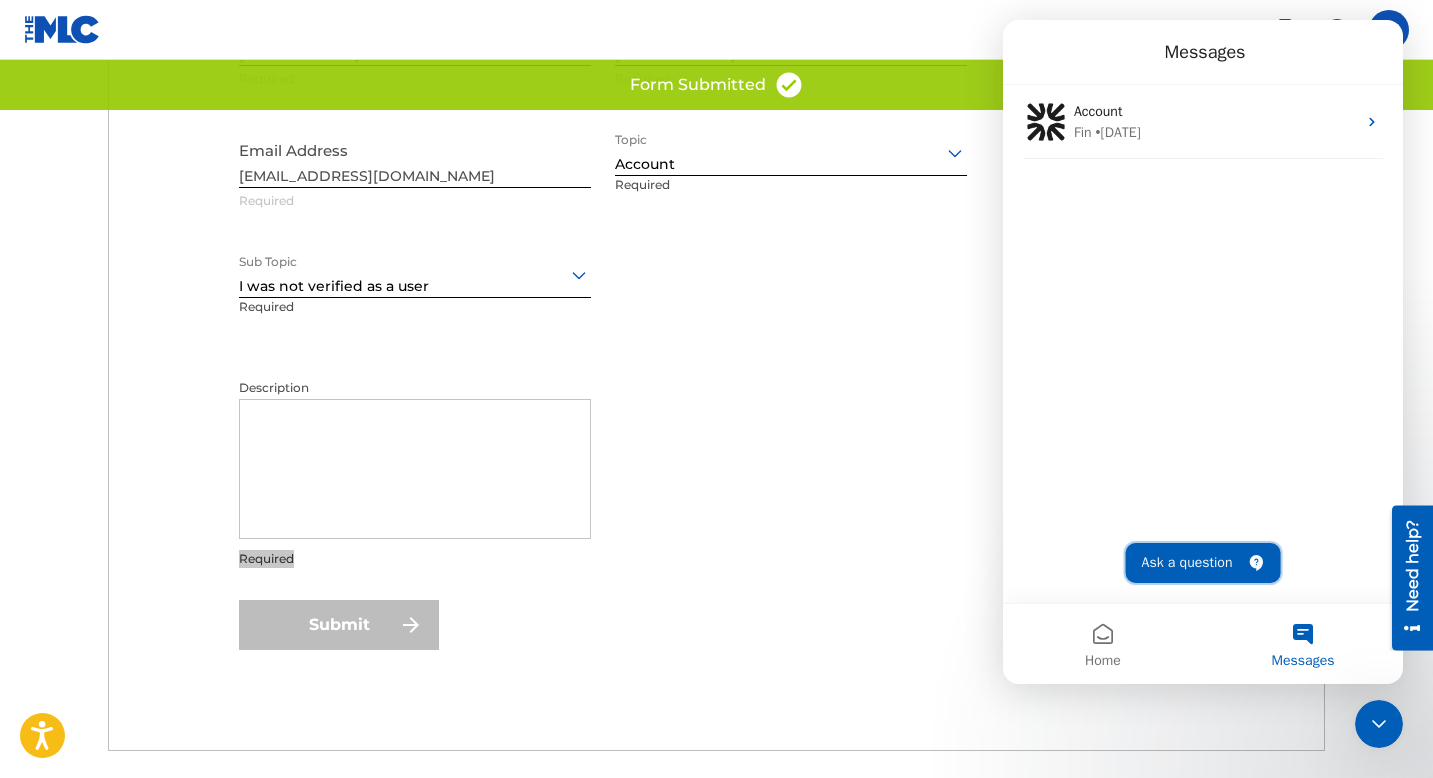click on "Ask a question" at bounding box center (1203, 563) 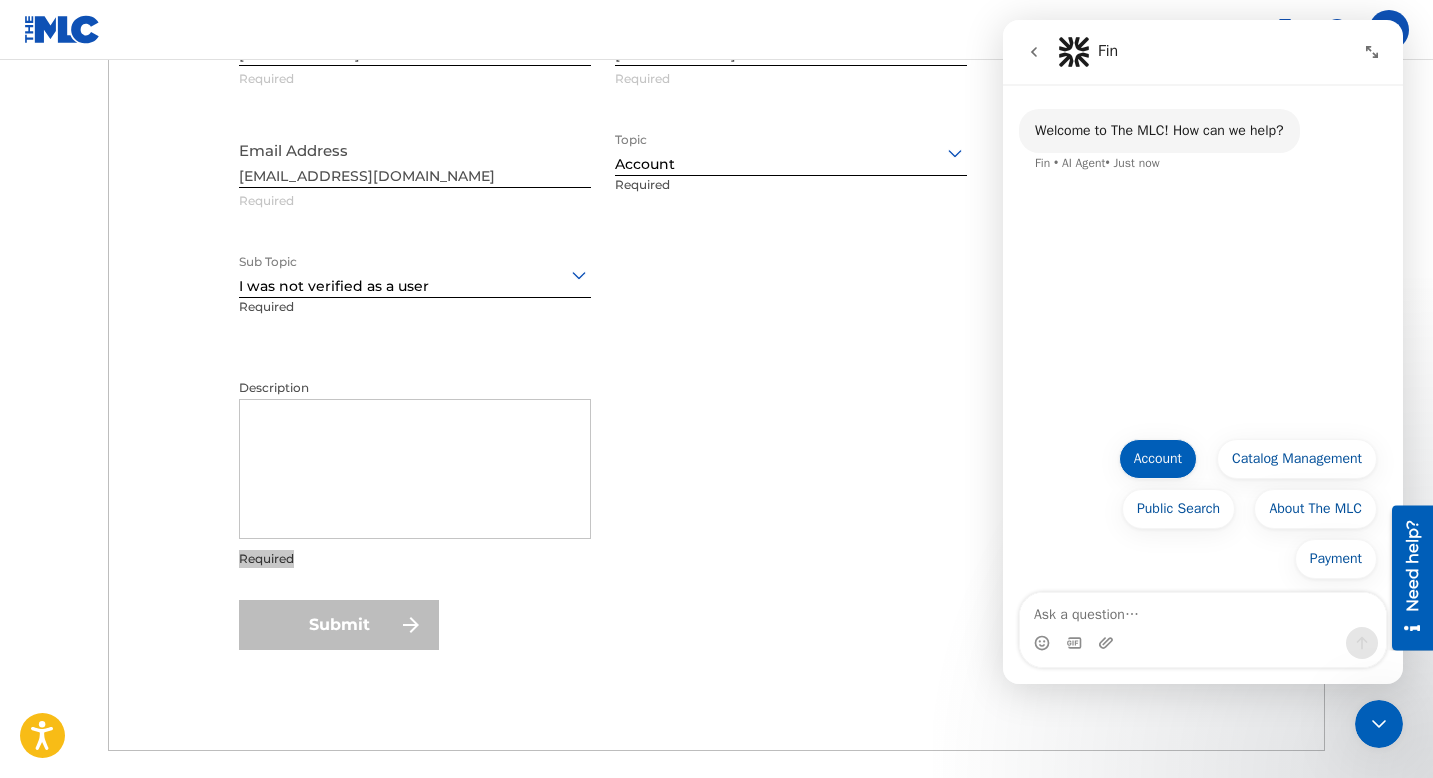 click on "Account" at bounding box center [1158, 459] 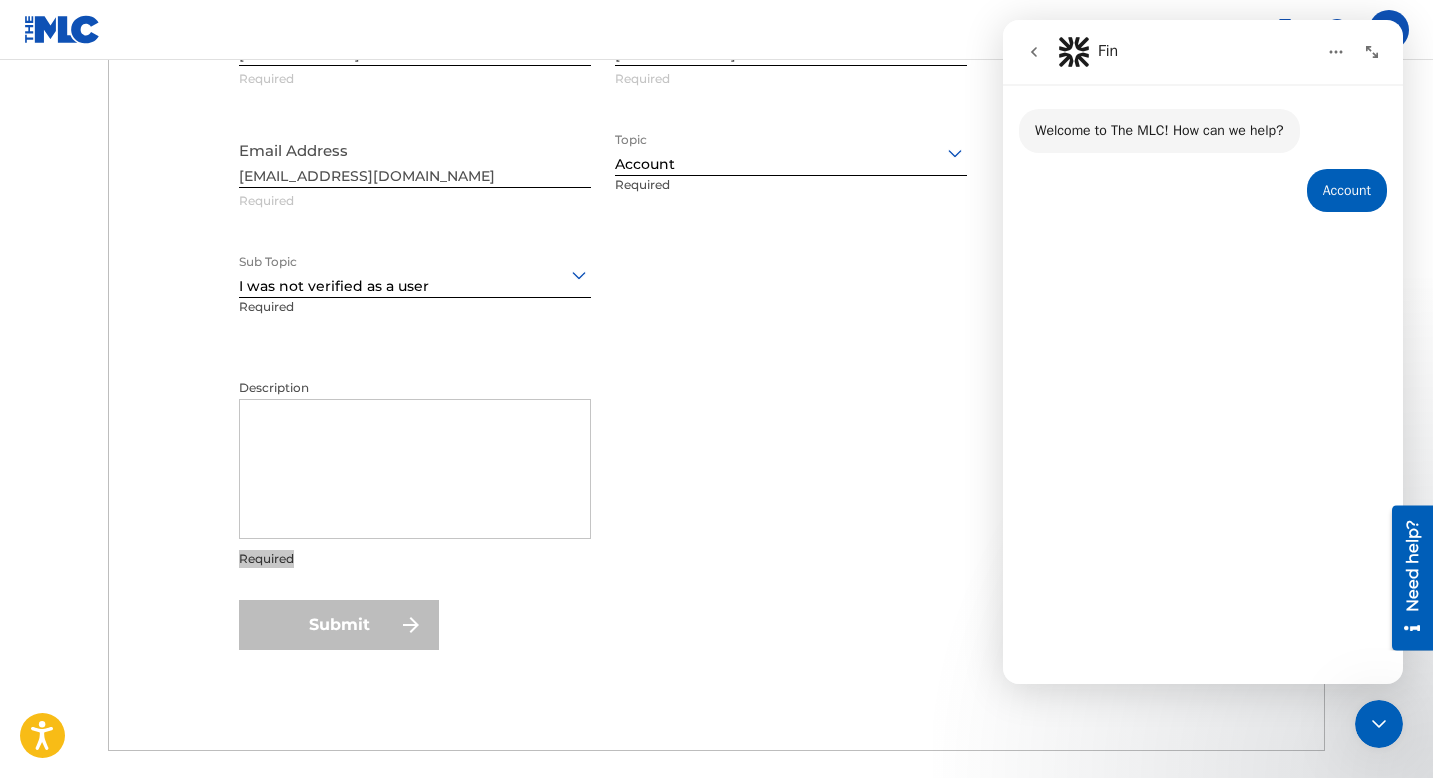 click on "I was not verified as a user" at bounding box center [1279, 581] 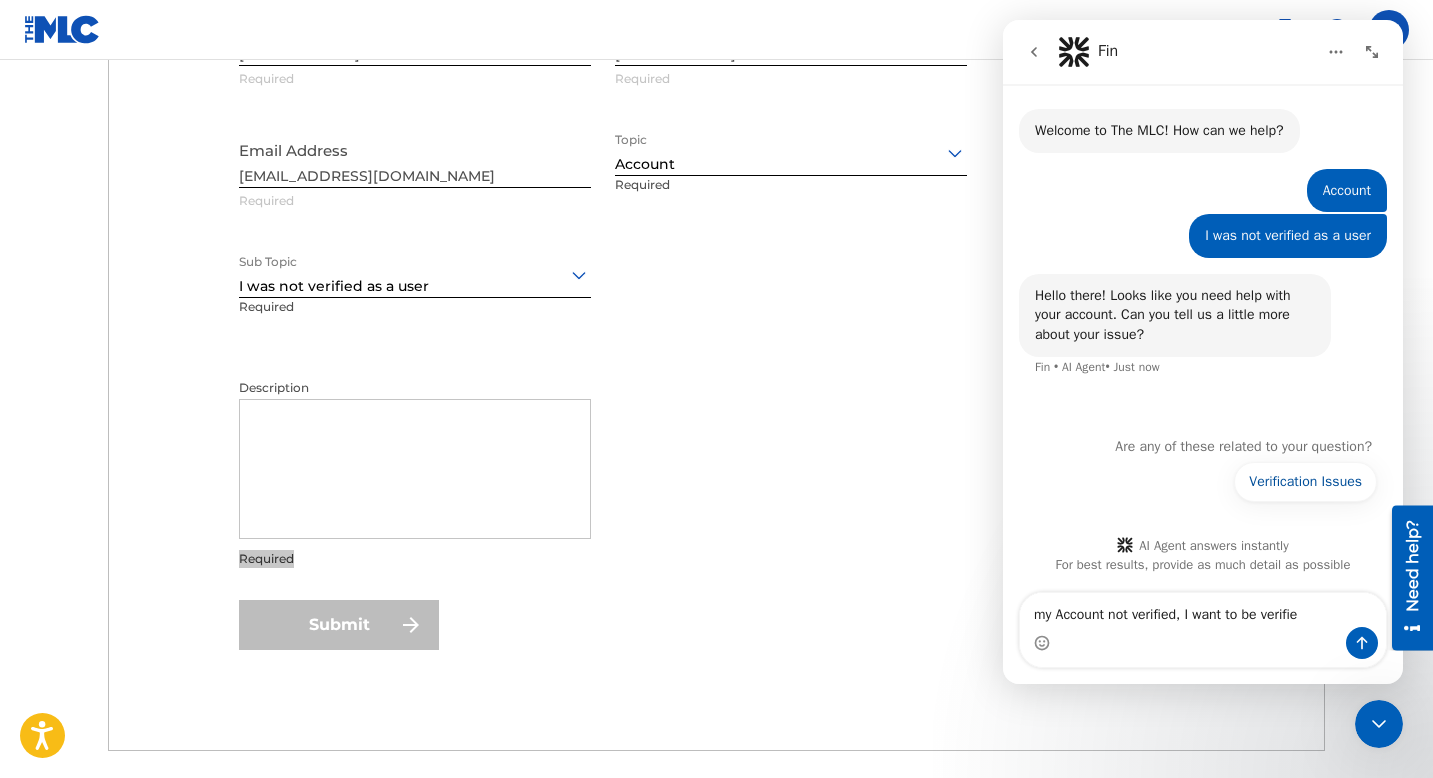 type on "my Account not verified, I want to be verified" 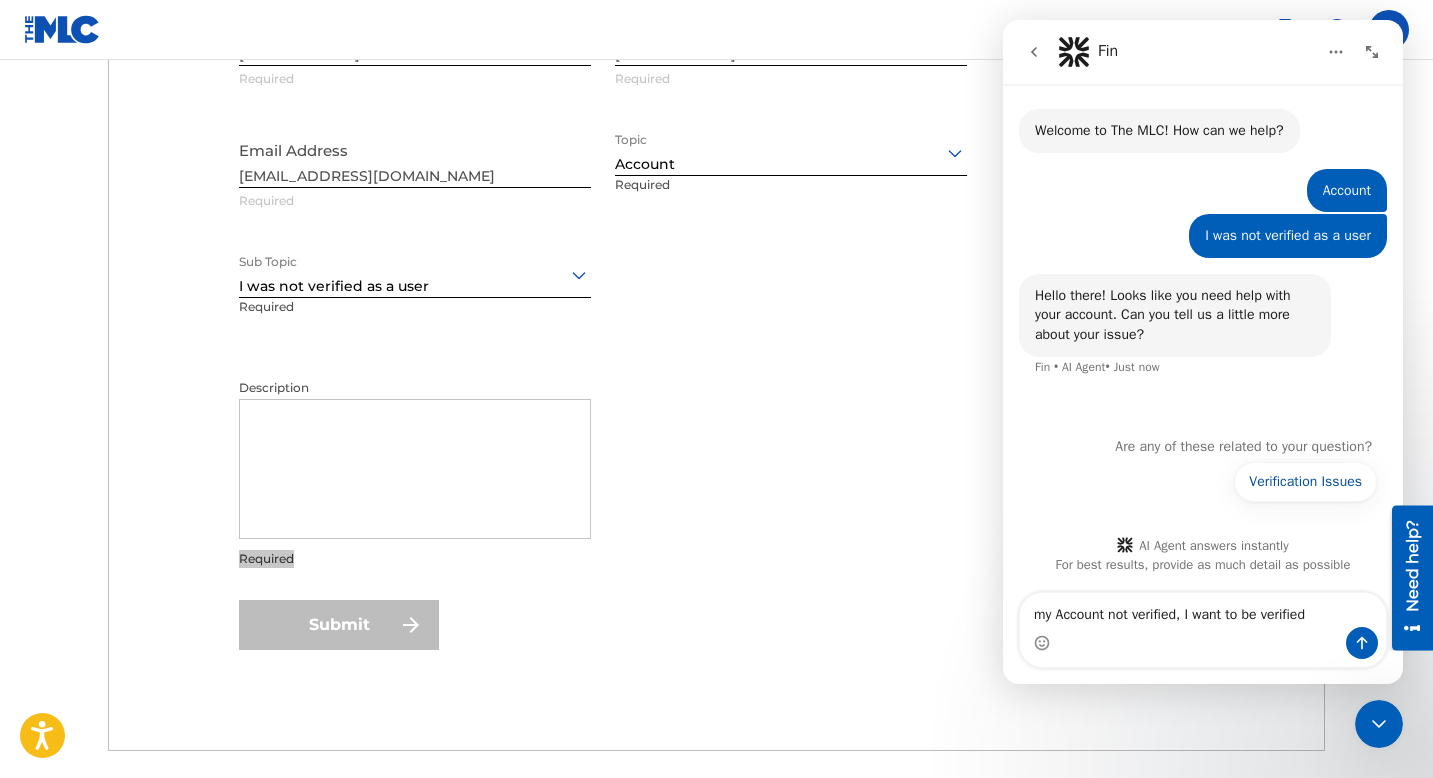 type 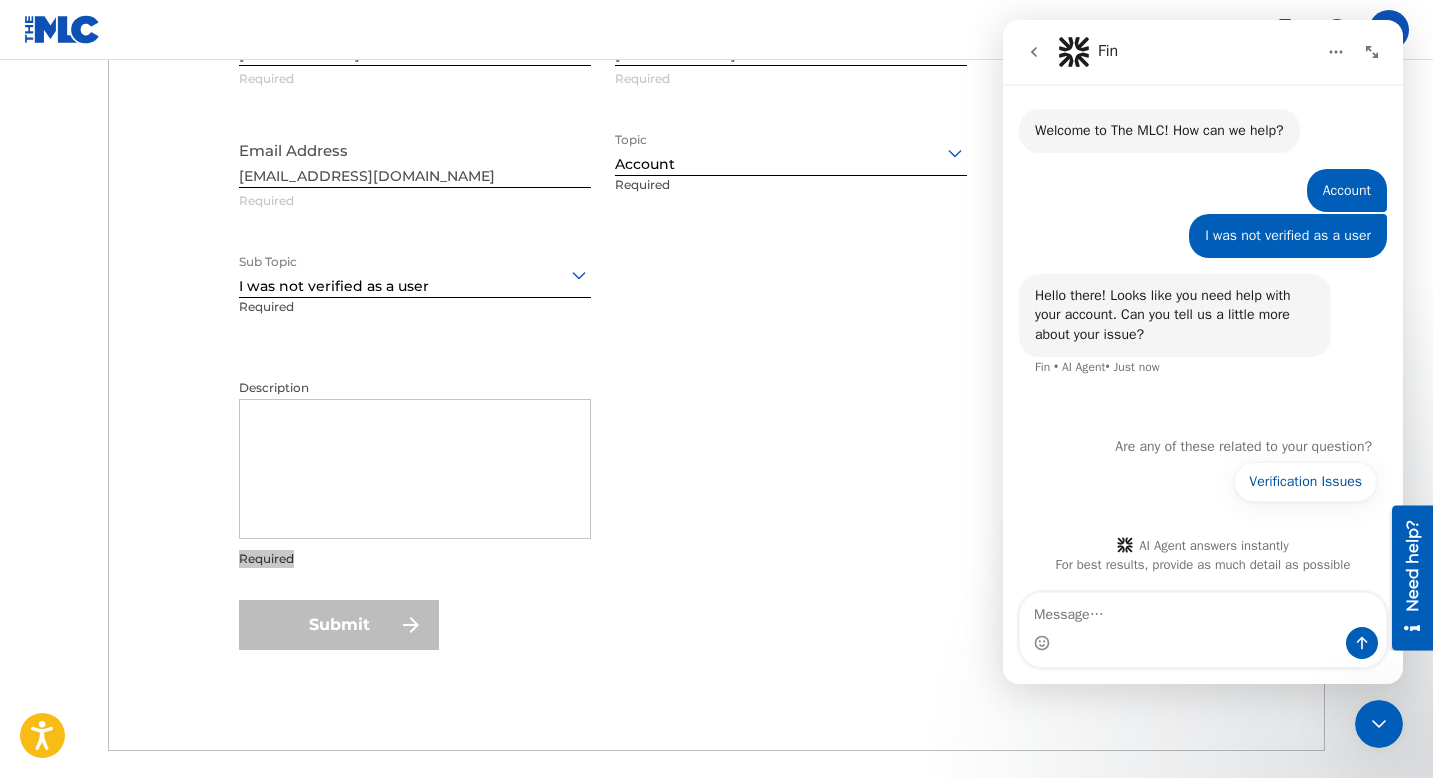 scroll, scrollTop: 0, scrollLeft: 0, axis: both 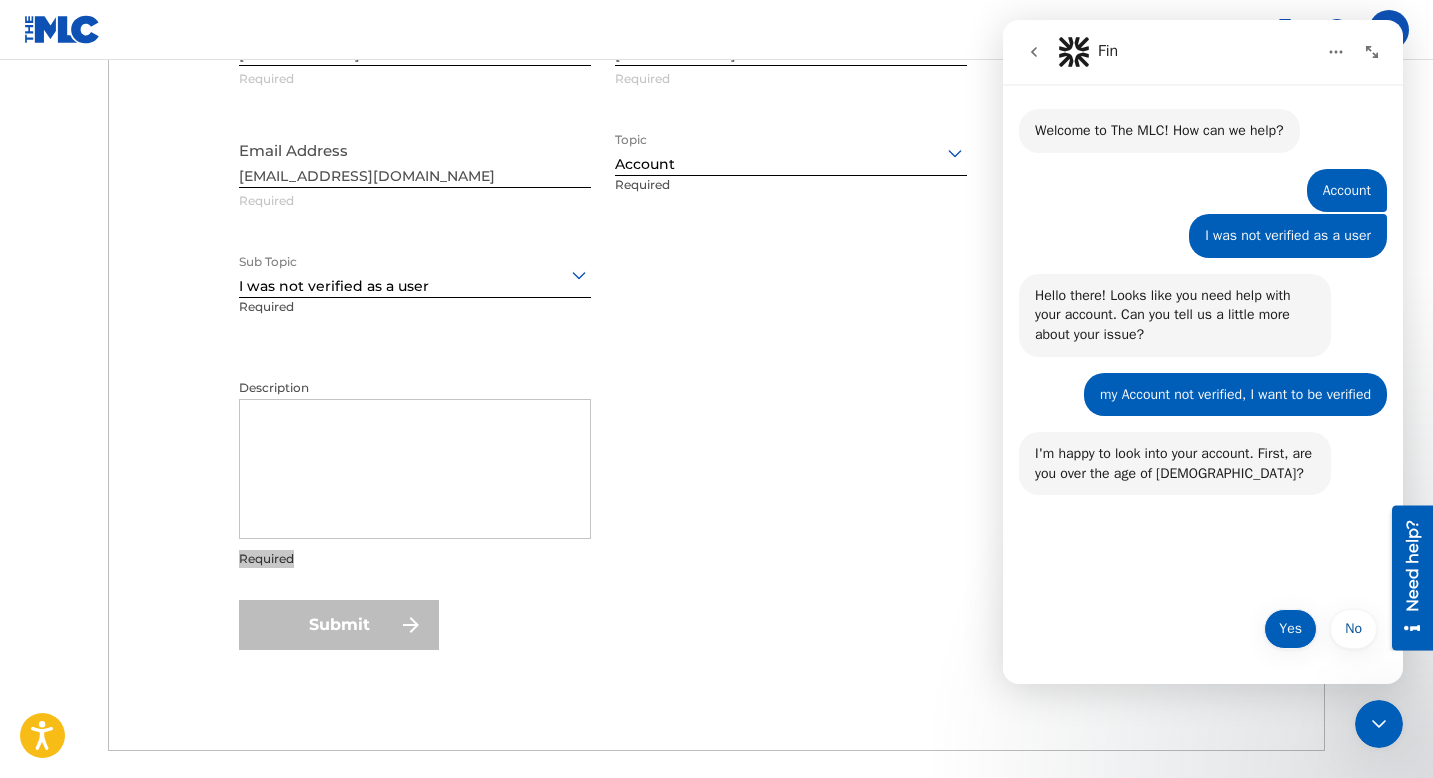 click on "Yes" at bounding box center [1290, 629] 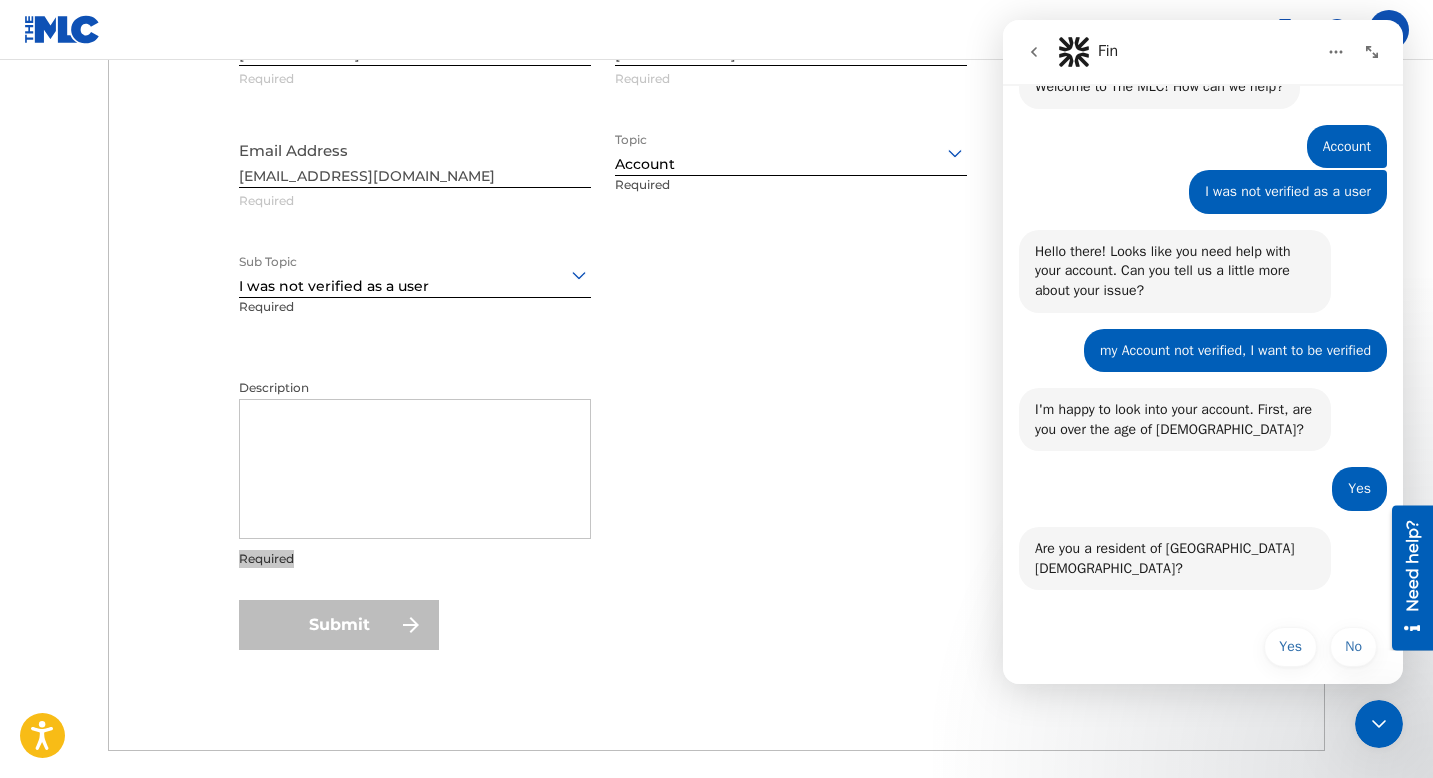 scroll, scrollTop: 62, scrollLeft: 0, axis: vertical 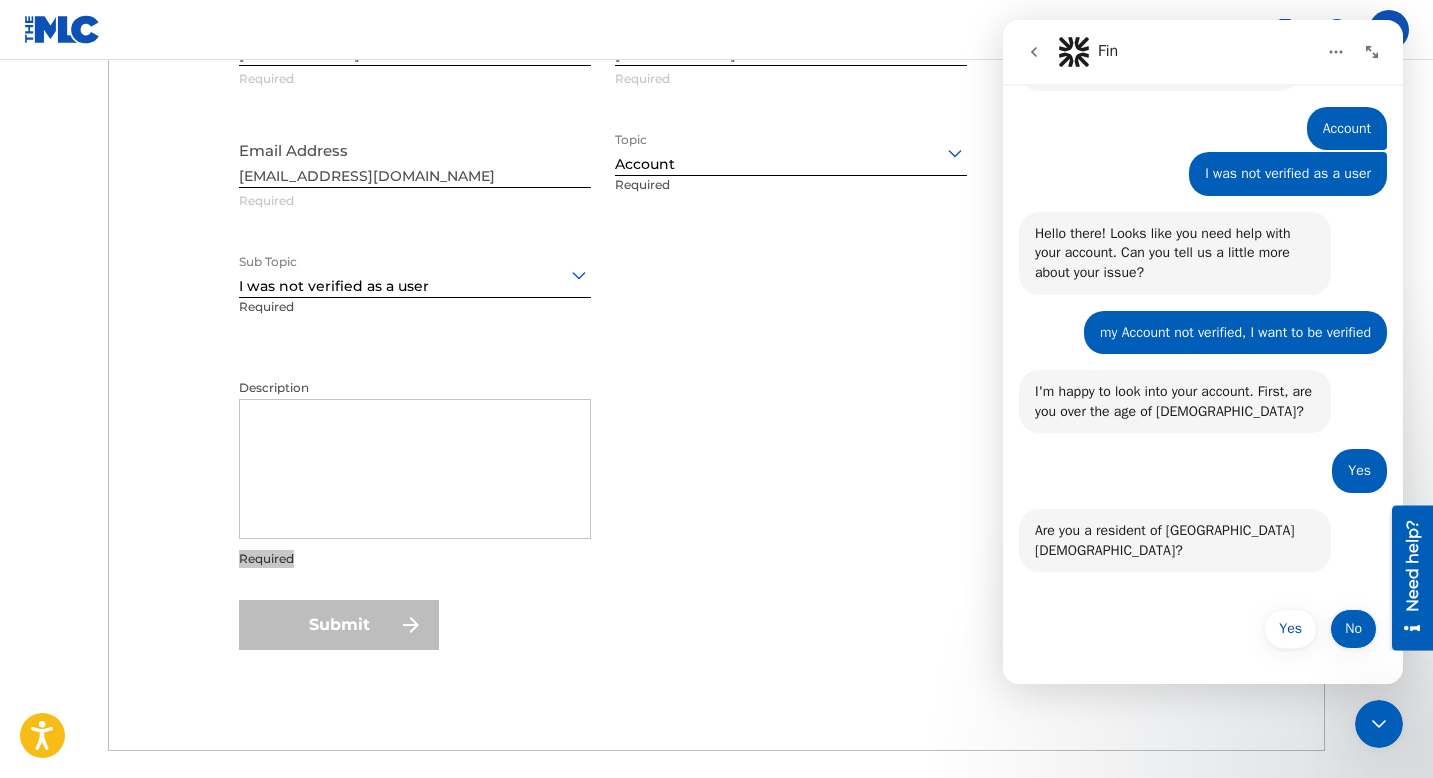 click on "No" at bounding box center (1353, 629) 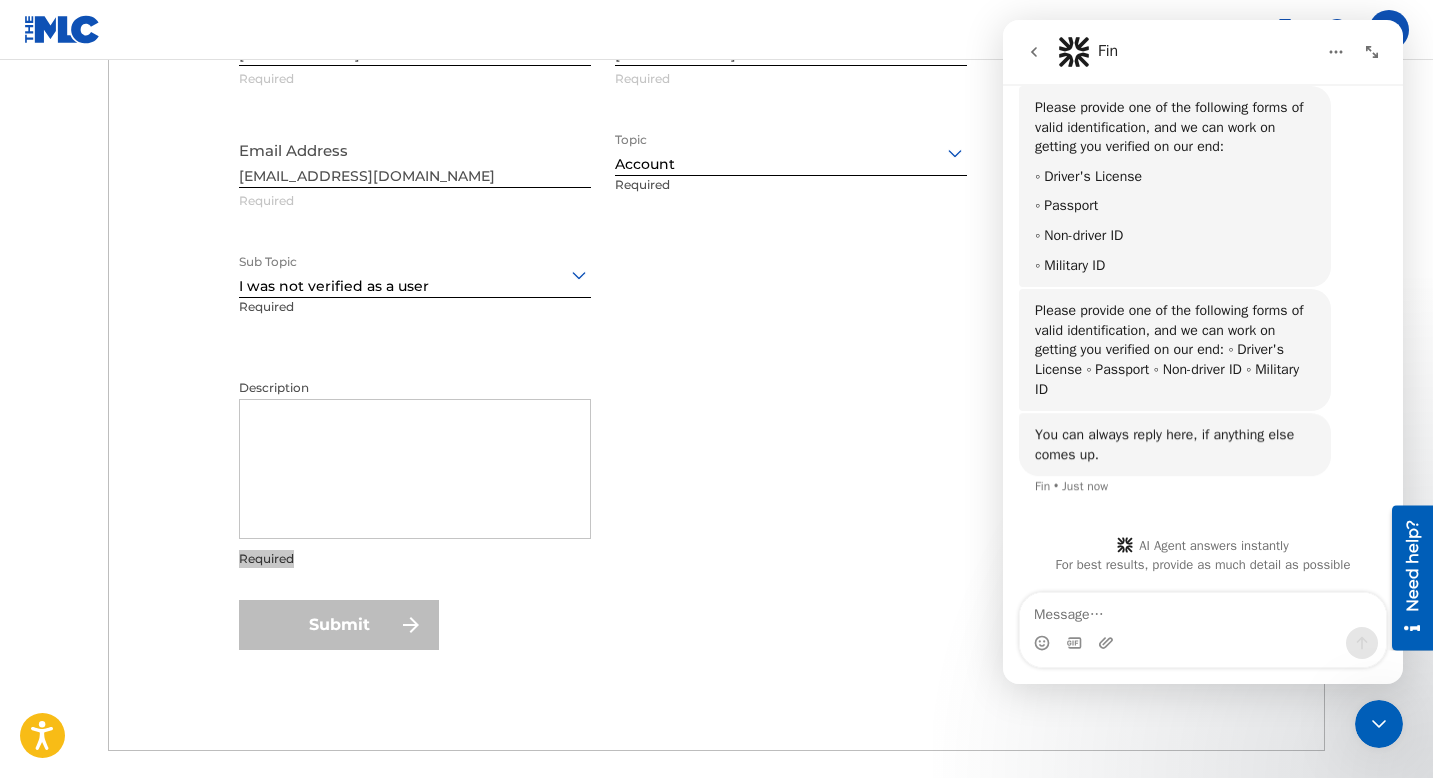 scroll, scrollTop: 653, scrollLeft: 0, axis: vertical 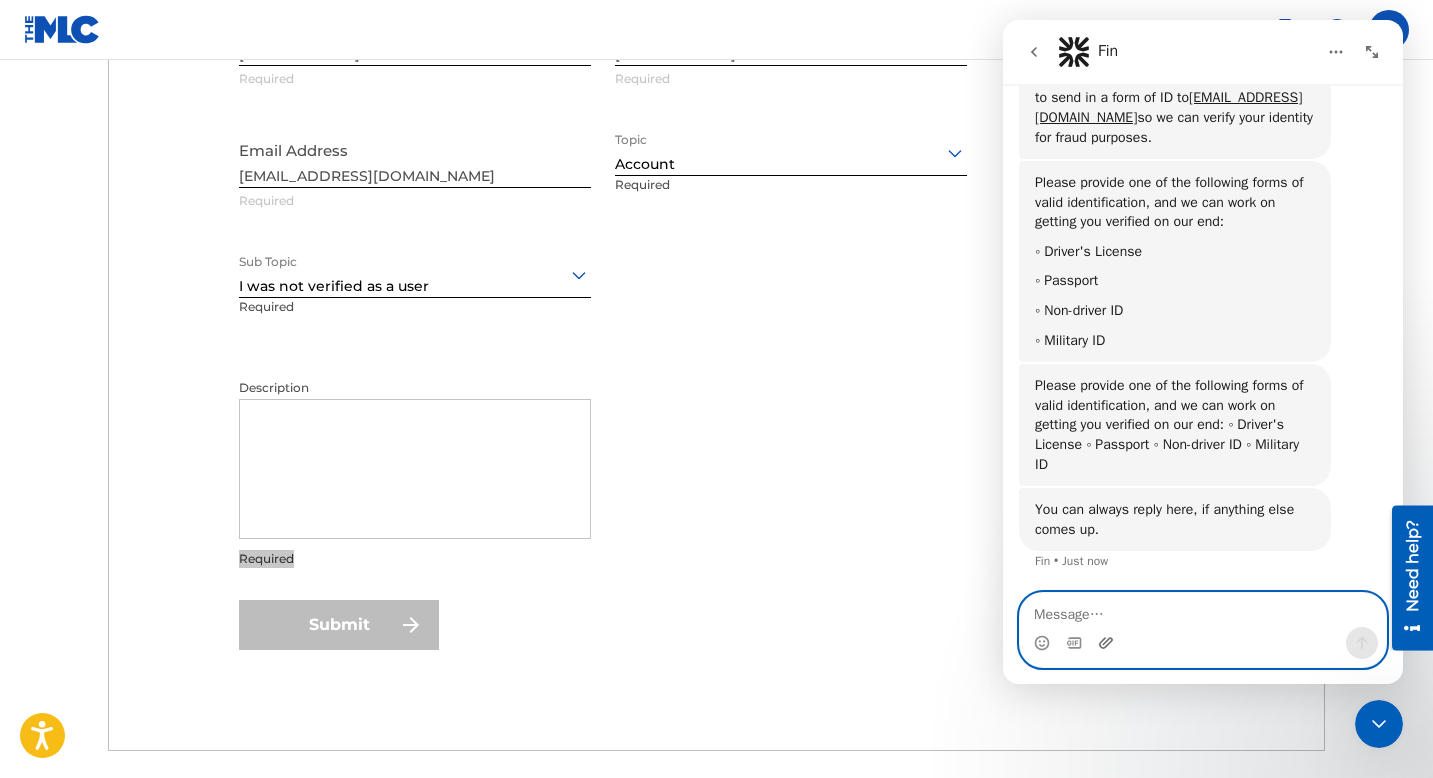 click 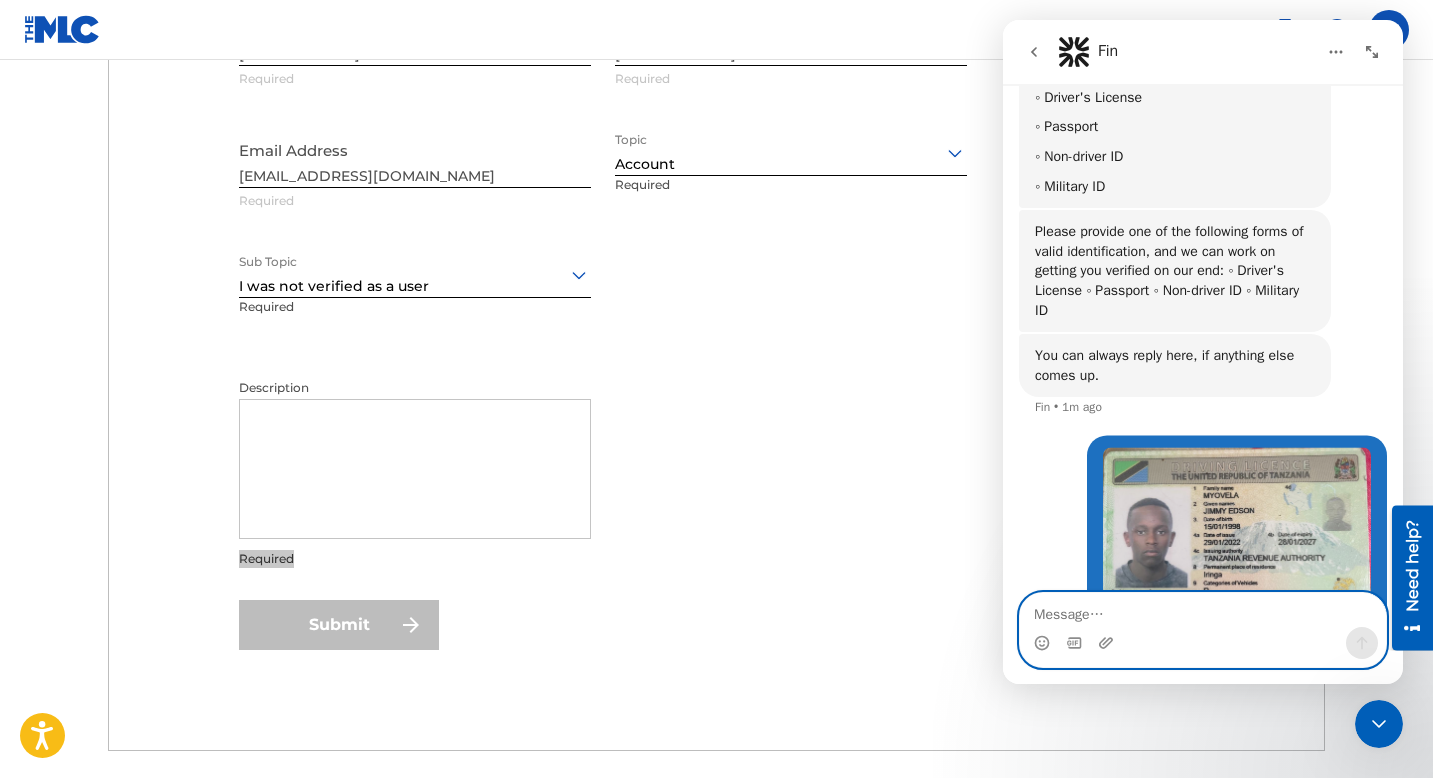 scroll, scrollTop: 862, scrollLeft: 0, axis: vertical 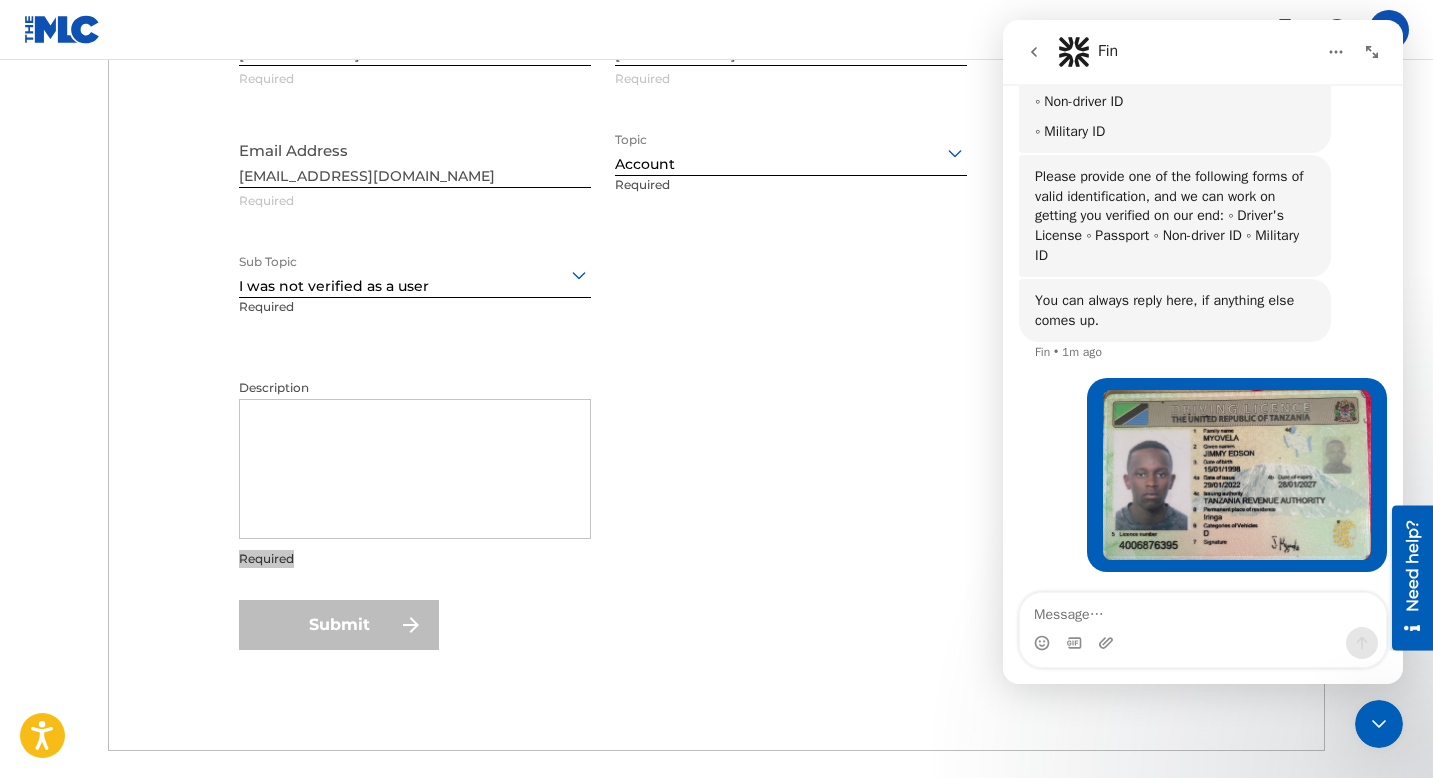 click at bounding box center (1237, 474) 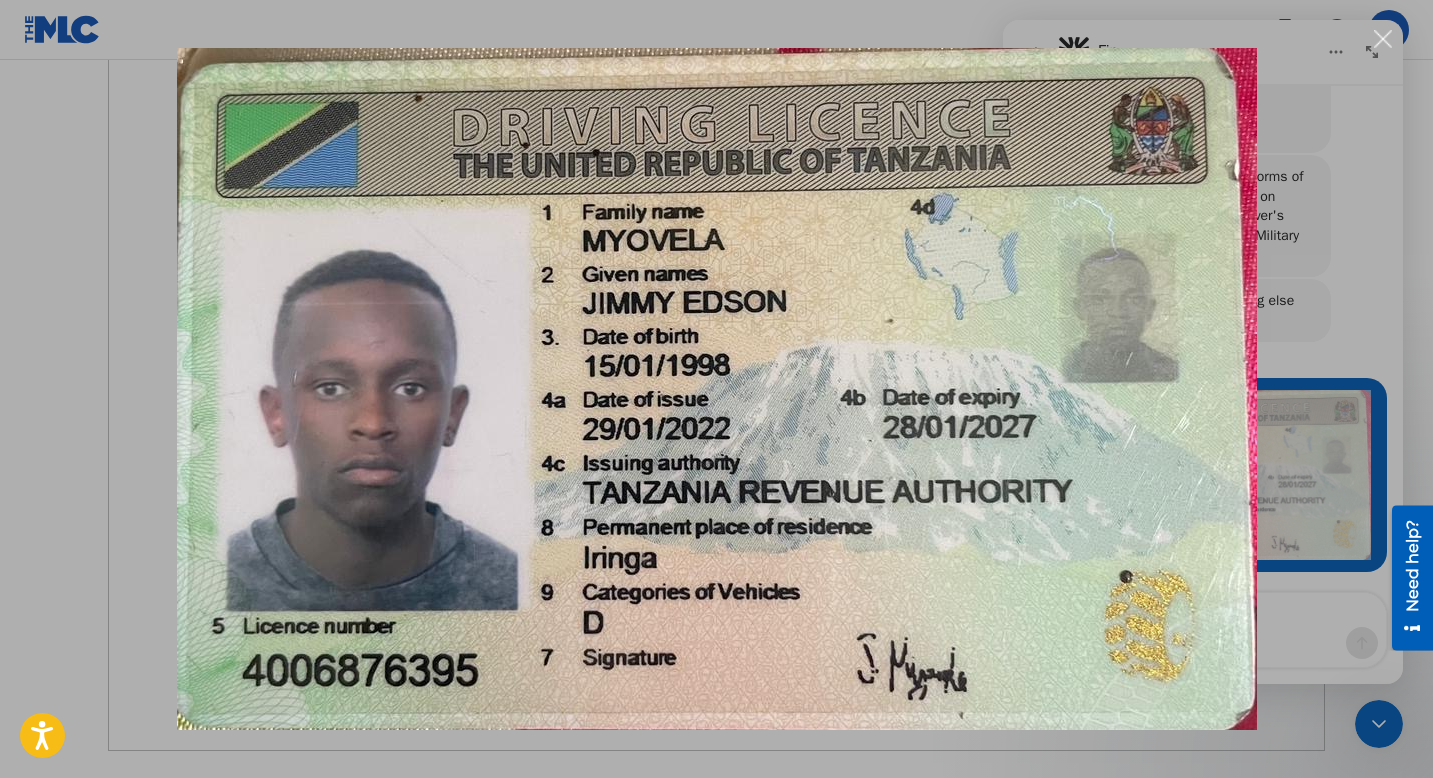 click at bounding box center (716, 389) 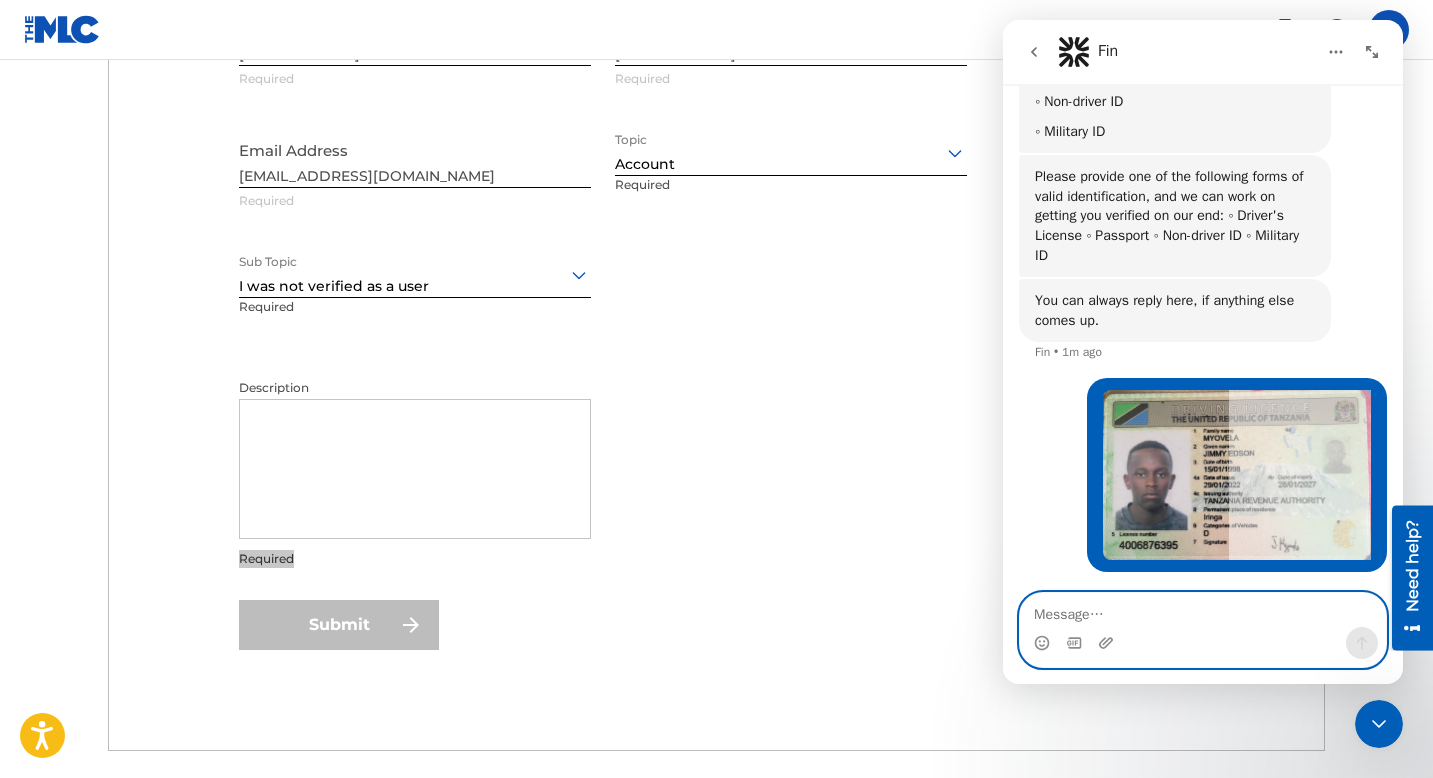 click at bounding box center [1203, 610] 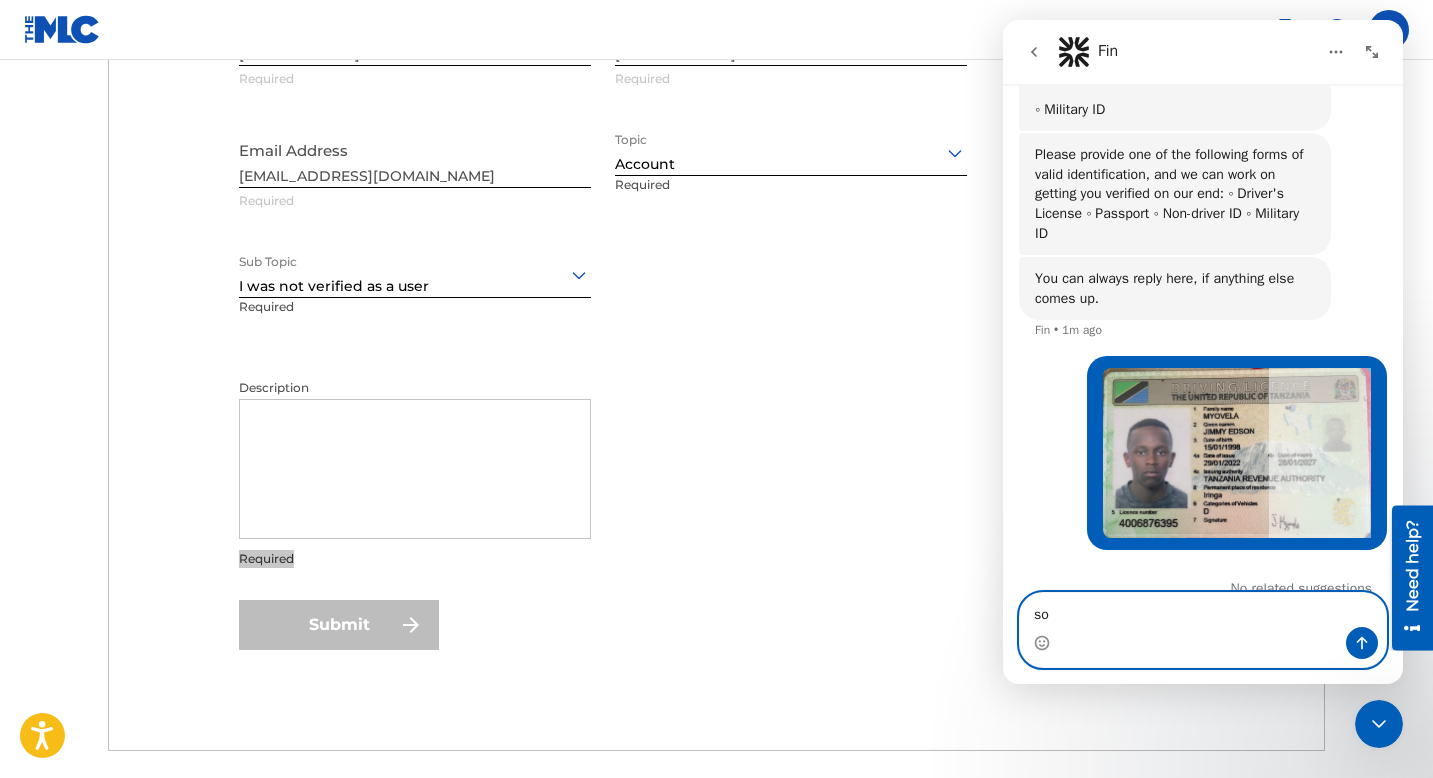scroll, scrollTop: 892, scrollLeft: 0, axis: vertical 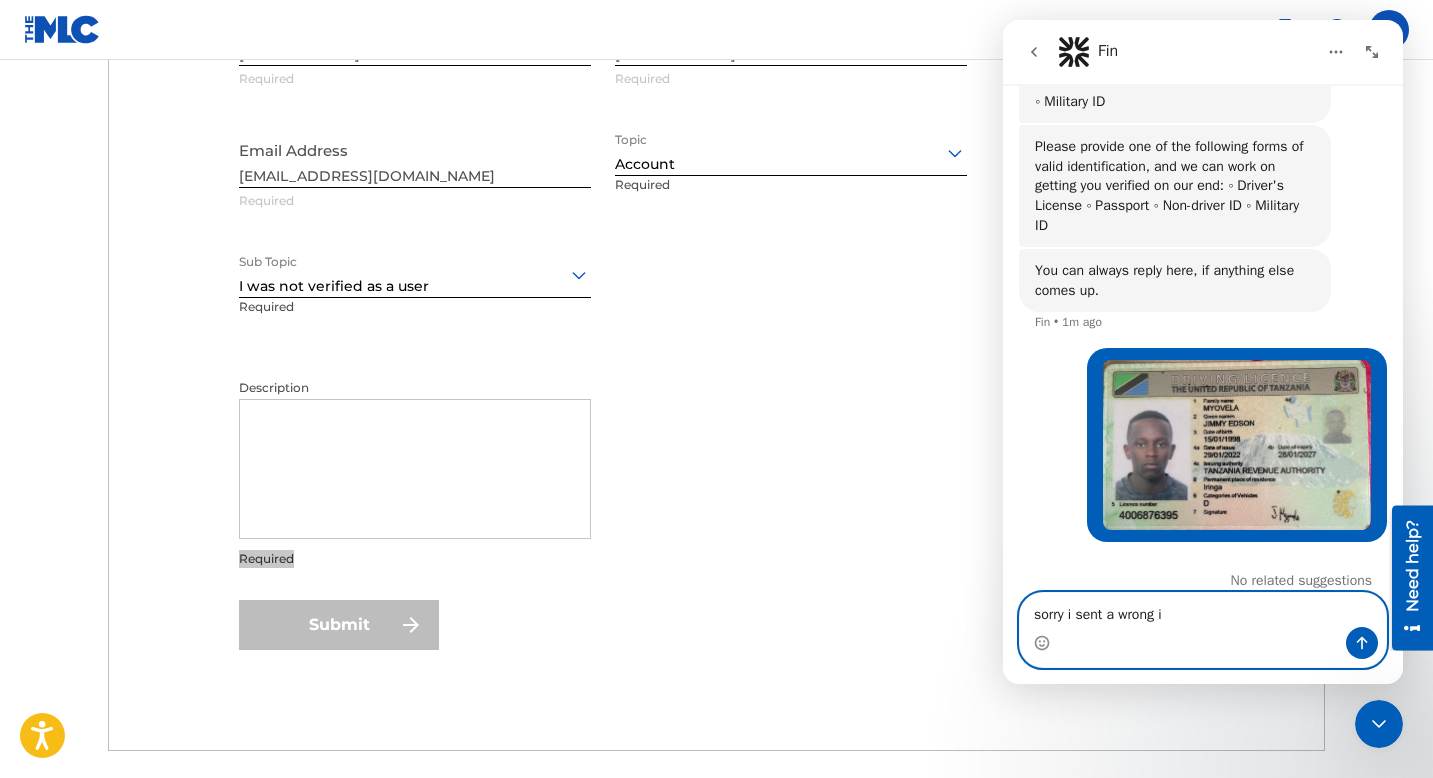 type on "sorry i sent a wrong id" 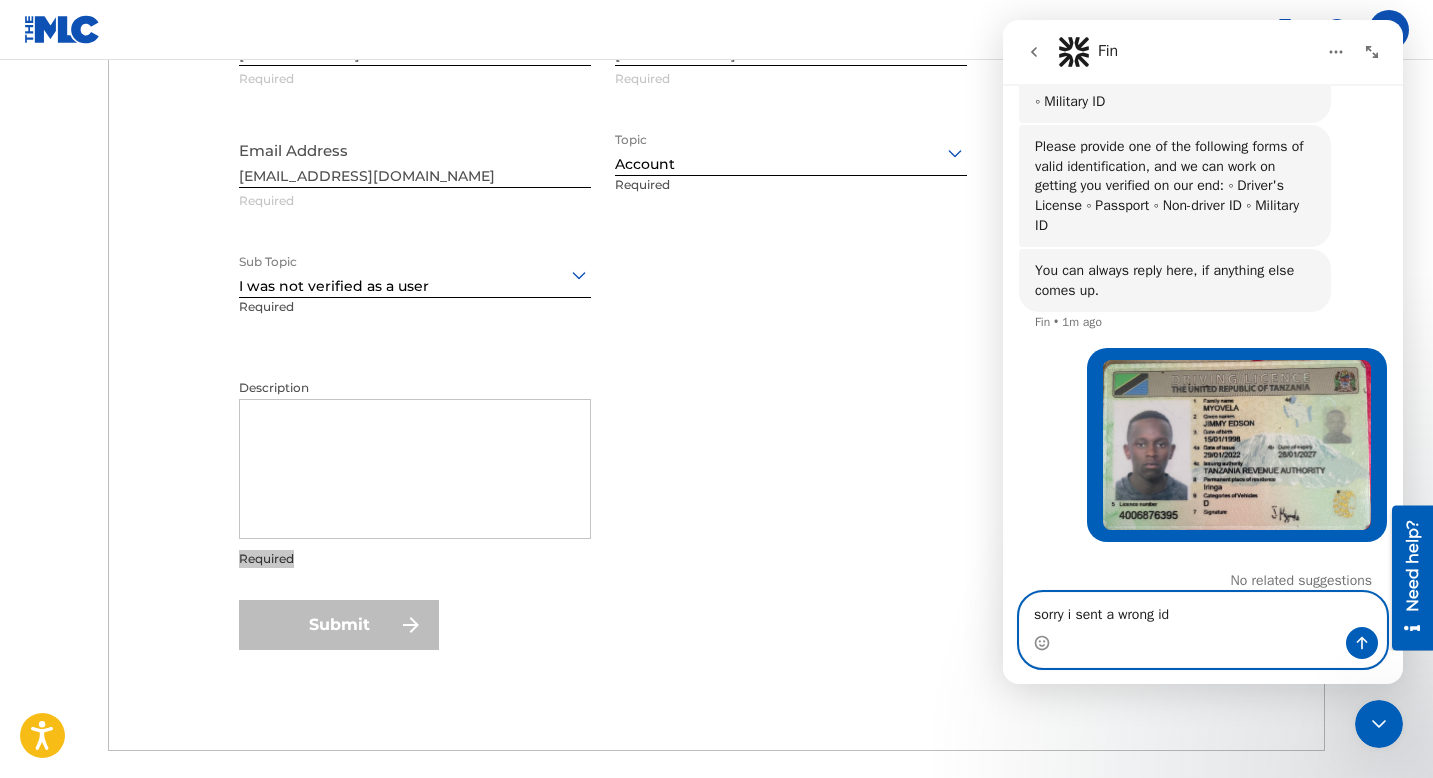 type 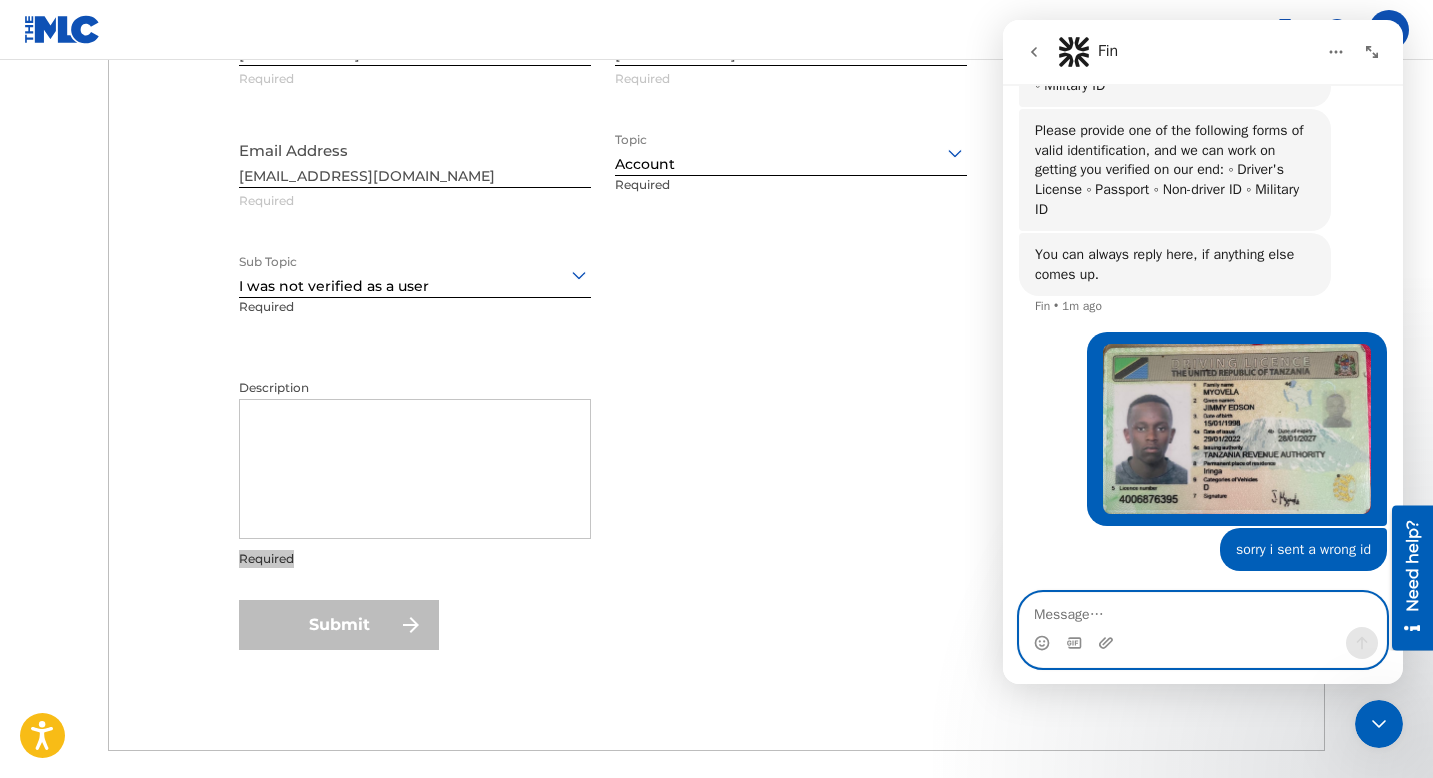 scroll, scrollTop: 973, scrollLeft: 0, axis: vertical 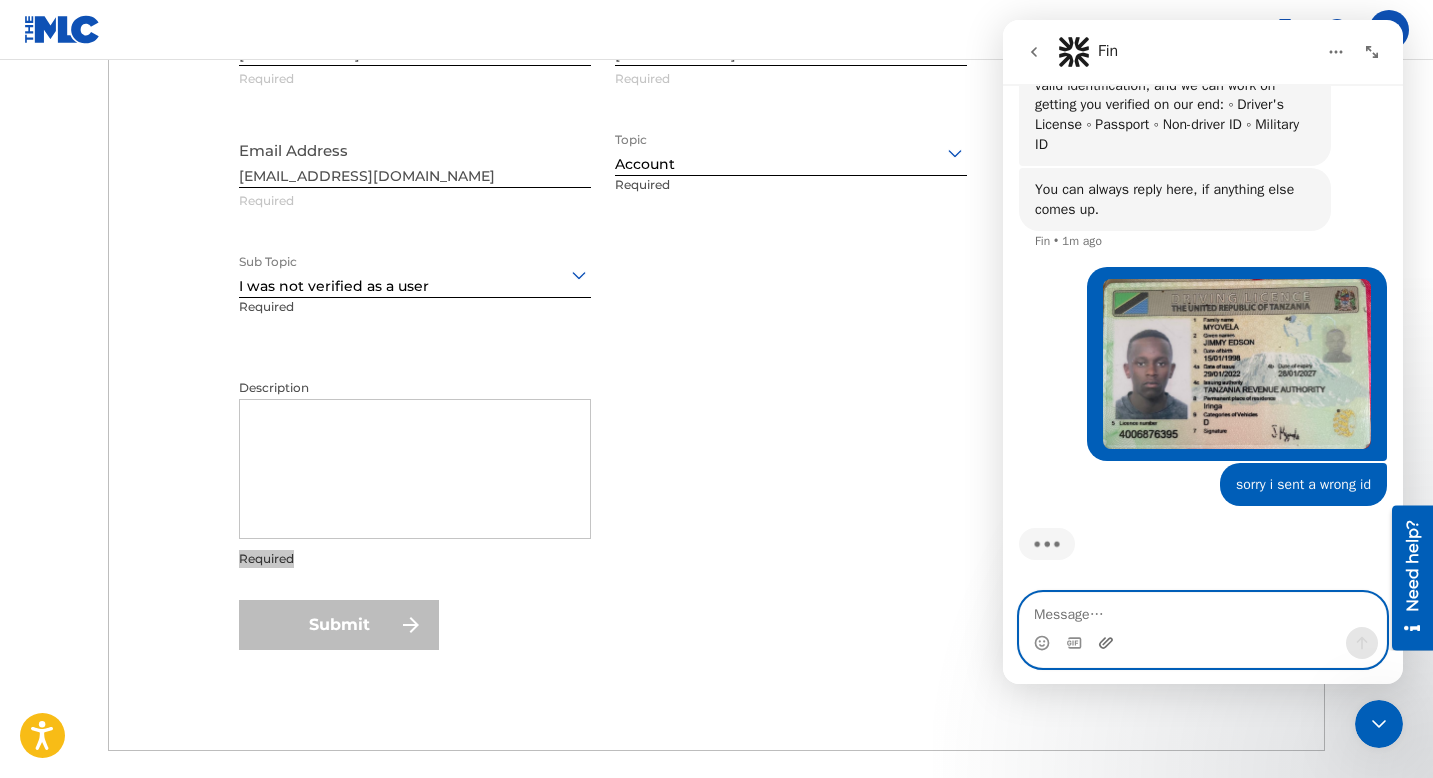 click 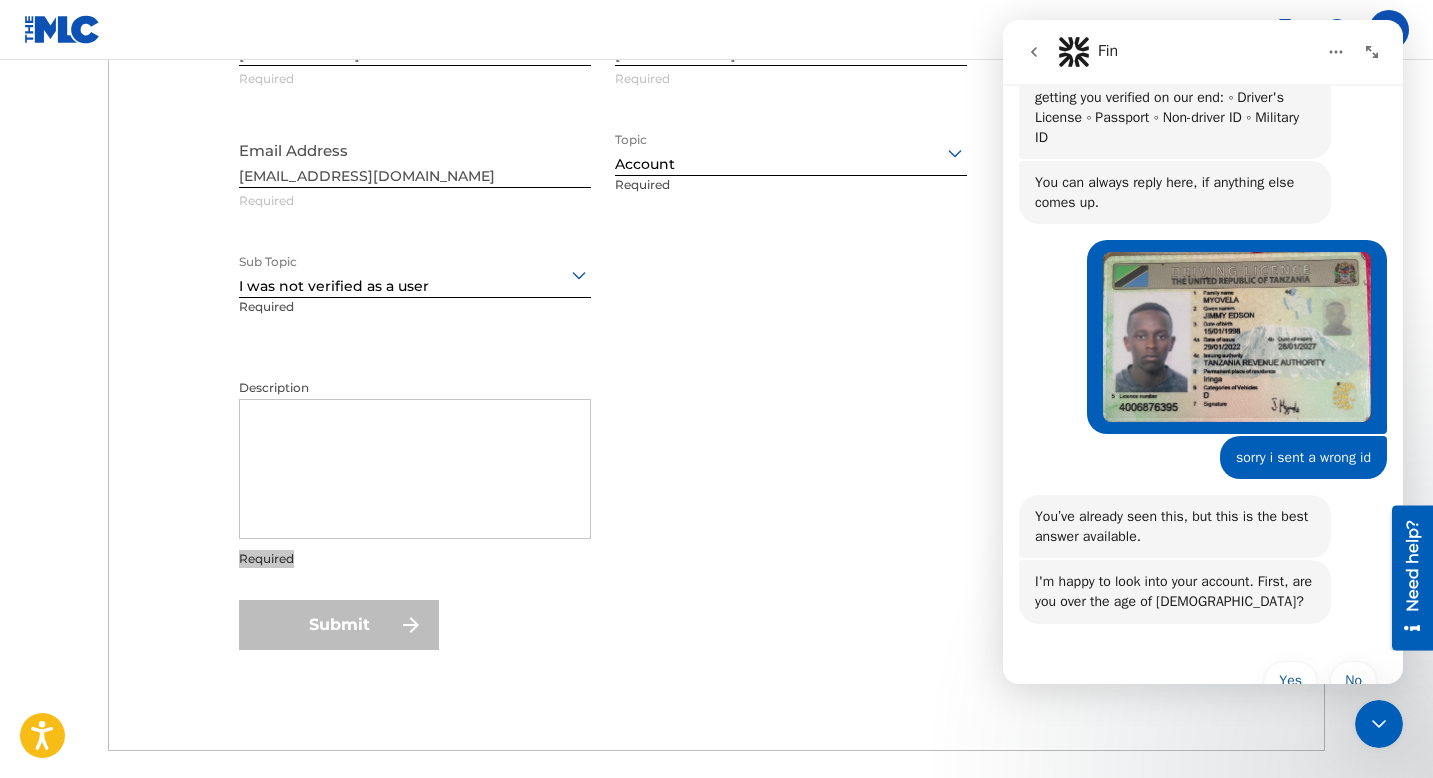 scroll, scrollTop: 1031, scrollLeft: 0, axis: vertical 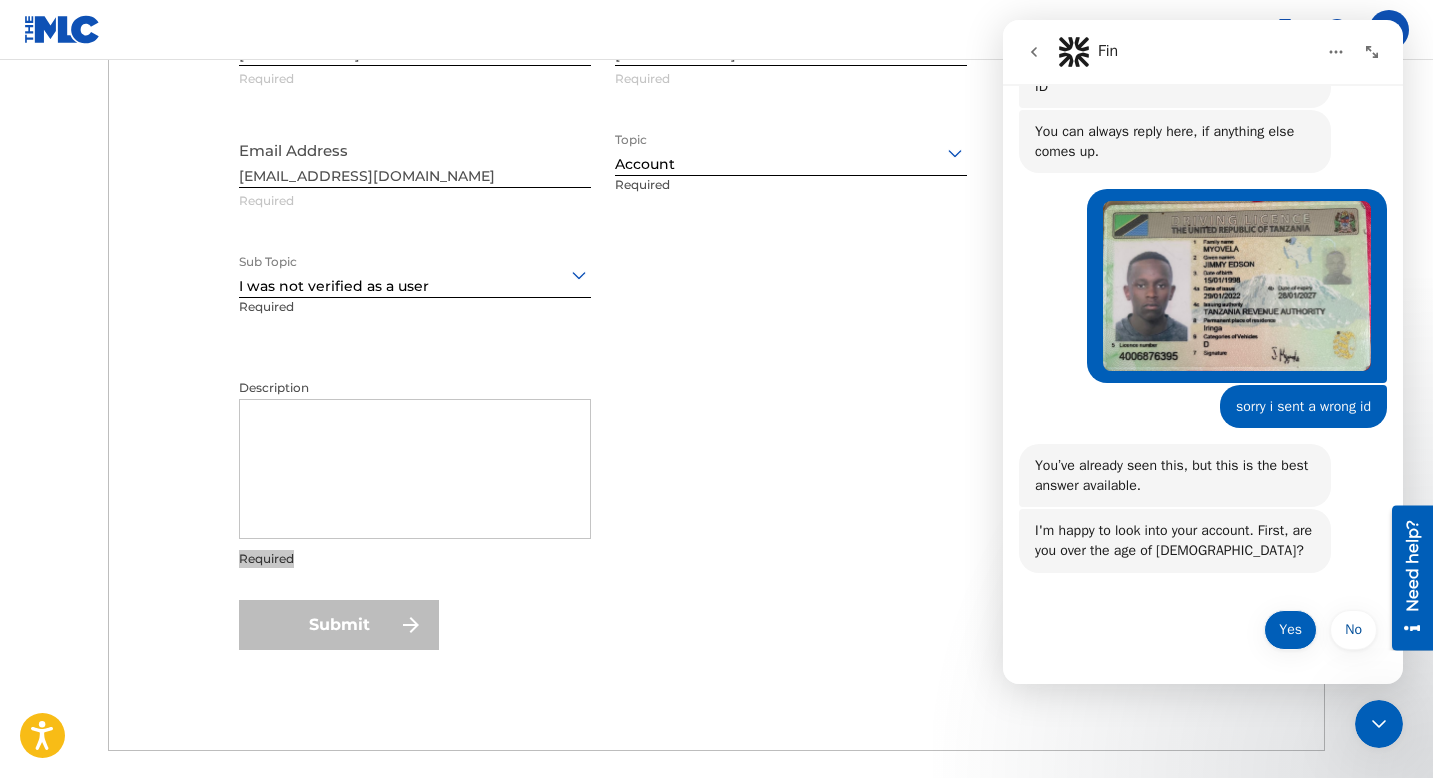 click on "Yes" at bounding box center [1290, 630] 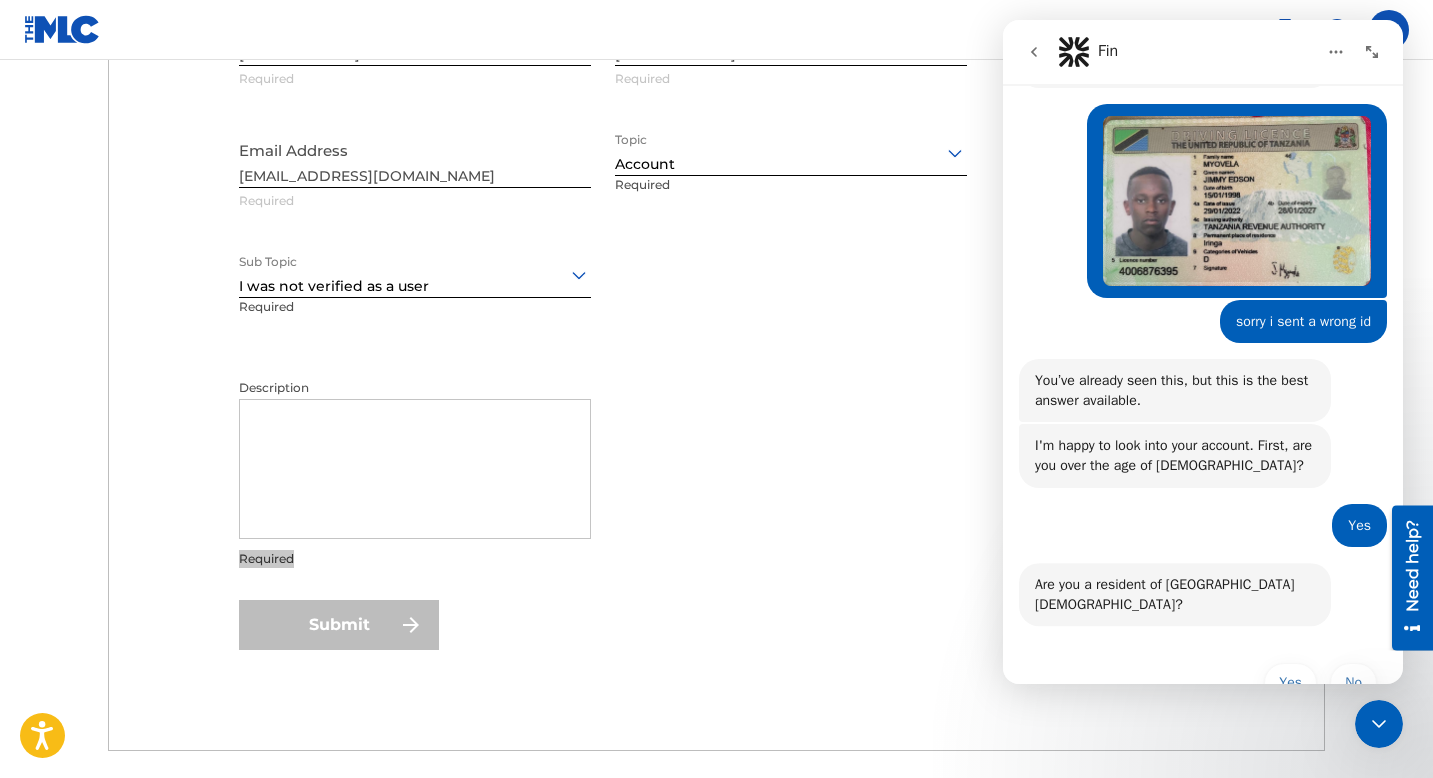 scroll, scrollTop: 1151, scrollLeft: 0, axis: vertical 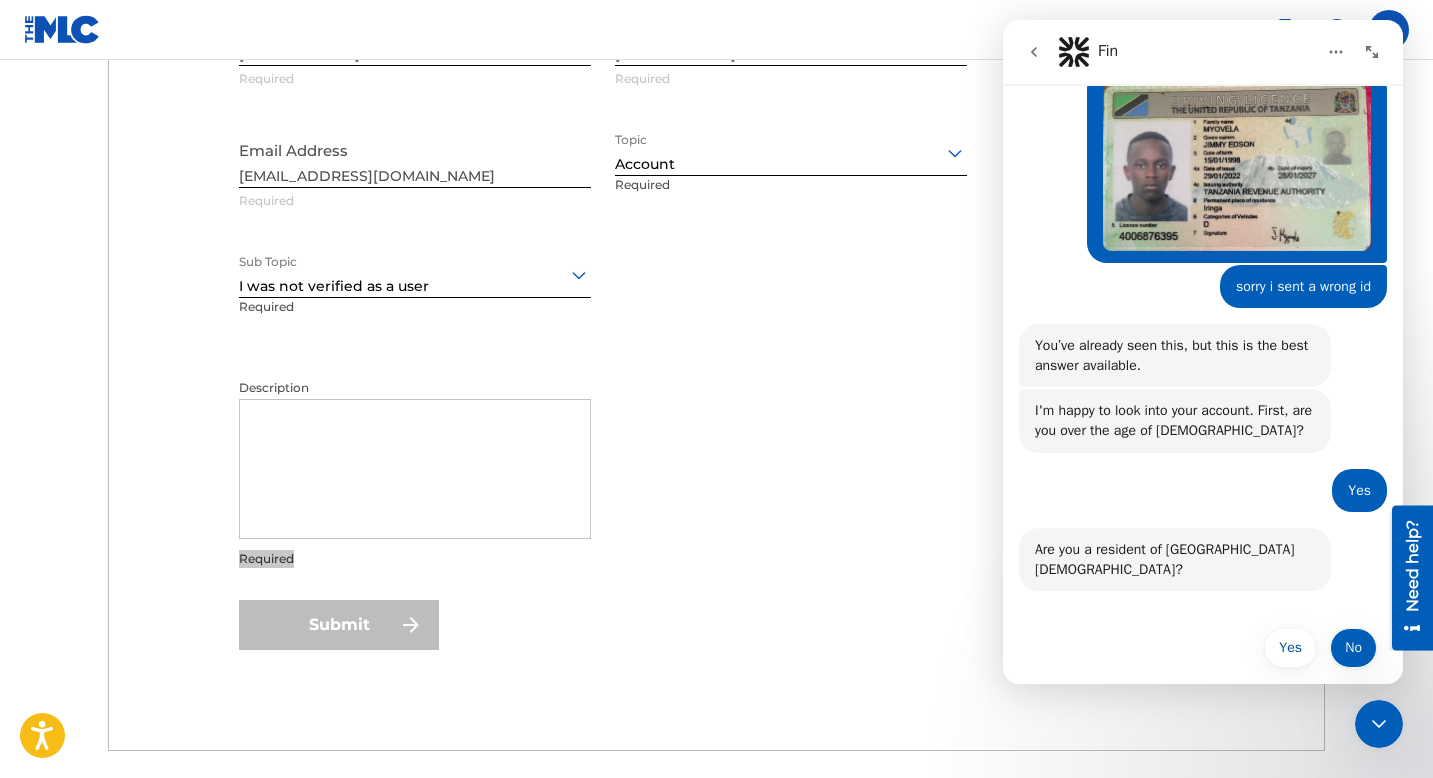 click on "No" at bounding box center (1353, 648) 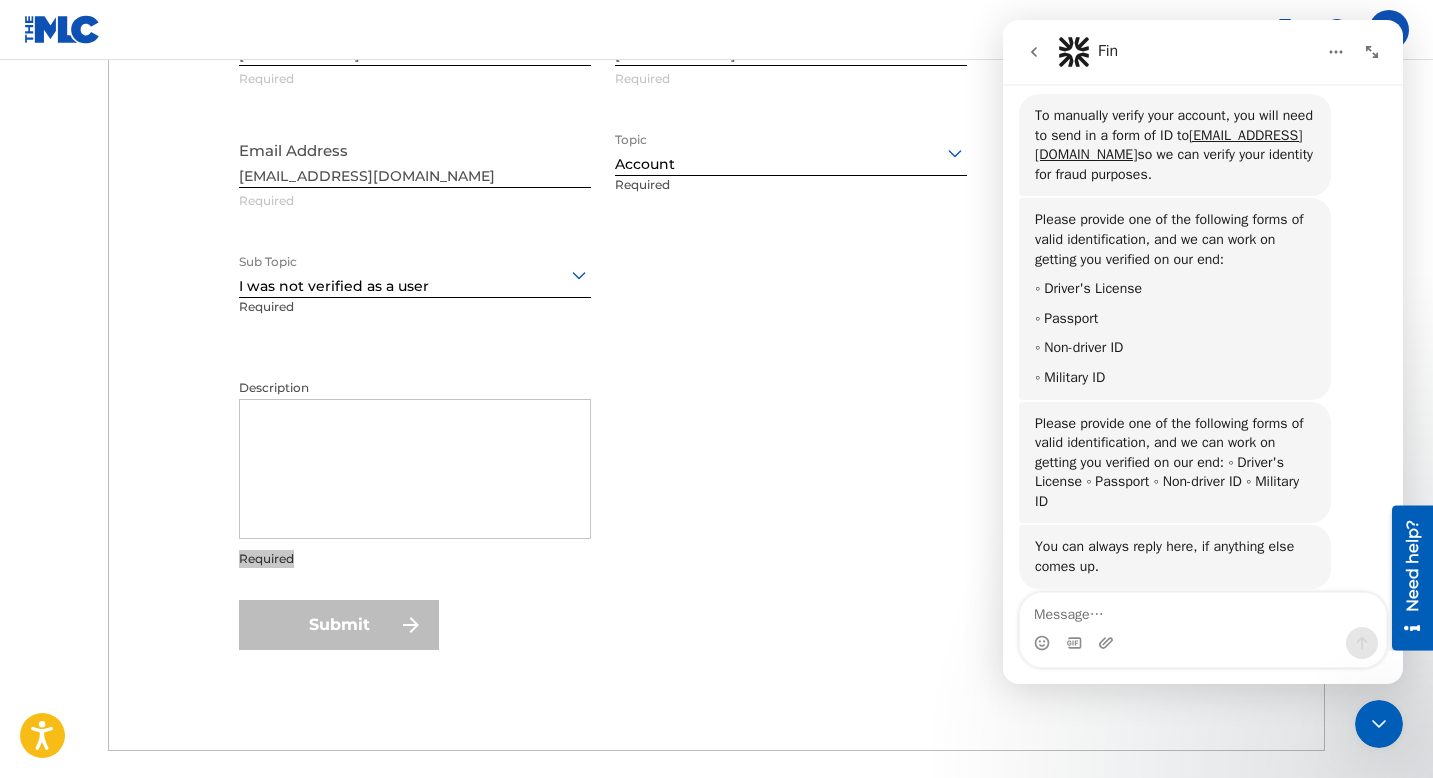 scroll, scrollTop: 1742, scrollLeft: 0, axis: vertical 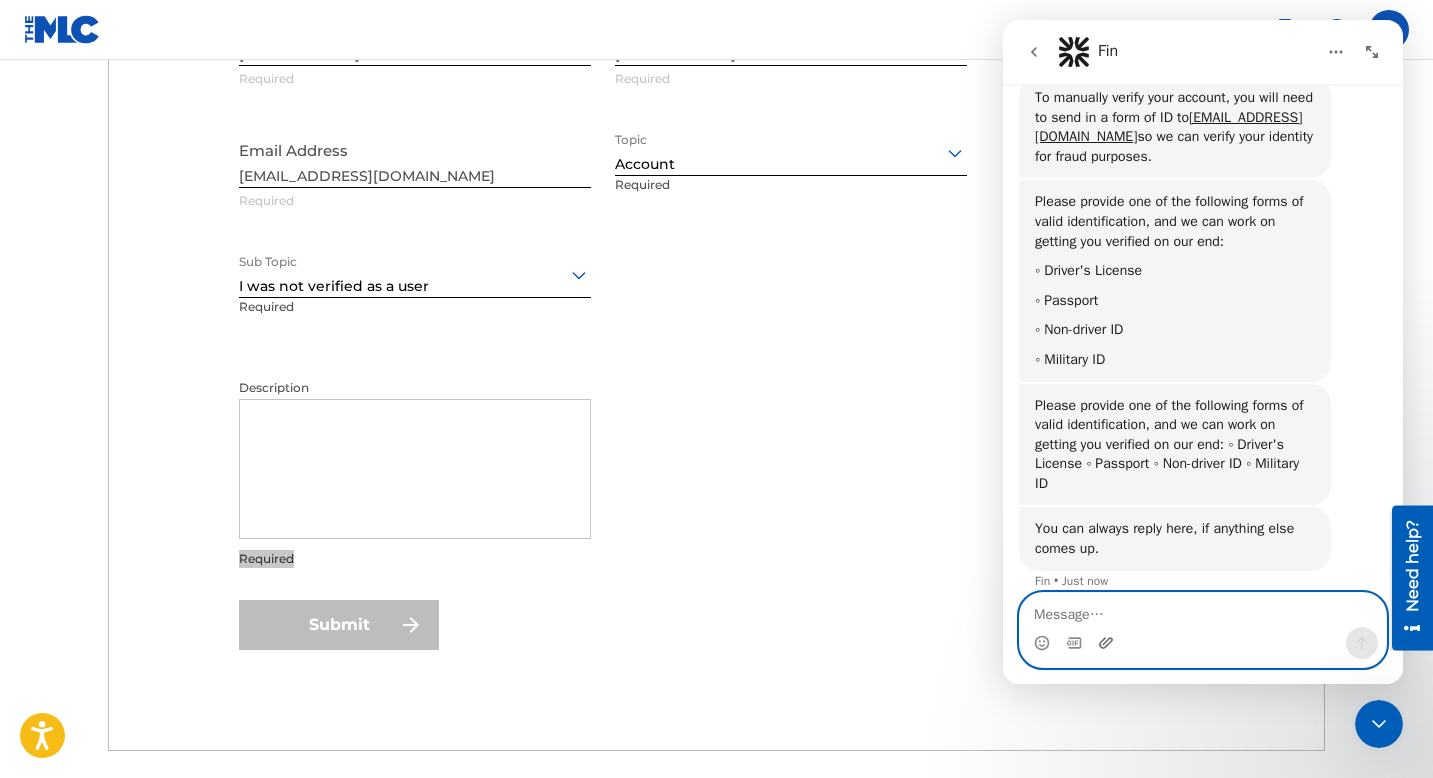 click 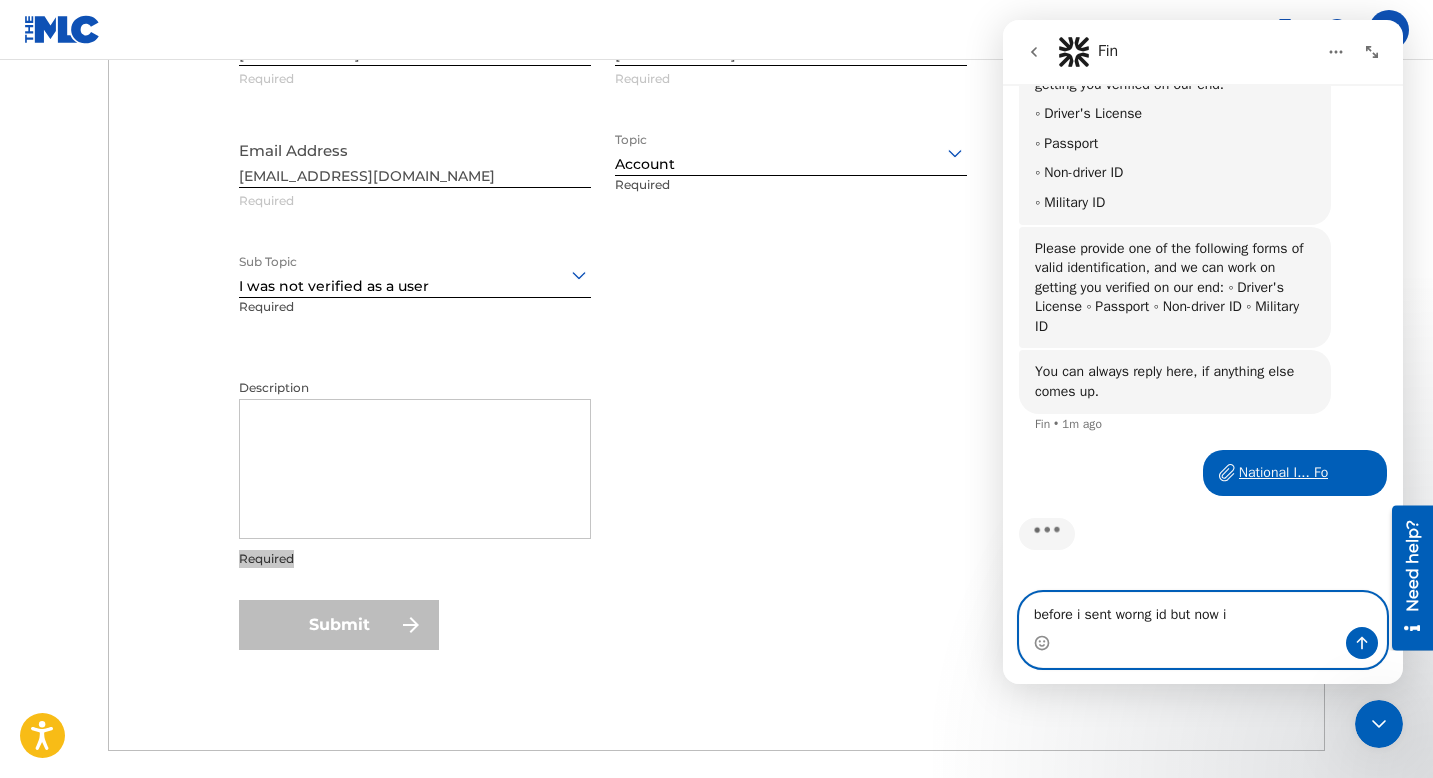 scroll, scrollTop: 1834, scrollLeft: 0, axis: vertical 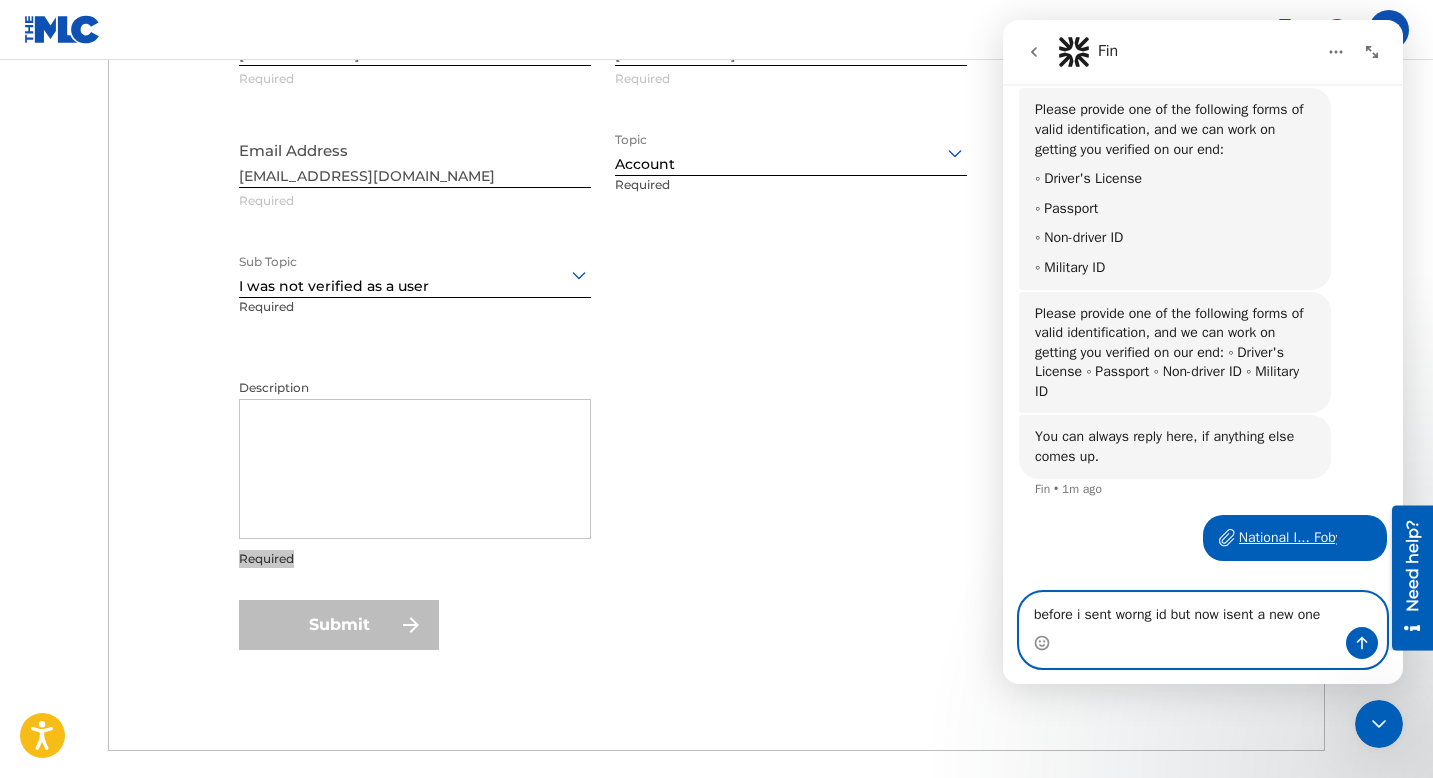 click on "before i sent worng id but now isent a new one" at bounding box center [1203, 610] 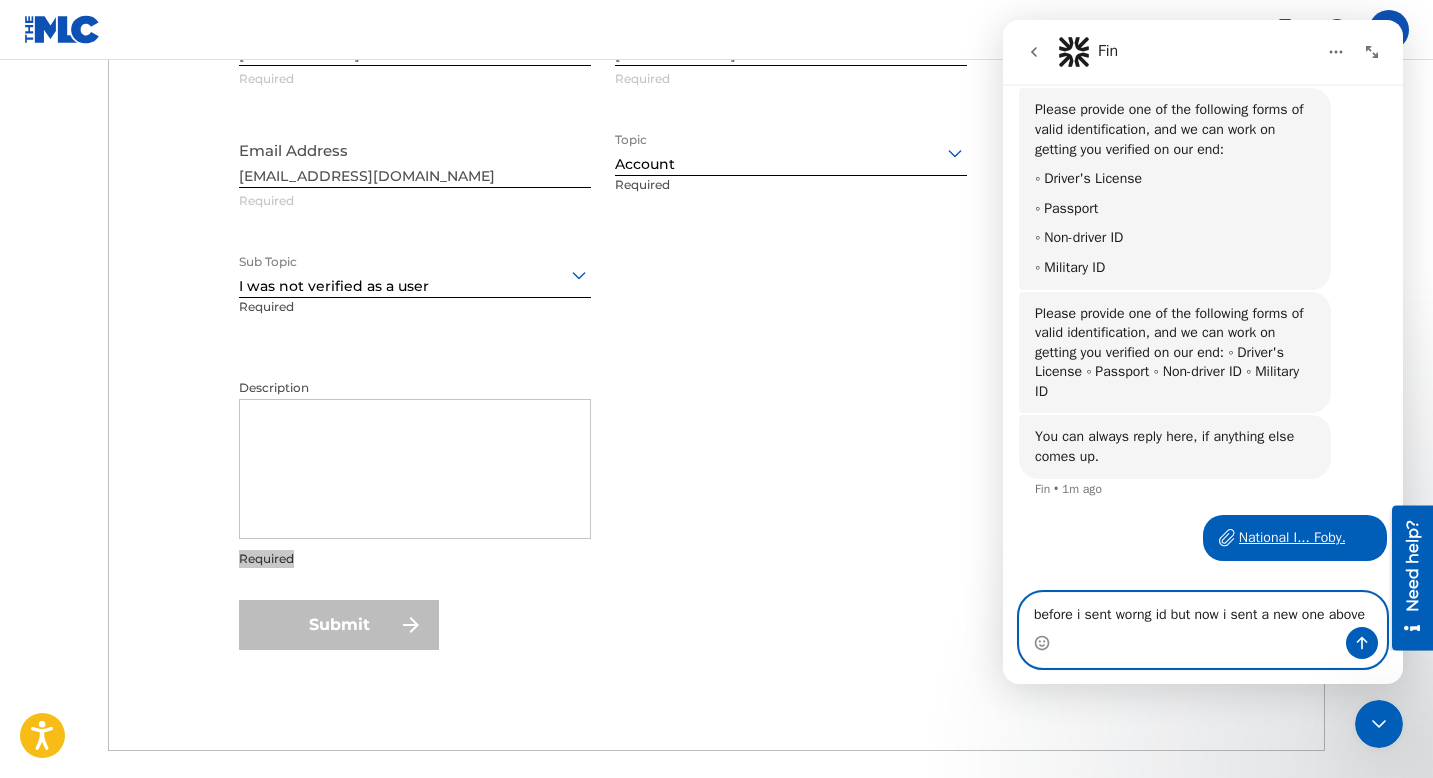 scroll, scrollTop: 1854, scrollLeft: 0, axis: vertical 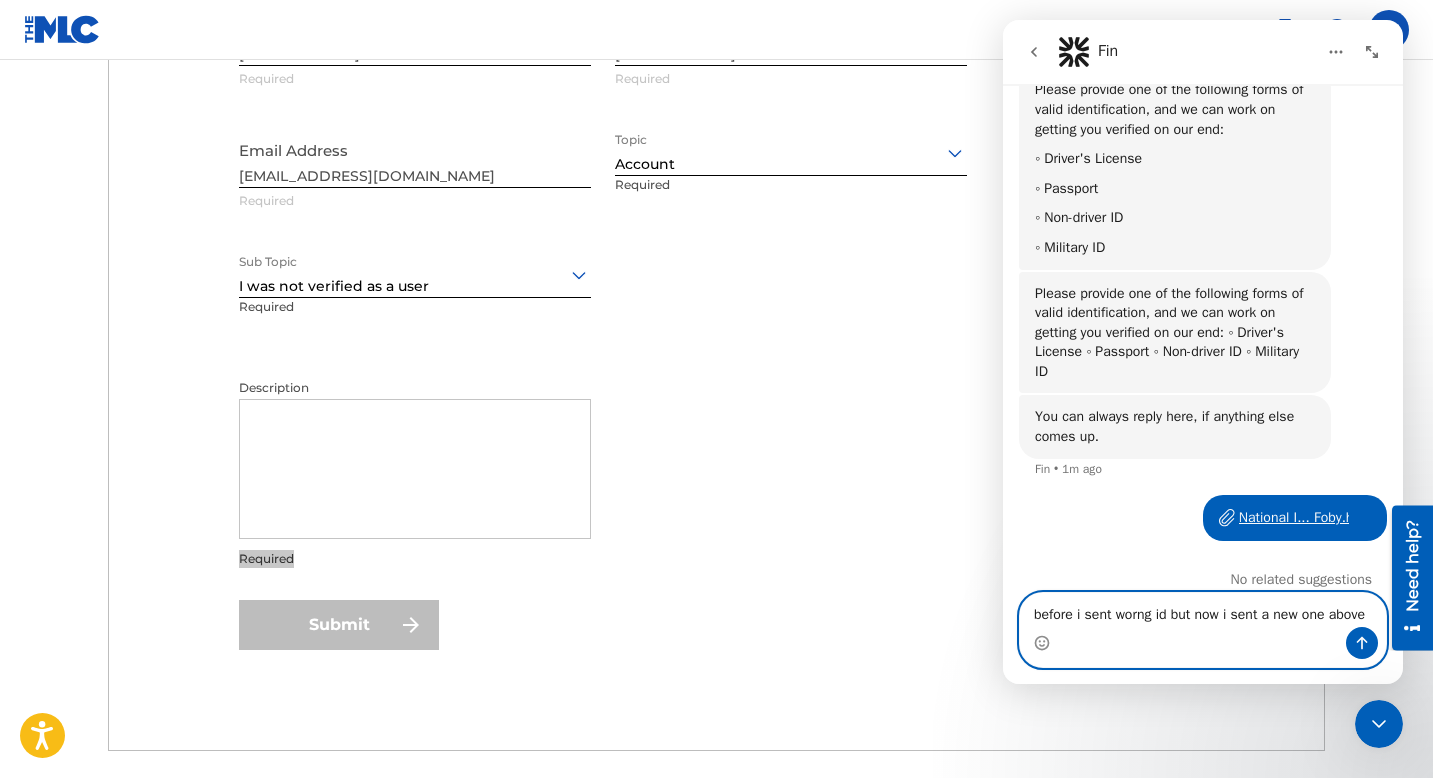 click on "before i sent worng id but now i sent a new one above" at bounding box center (1203, 610) 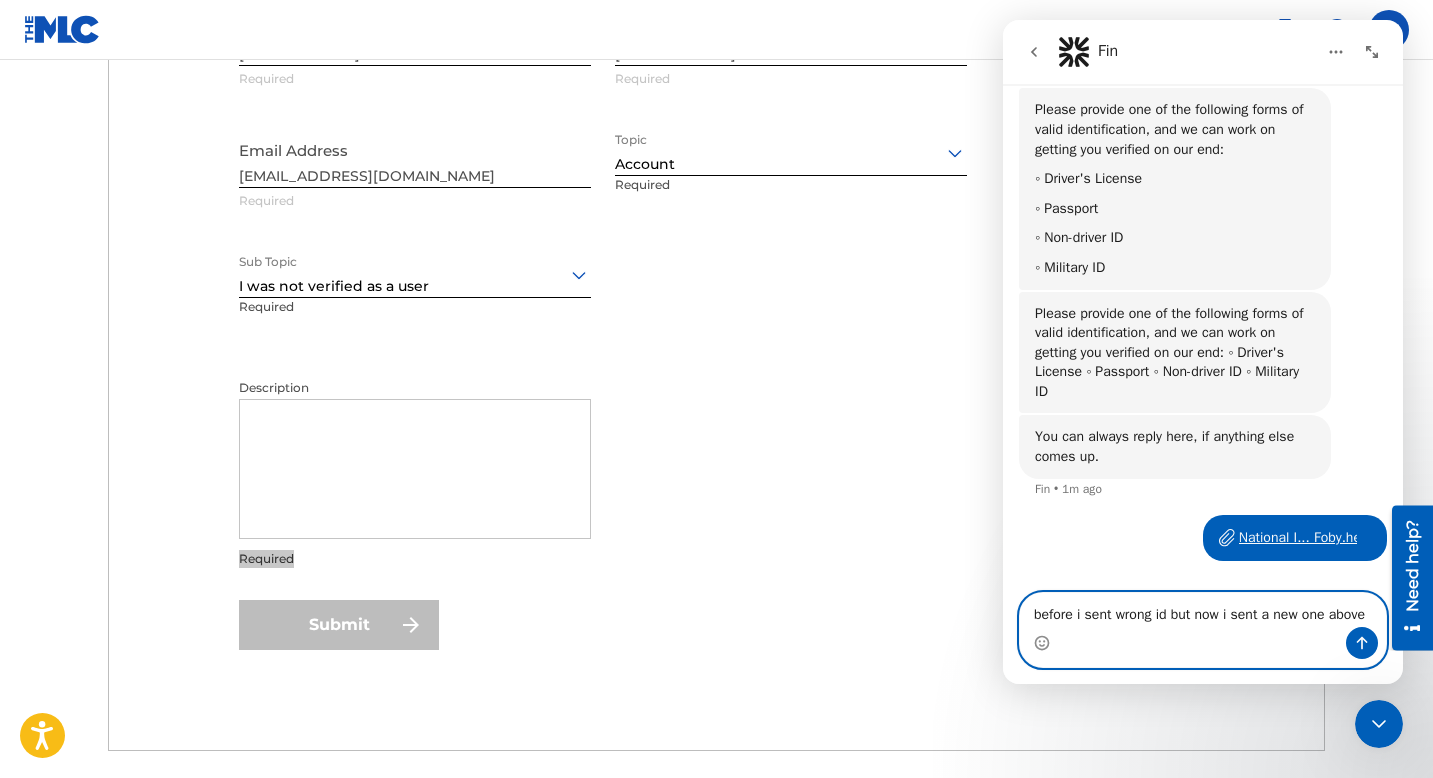 scroll, scrollTop: 1854, scrollLeft: 0, axis: vertical 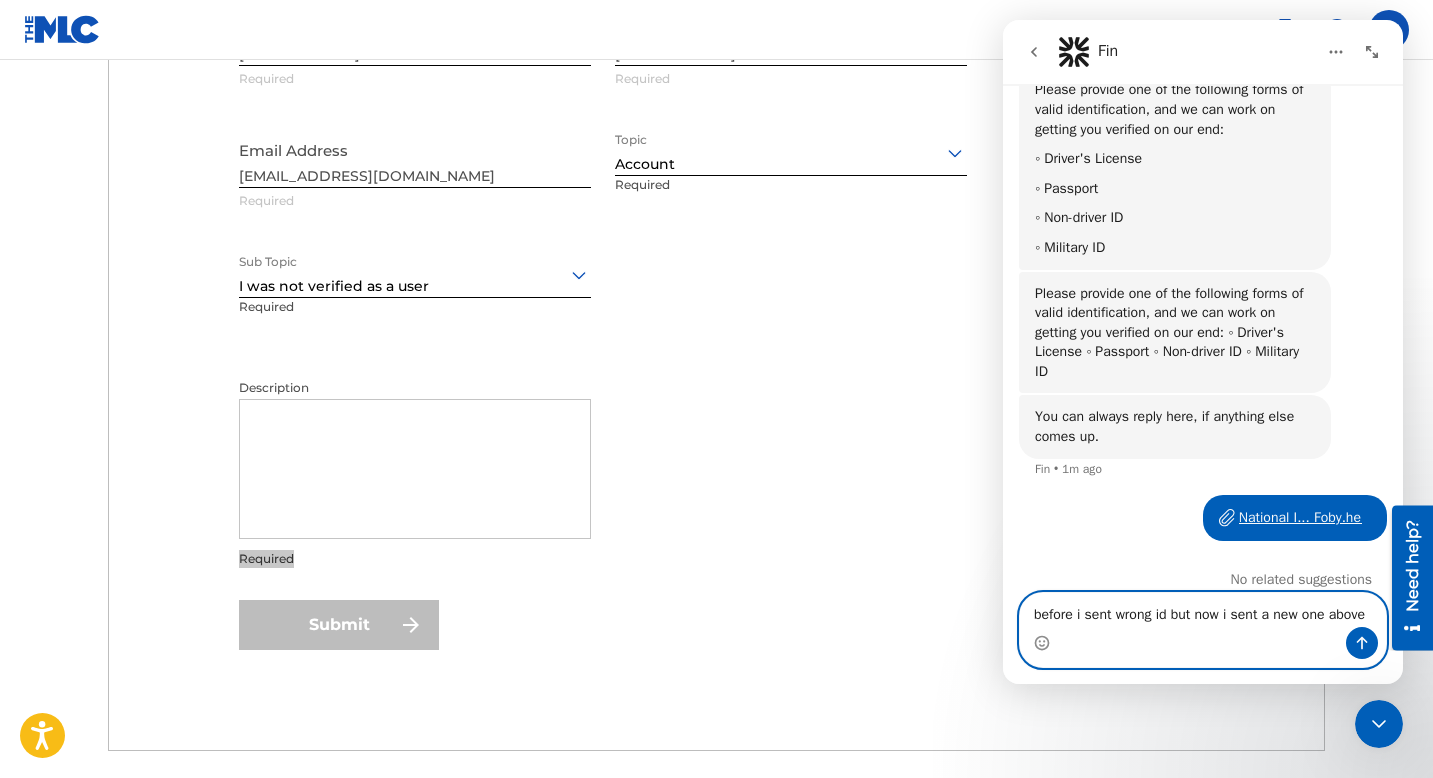 click on "before i sent wrong id but now i sent a new one above" at bounding box center [1203, 610] 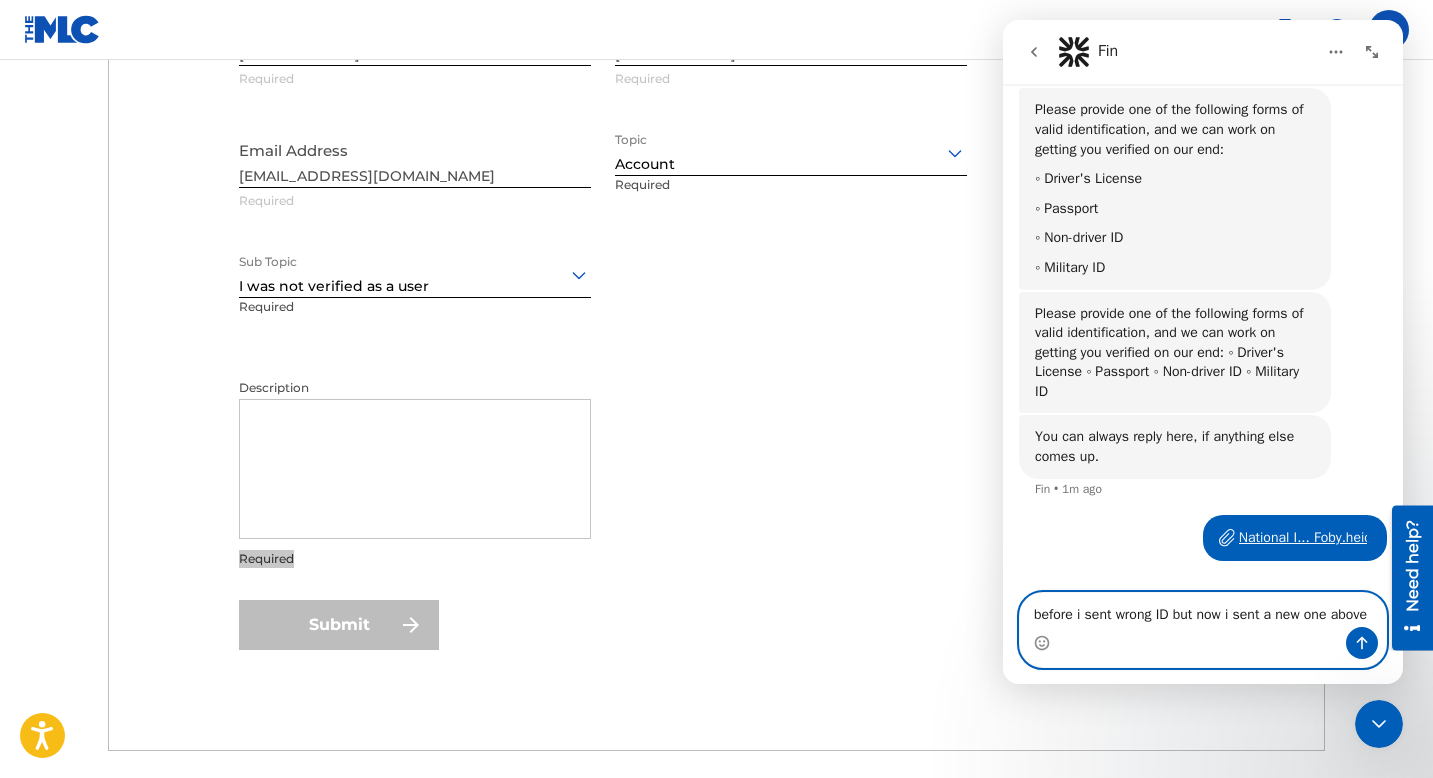 scroll, scrollTop: 1854, scrollLeft: 0, axis: vertical 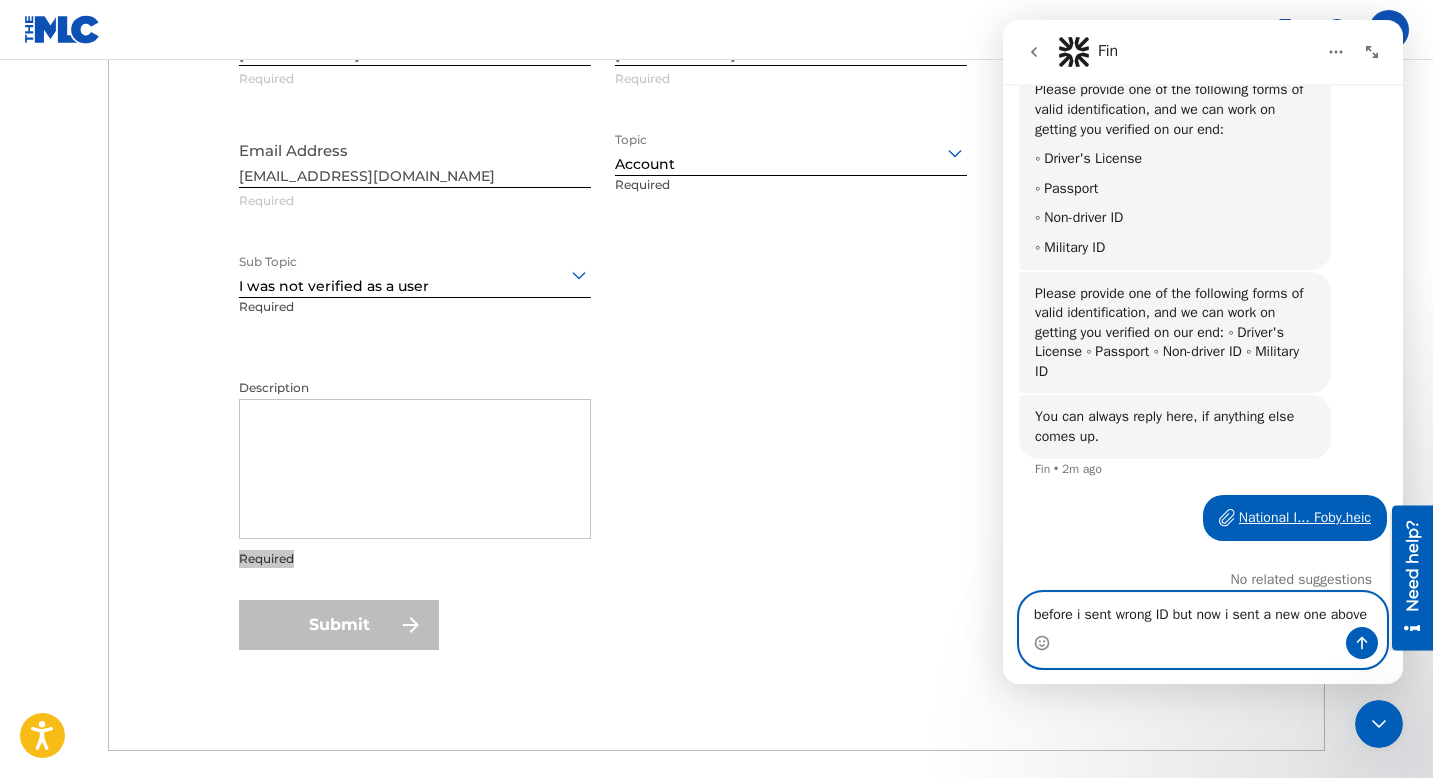 type on "before i sent wrong ID but now i sent a new one above" 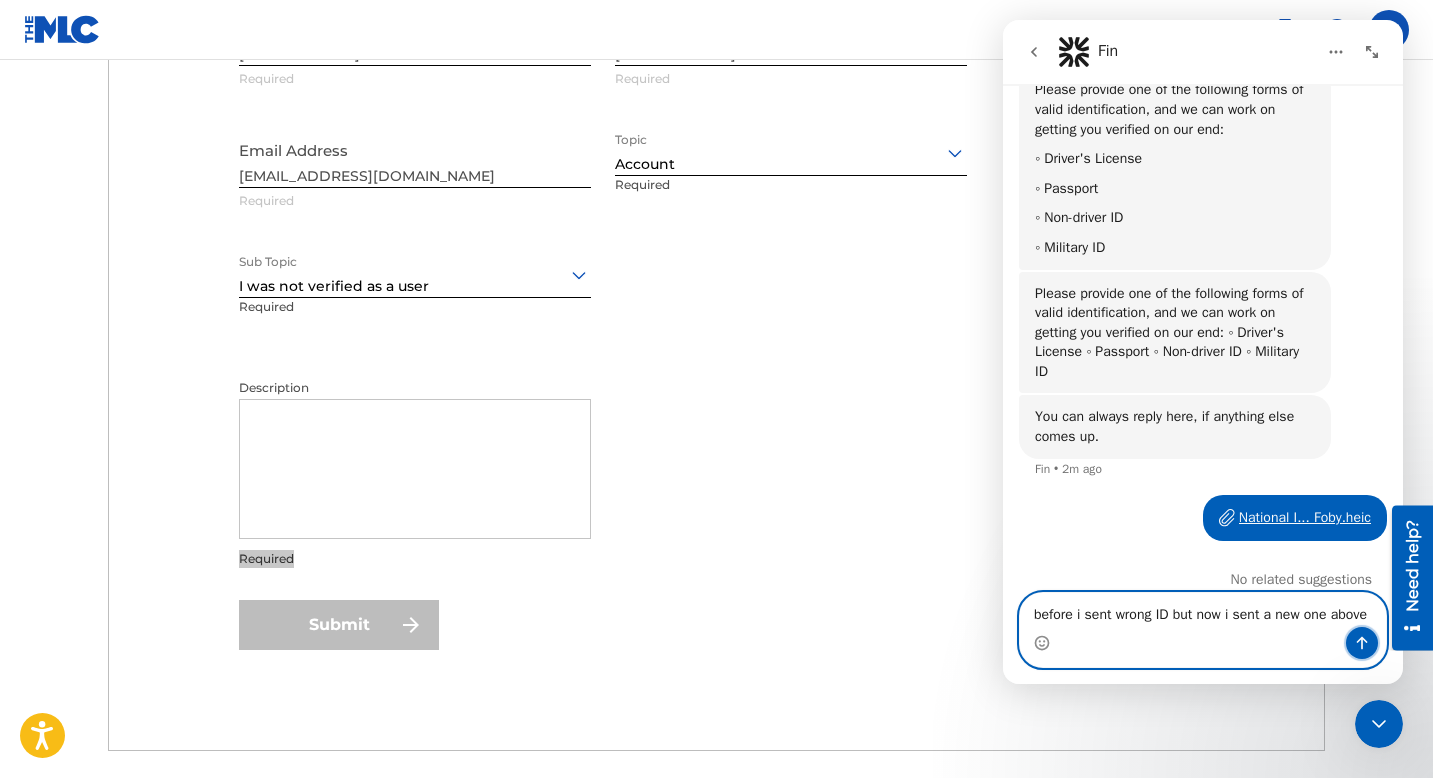 click 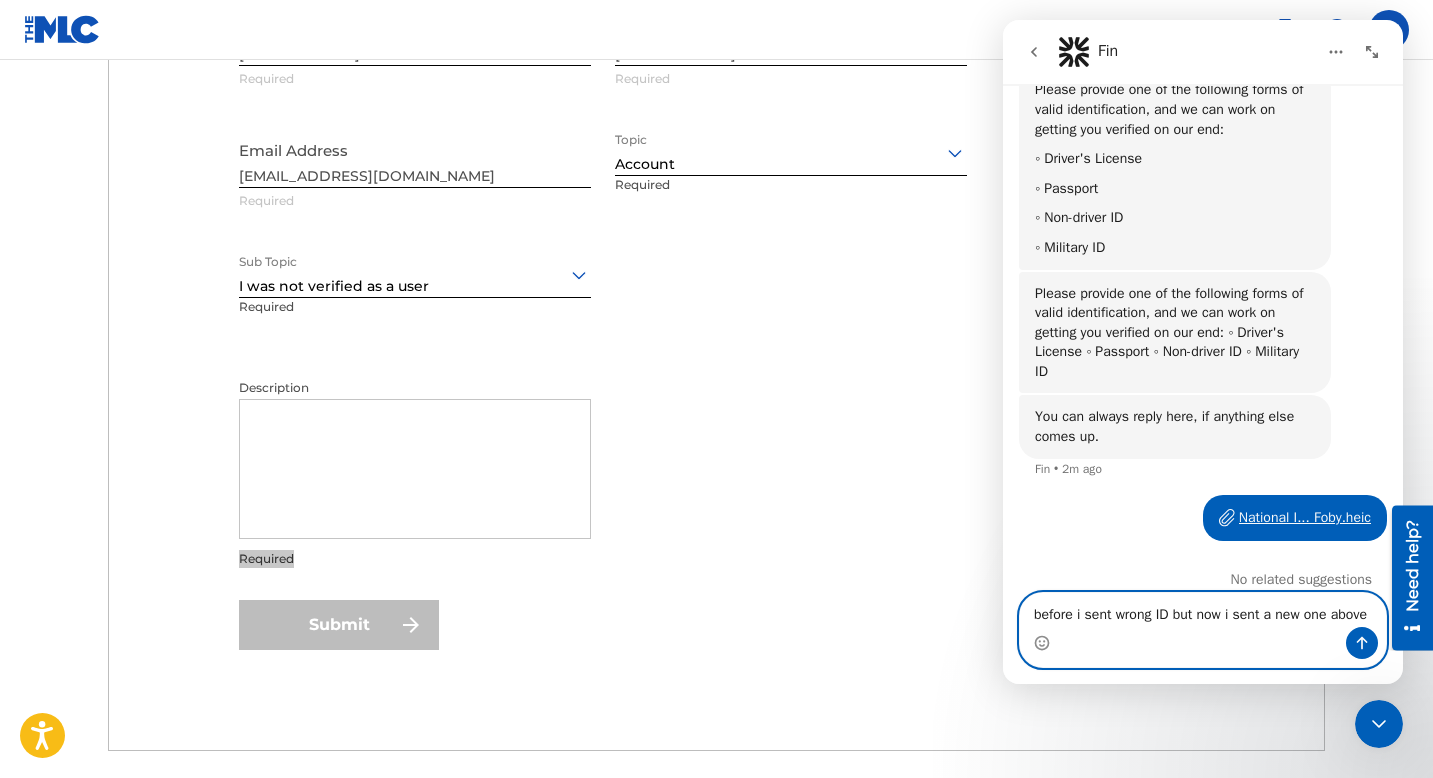 type 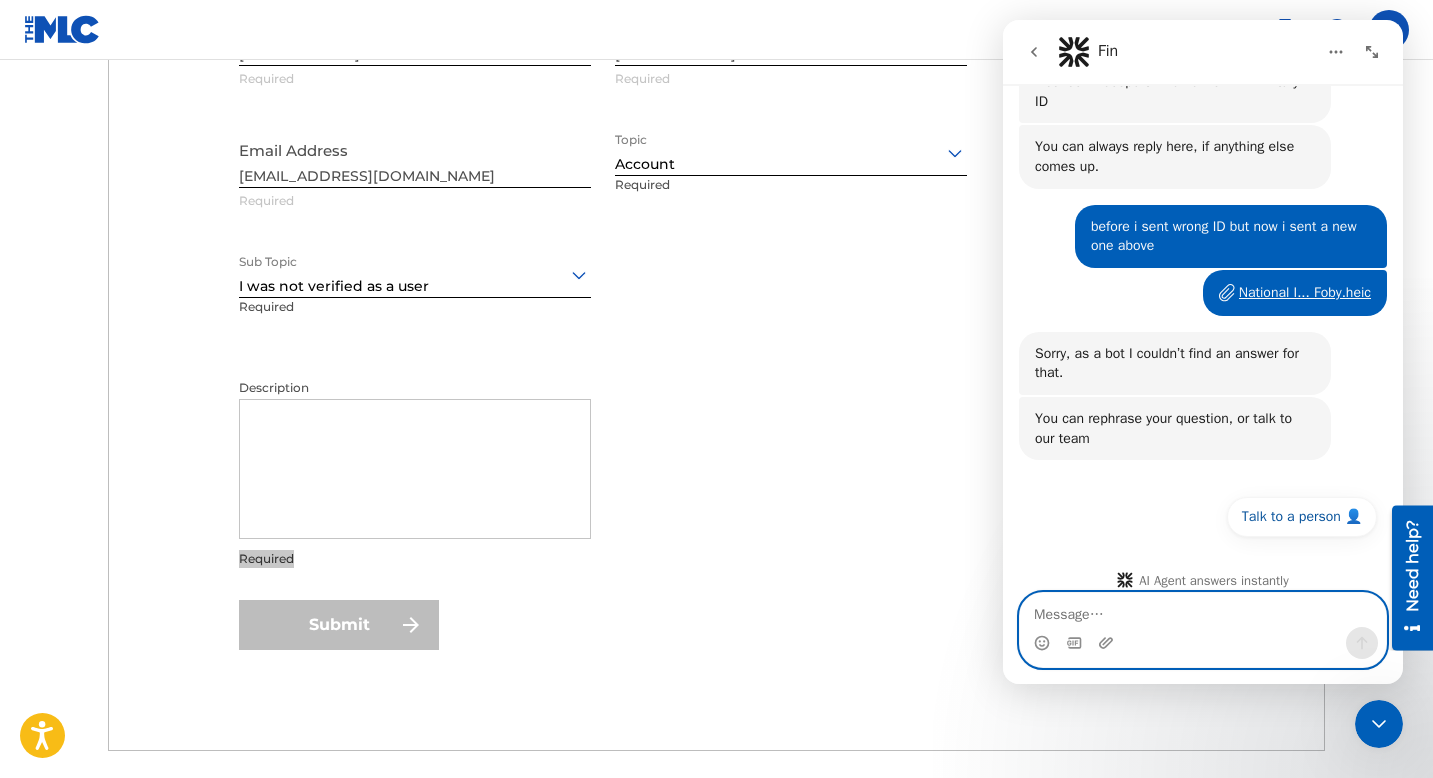 scroll, scrollTop: 2139, scrollLeft: 0, axis: vertical 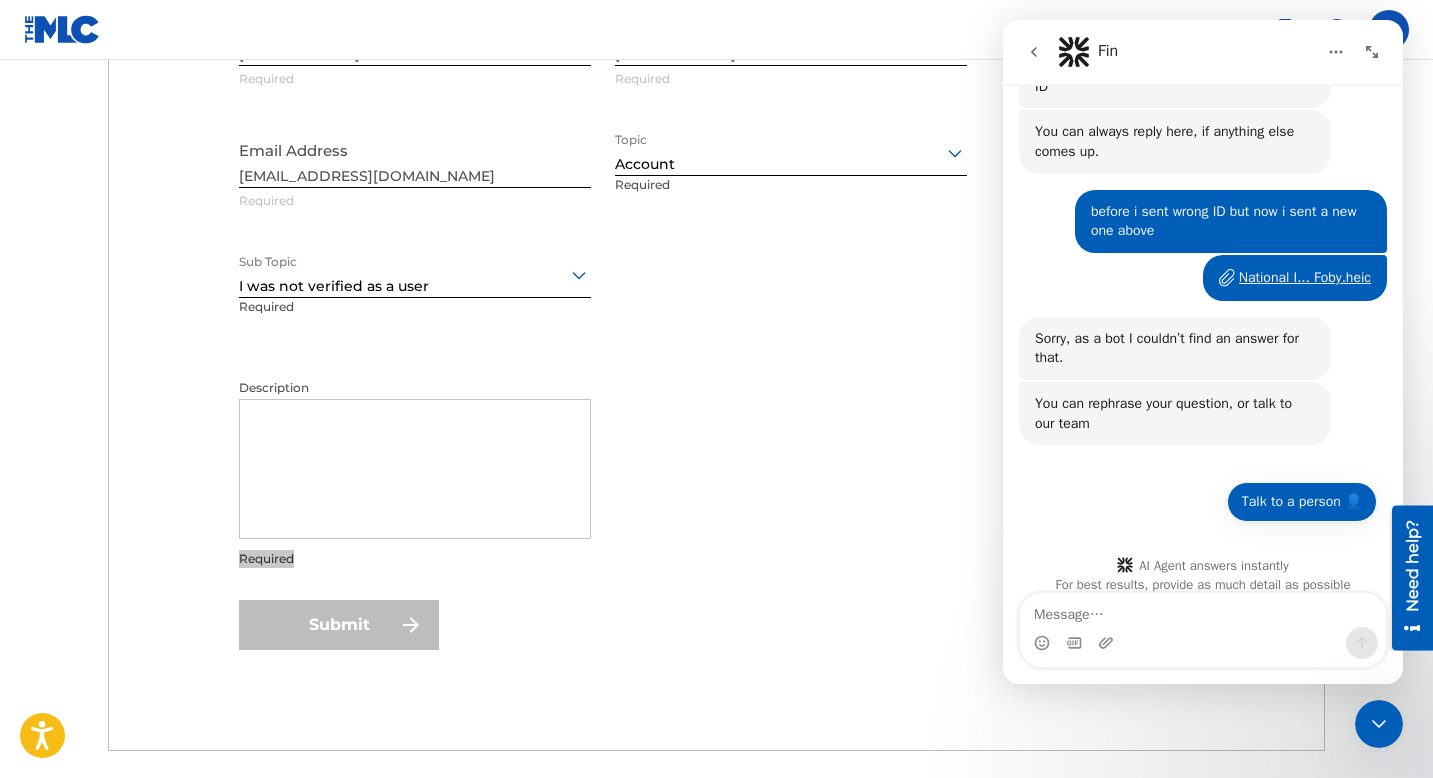 click on "Talk to a person 👤" at bounding box center [1302, 502] 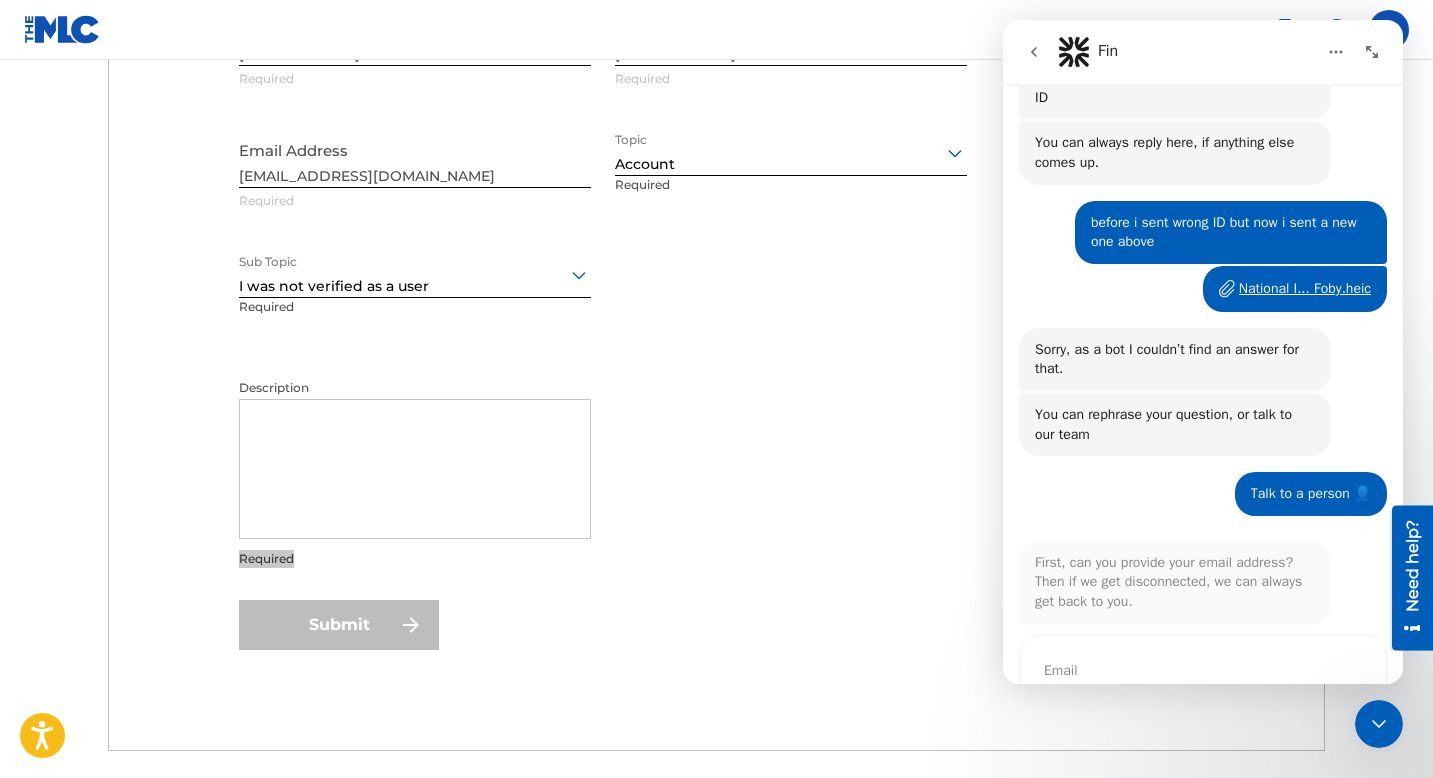 scroll, scrollTop: 2219, scrollLeft: 0, axis: vertical 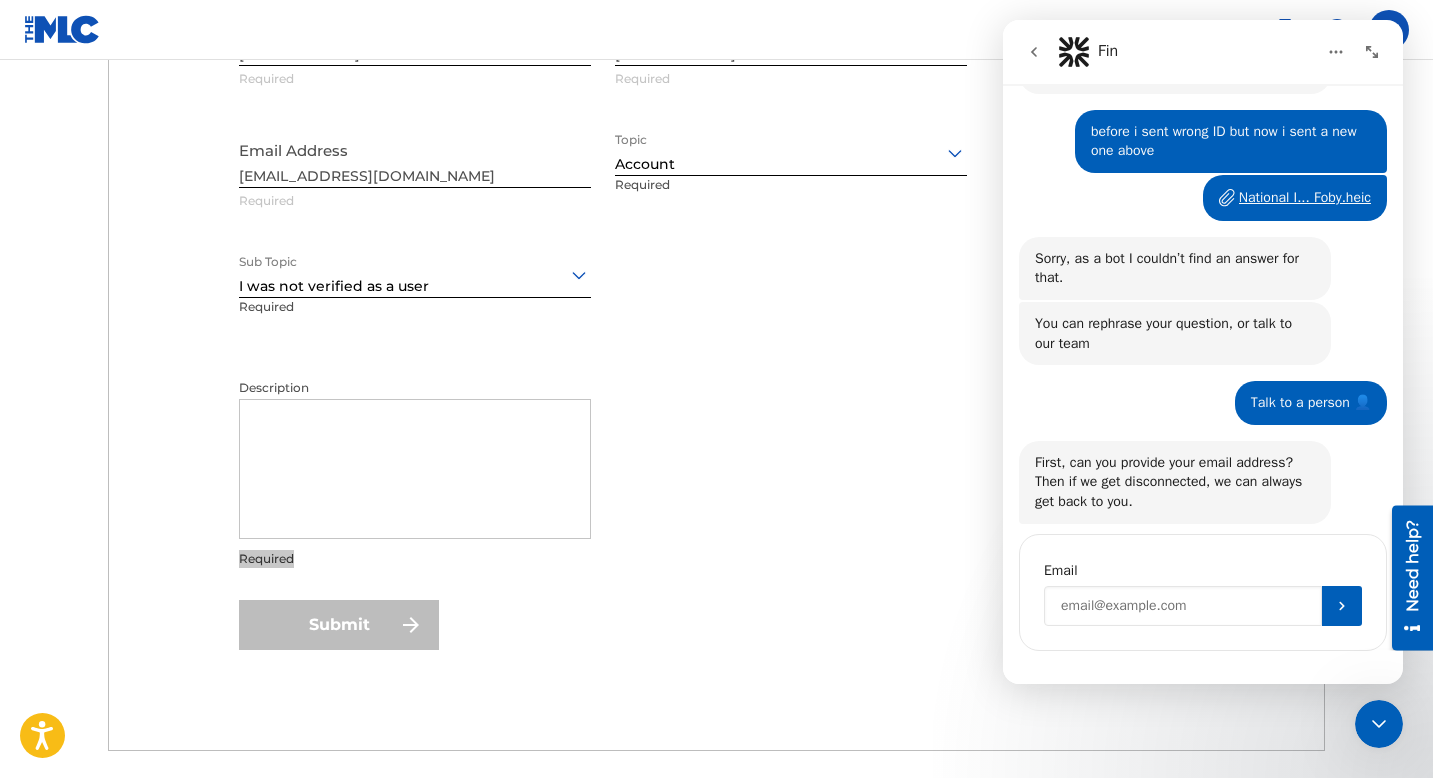 click at bounding box center [1183, 606] 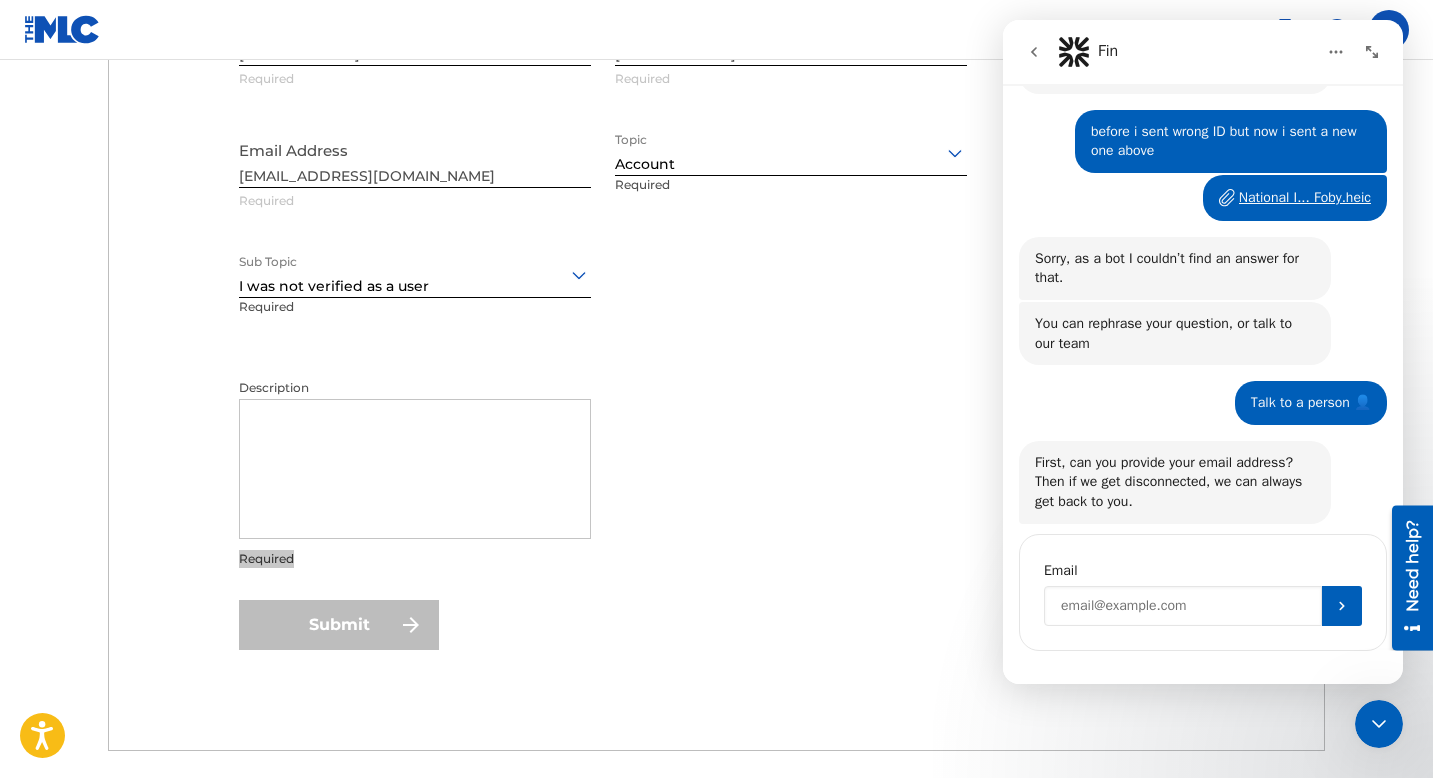 type on "[EMAIL_ADDRESS][DOMAIN_NAME]" 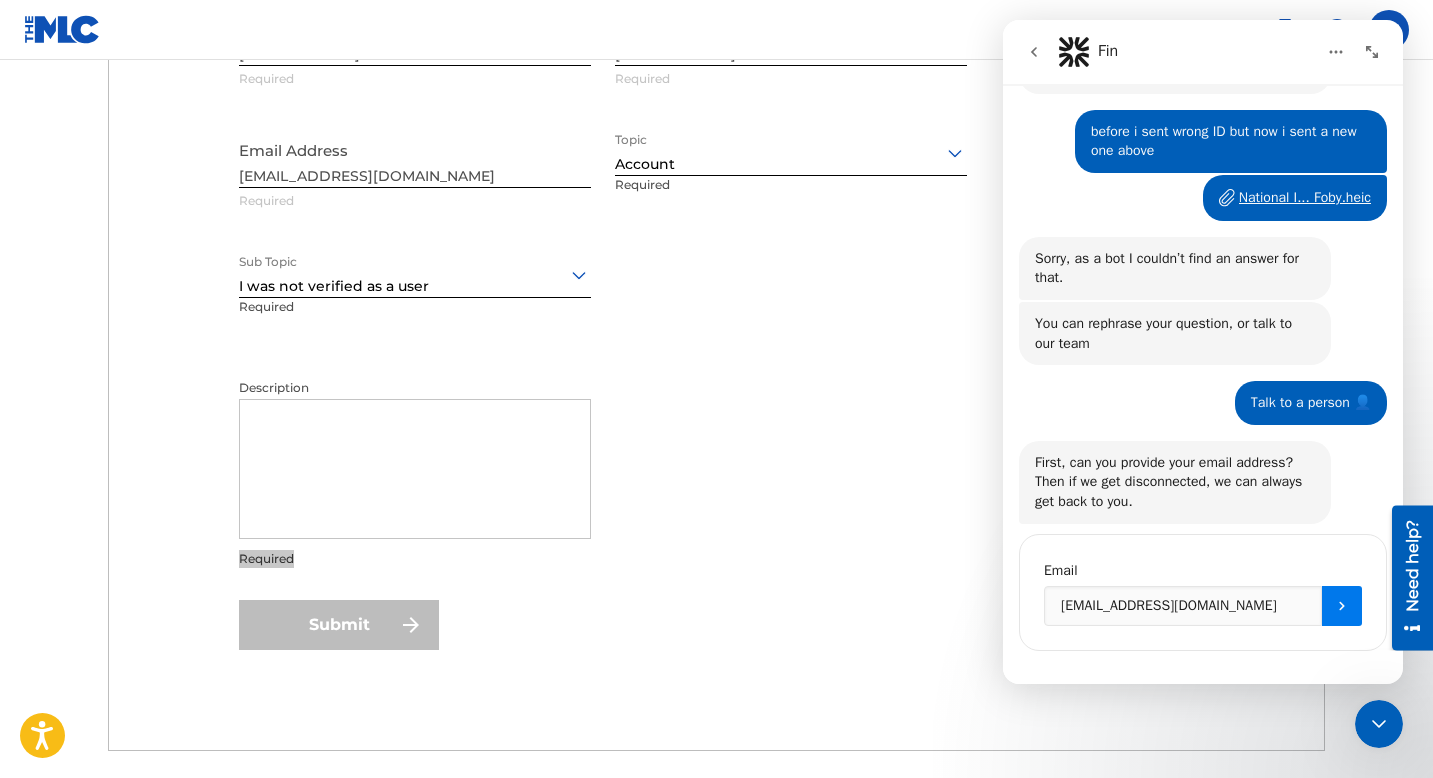 click 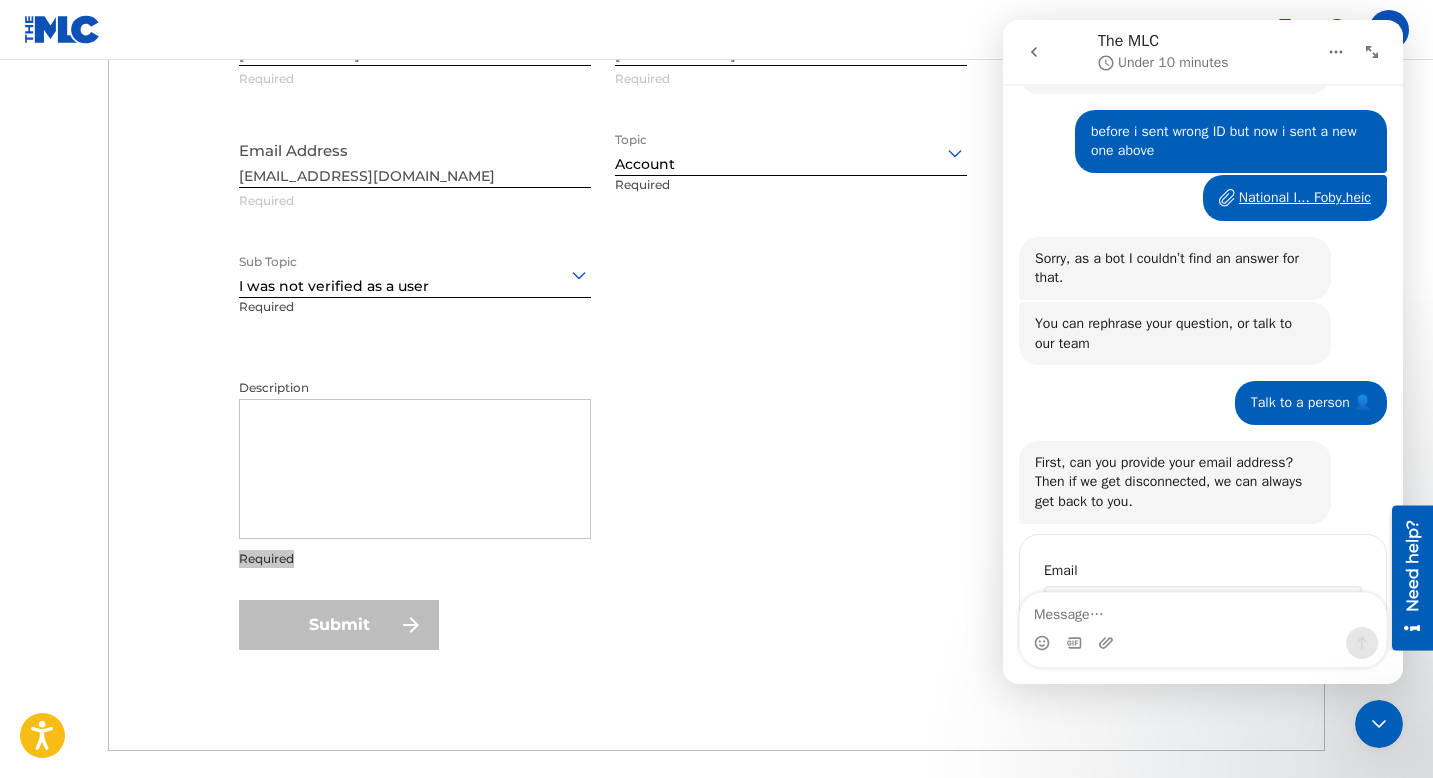 scroll, scrollTop: 2291, scrollLeft: 0, axis: vertical 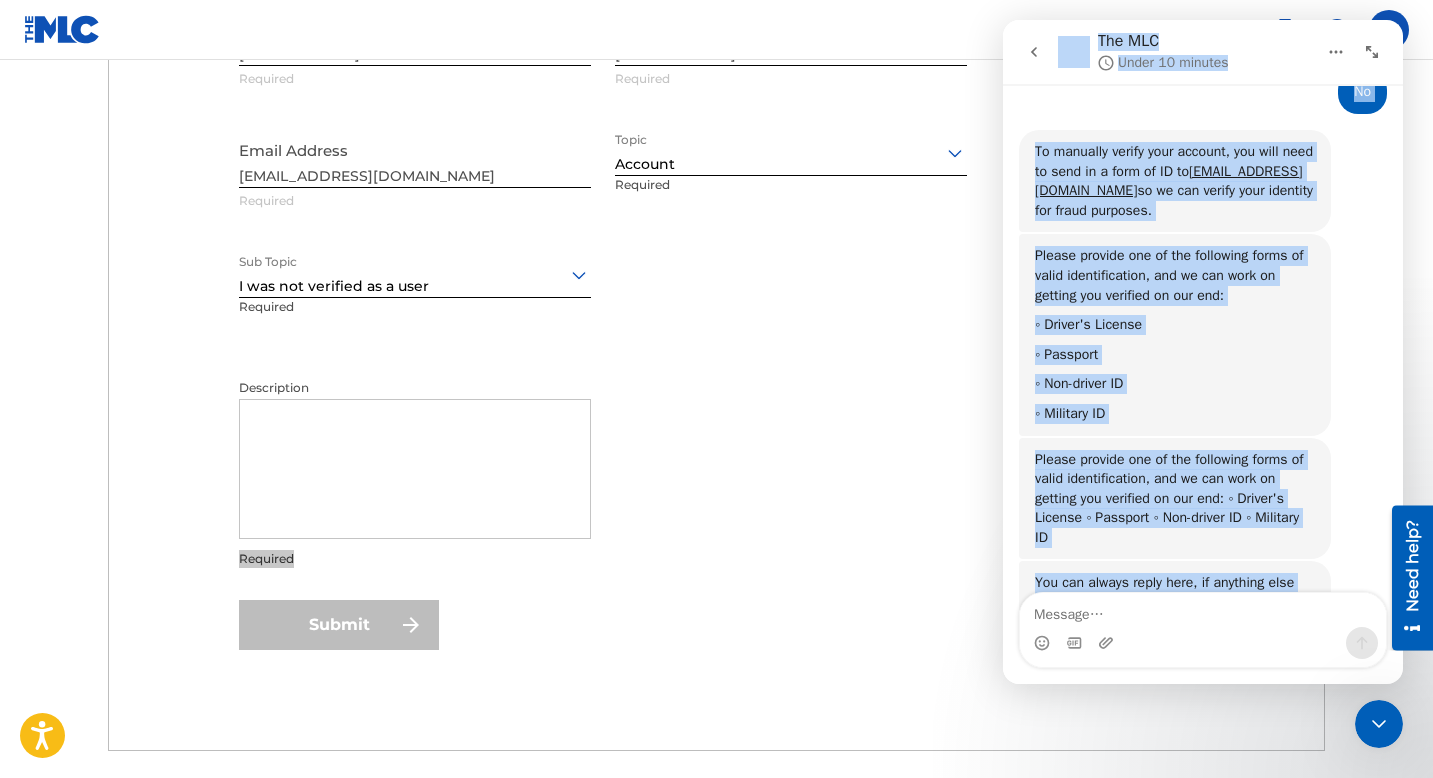 drag, startPoint x: 1340, startPoint y: 589, endPoint x: 1008, endPoint y: -61, distance: 729.87946 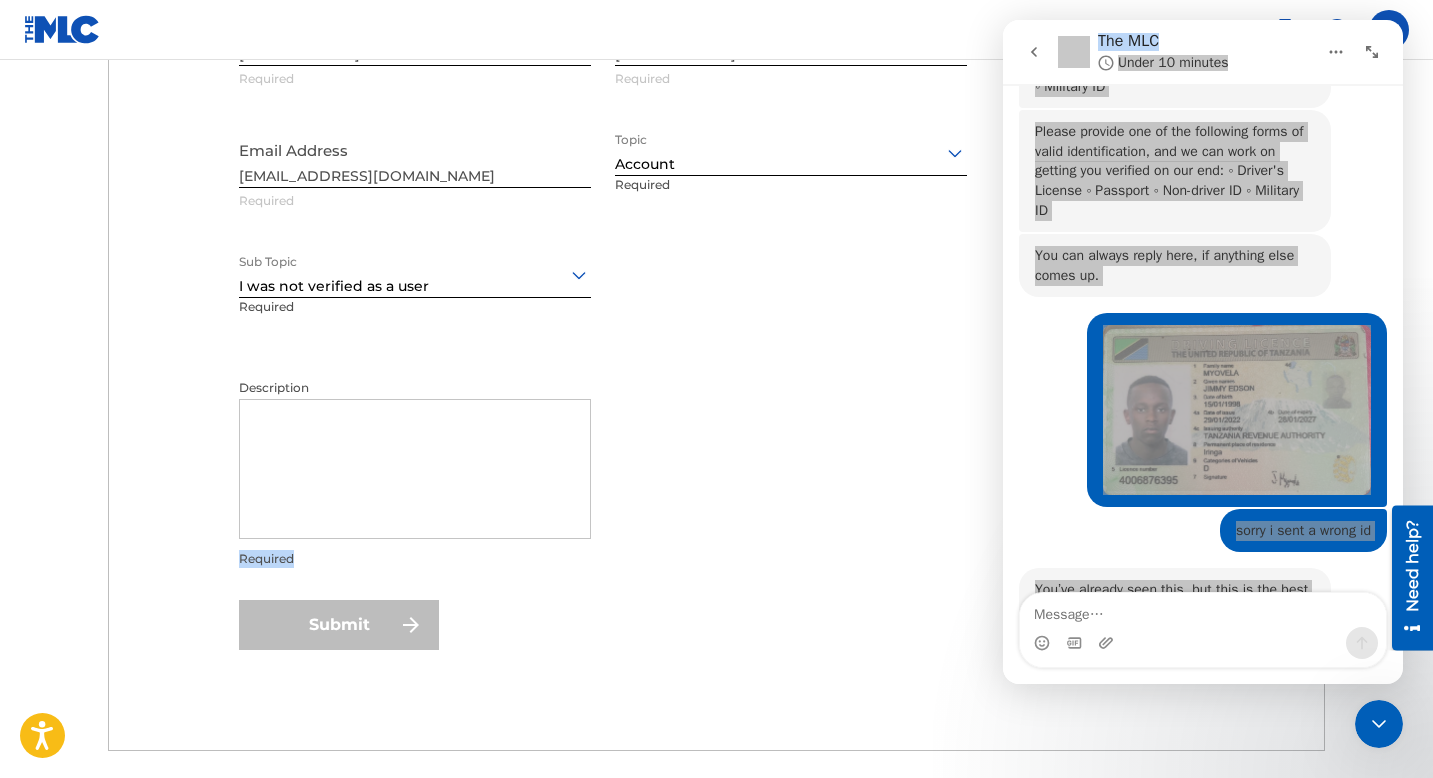 click on "Description   Required" at bounding box center [603, 487] 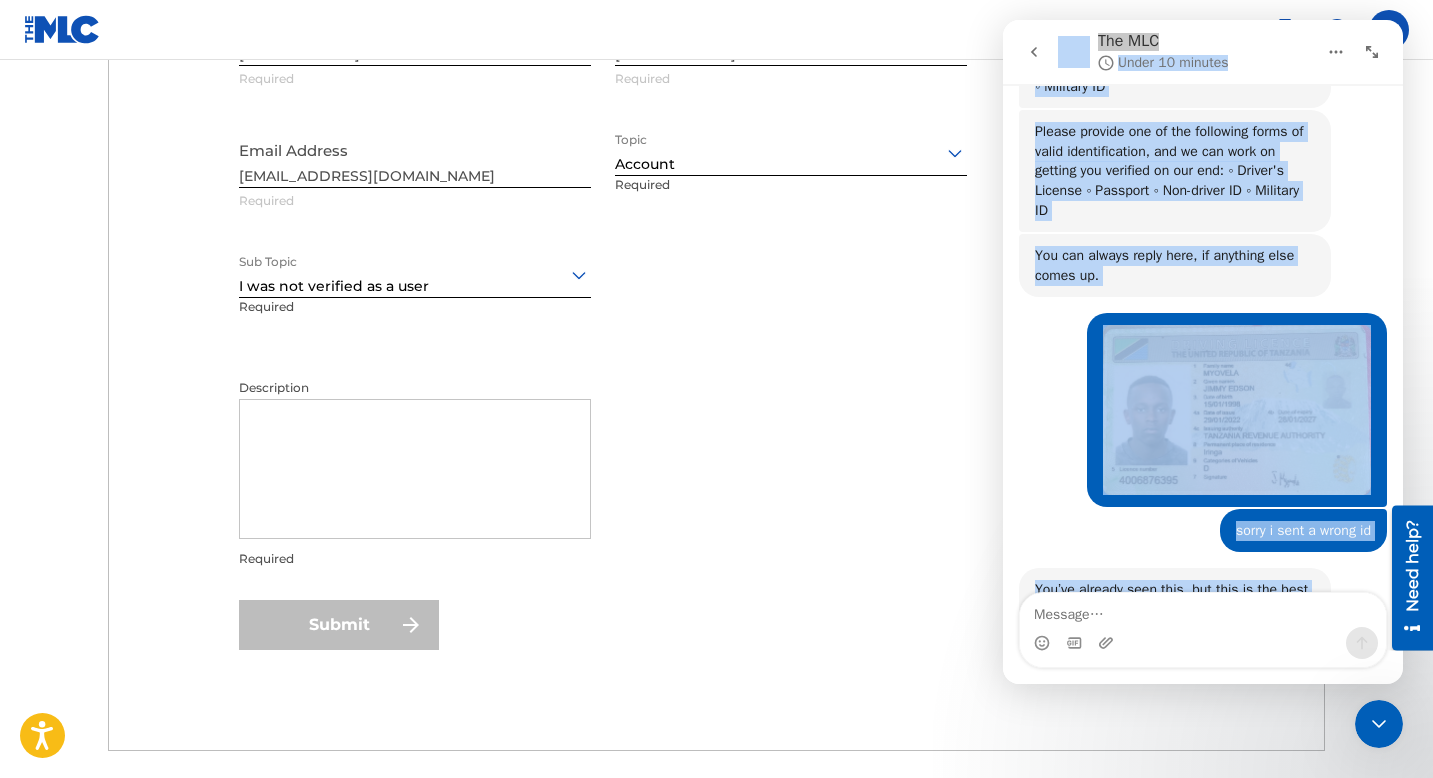 click on "•   5m ago" at bounding box center [1203, 410] 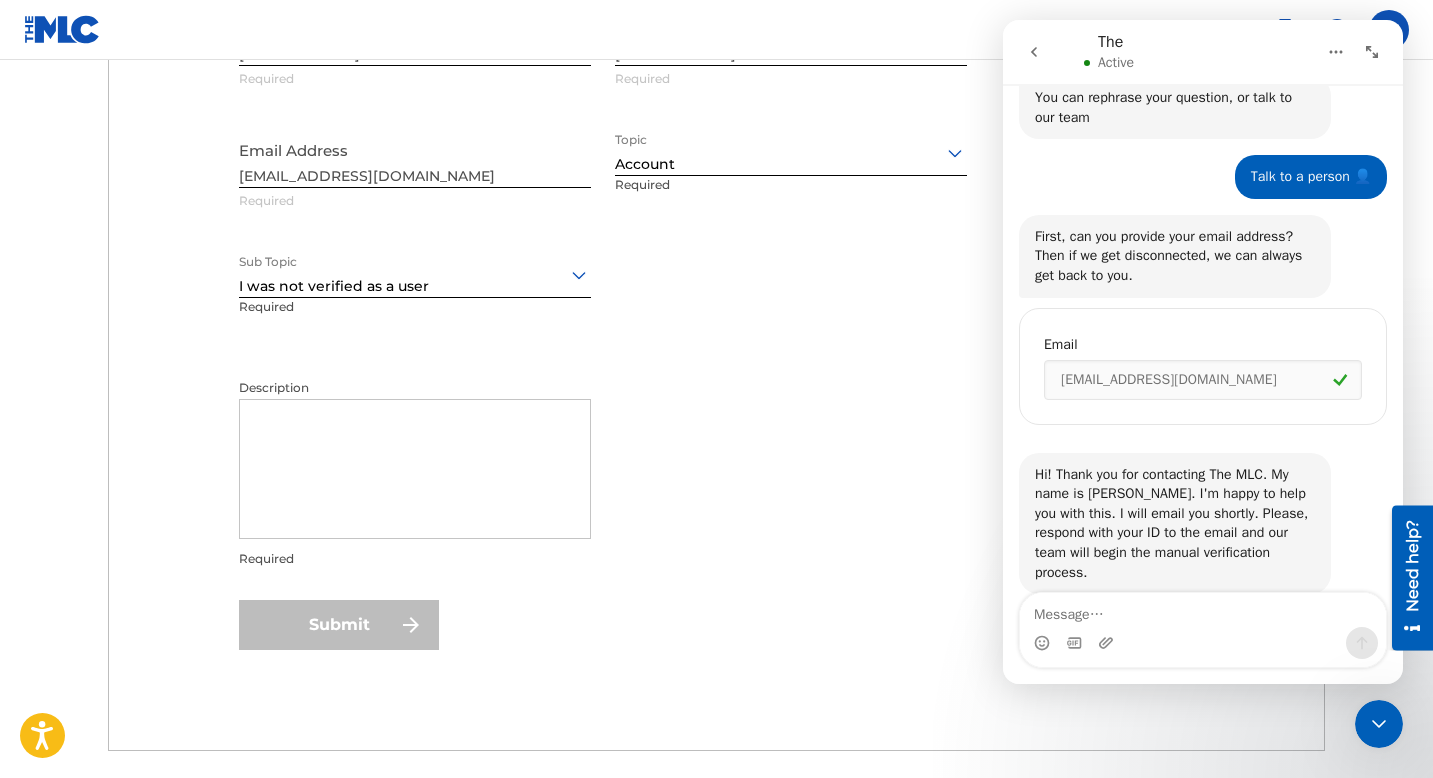 scroll, scrollTop: 2468, scrollLeft: 0, axis: vertical 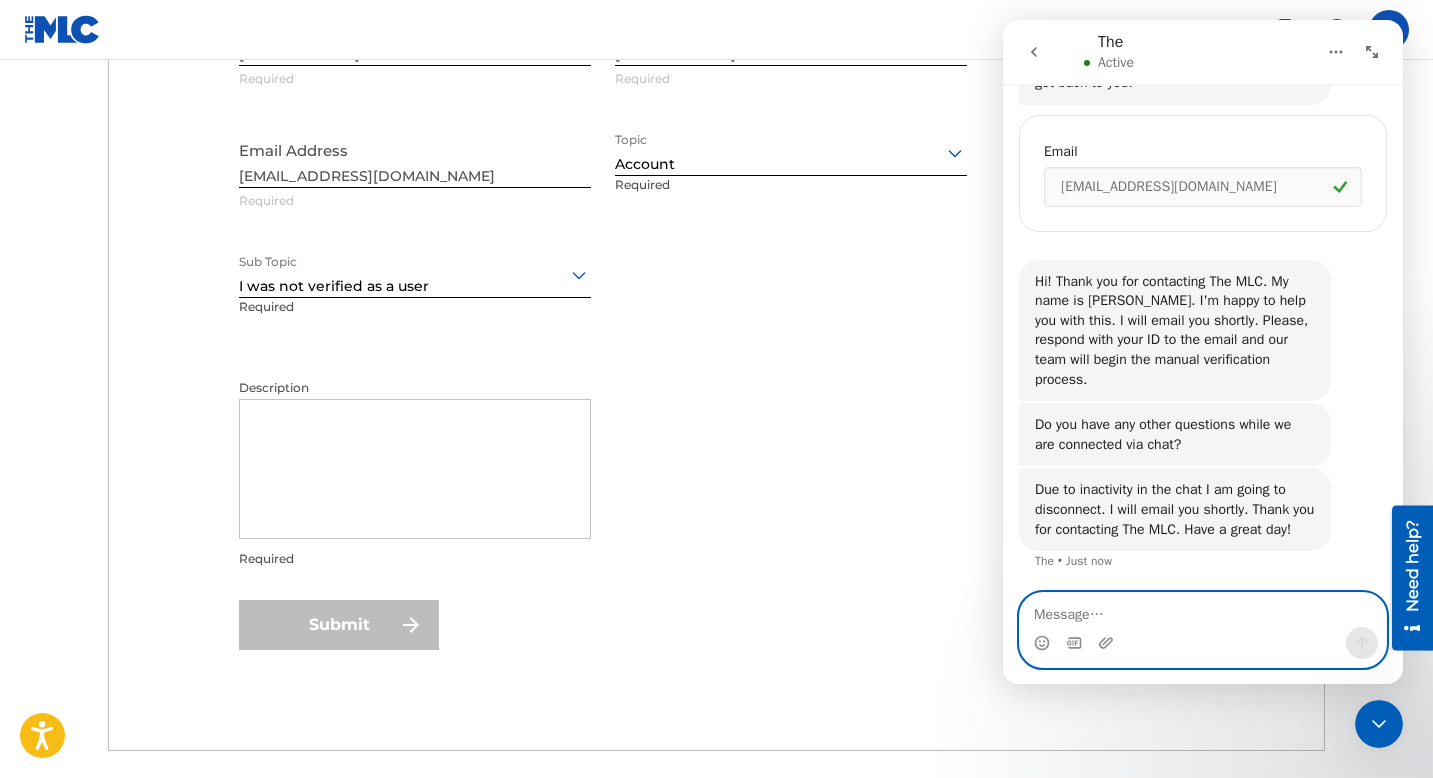 click at bounding box center (1203, 610) 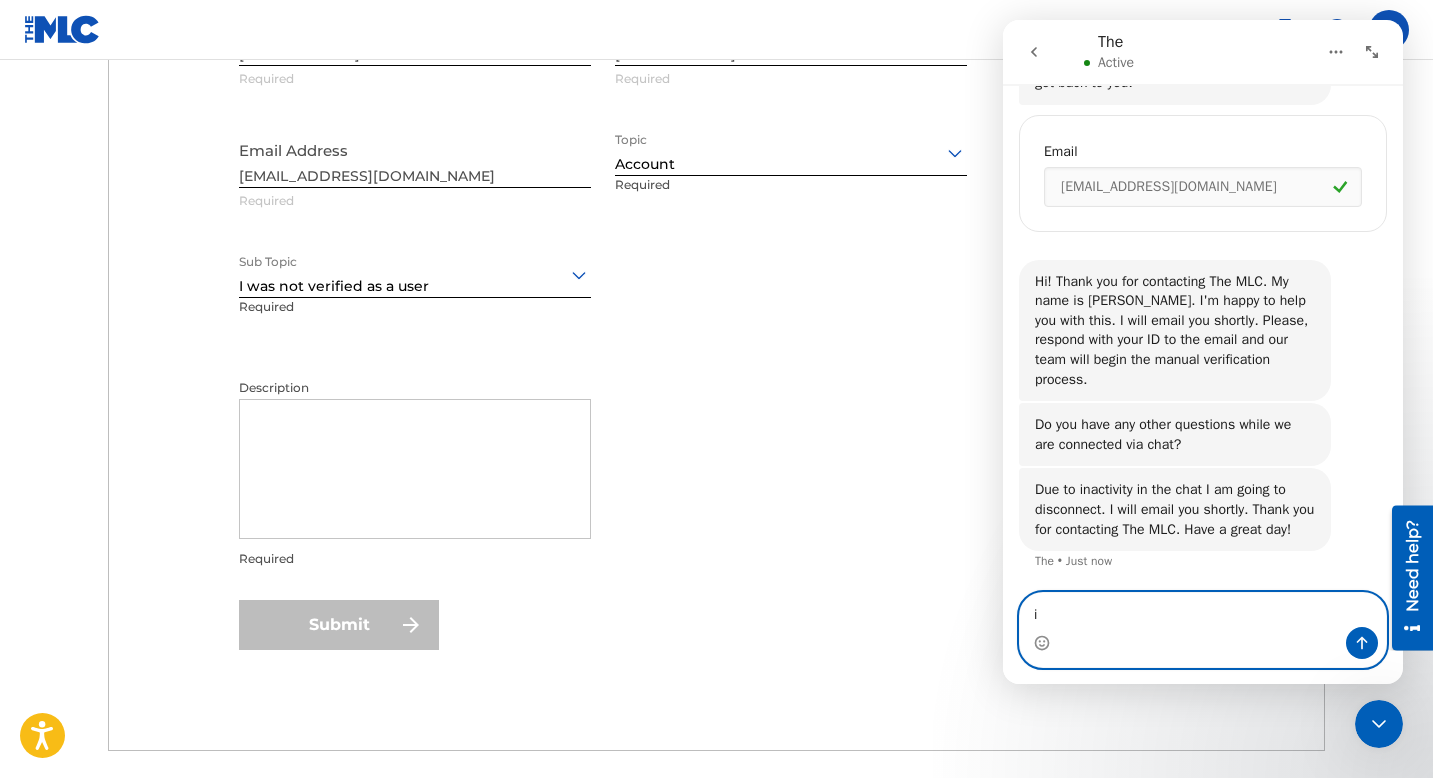 type on "i" 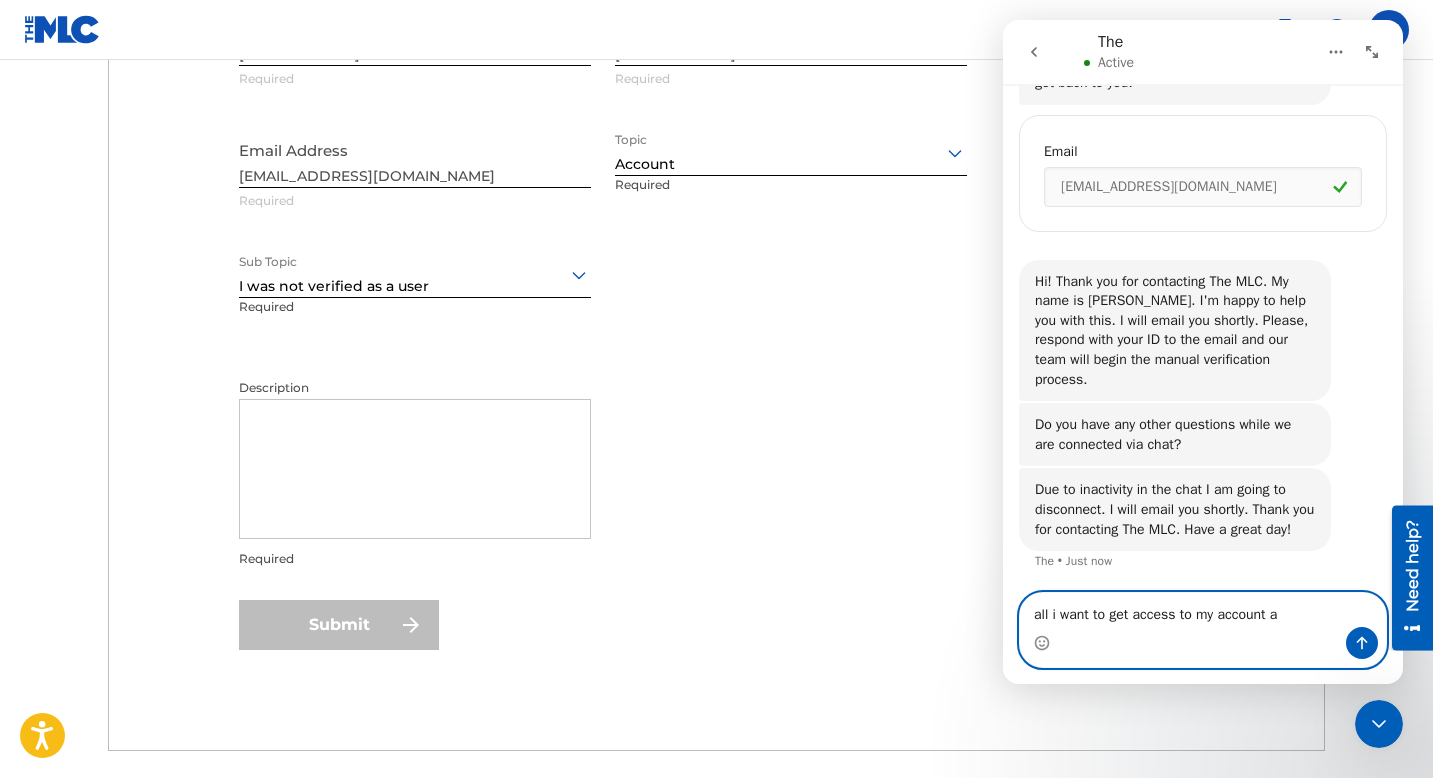 type on "all i want to get access to my account" 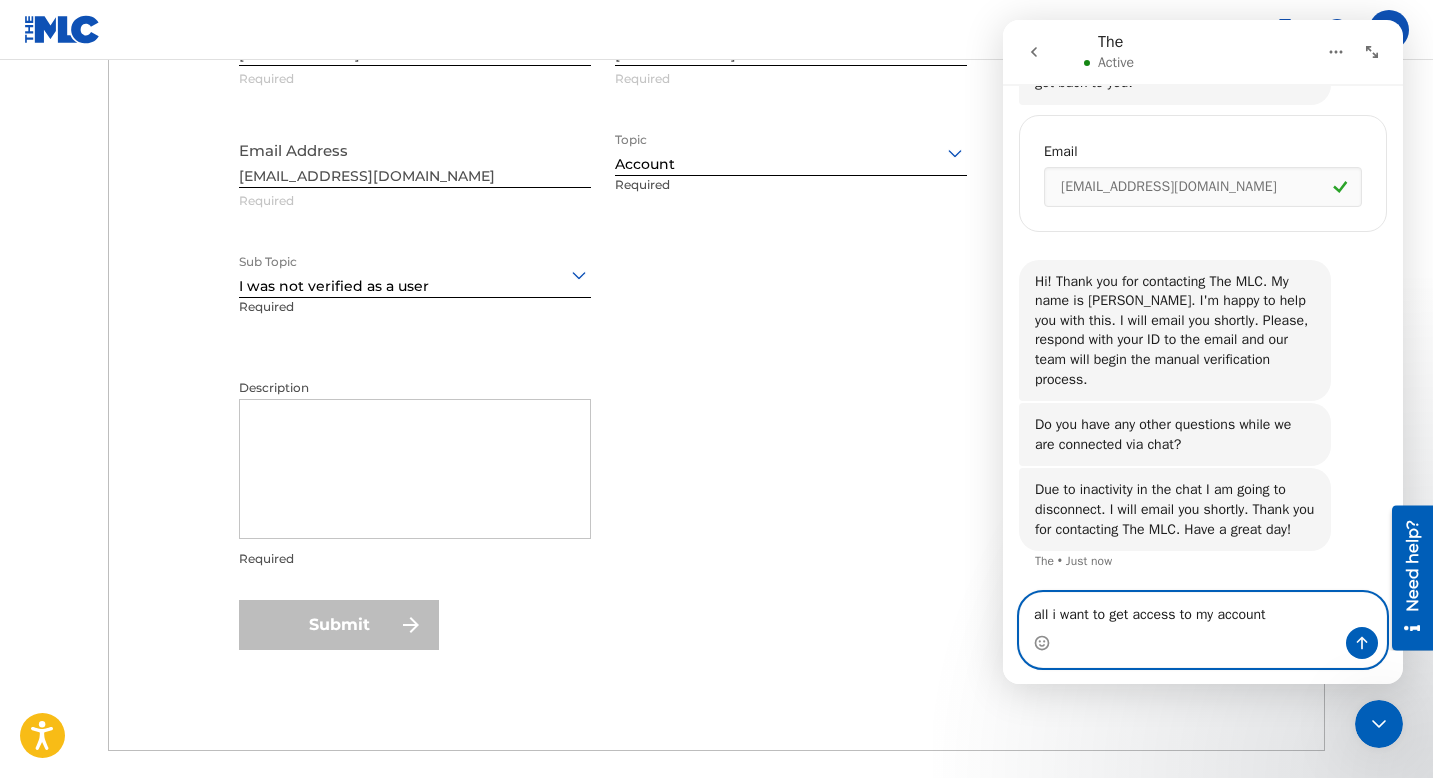 type 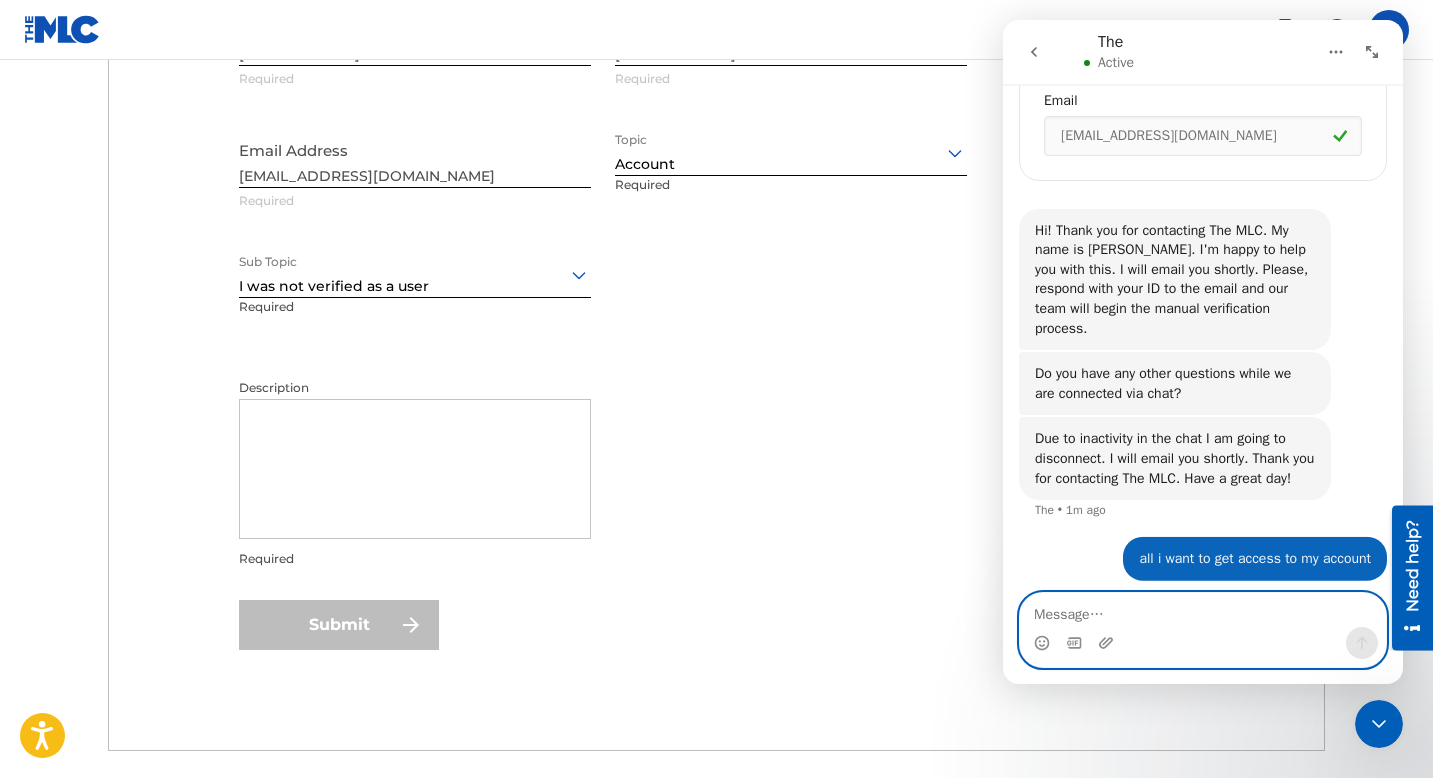 scroll, scrollTop: 2697, scrollLeft: 0, axis: vertical 